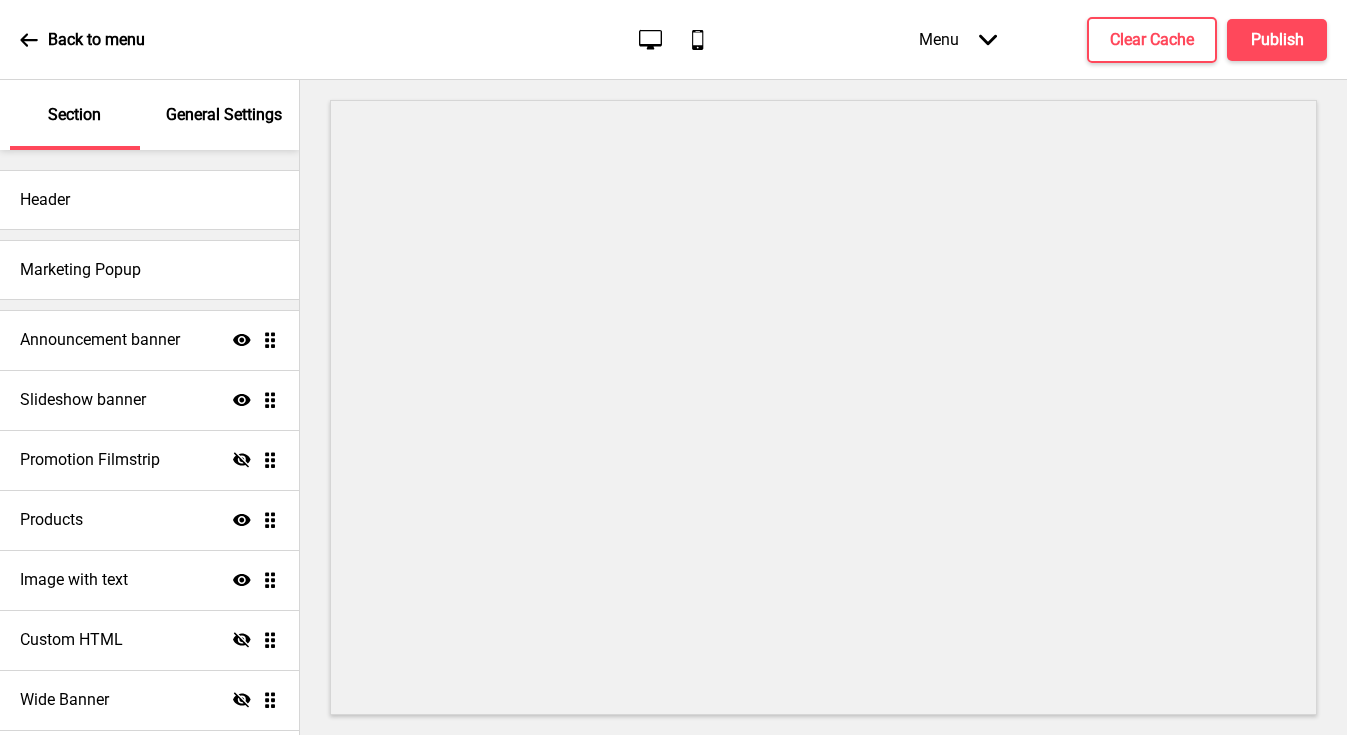 scroll, scrollTop: 0, scrollLeft: 0, axis: both 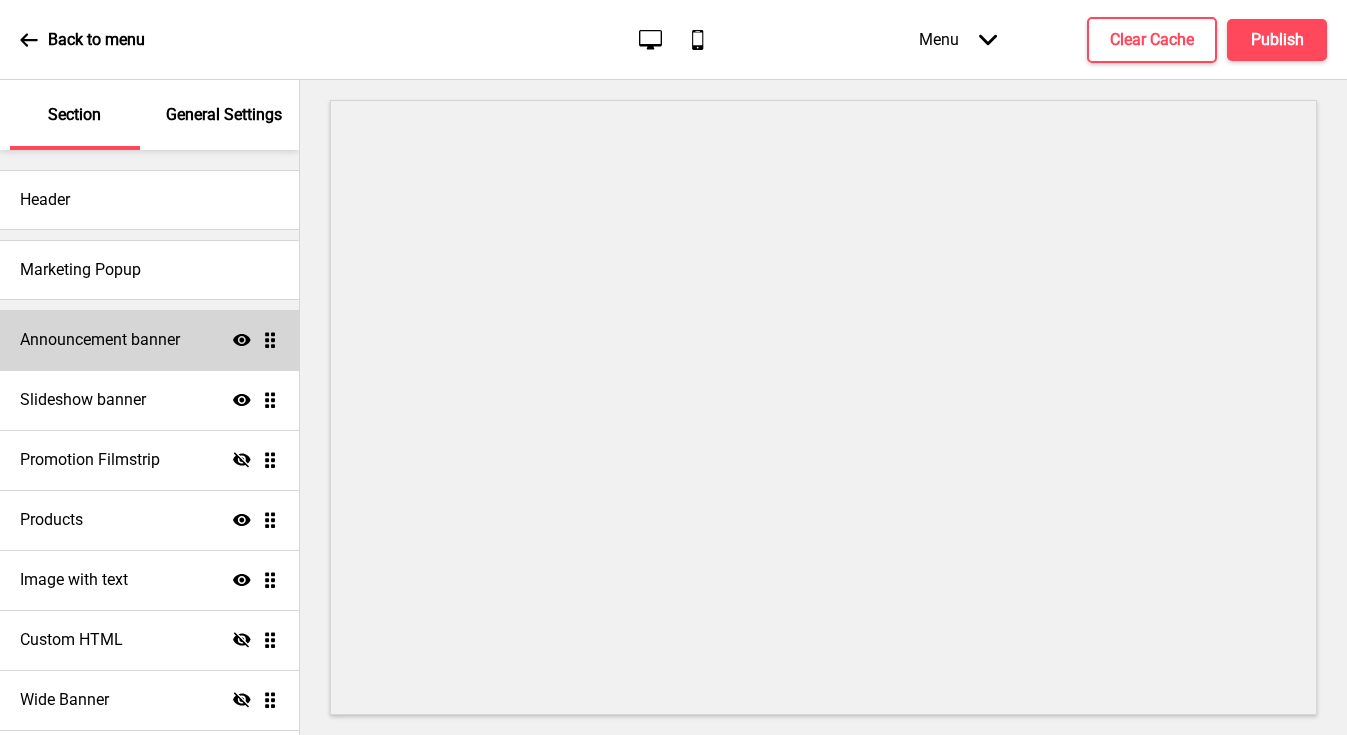 click on "Announcement banner Show Drag" at bounding box center [149, 340] 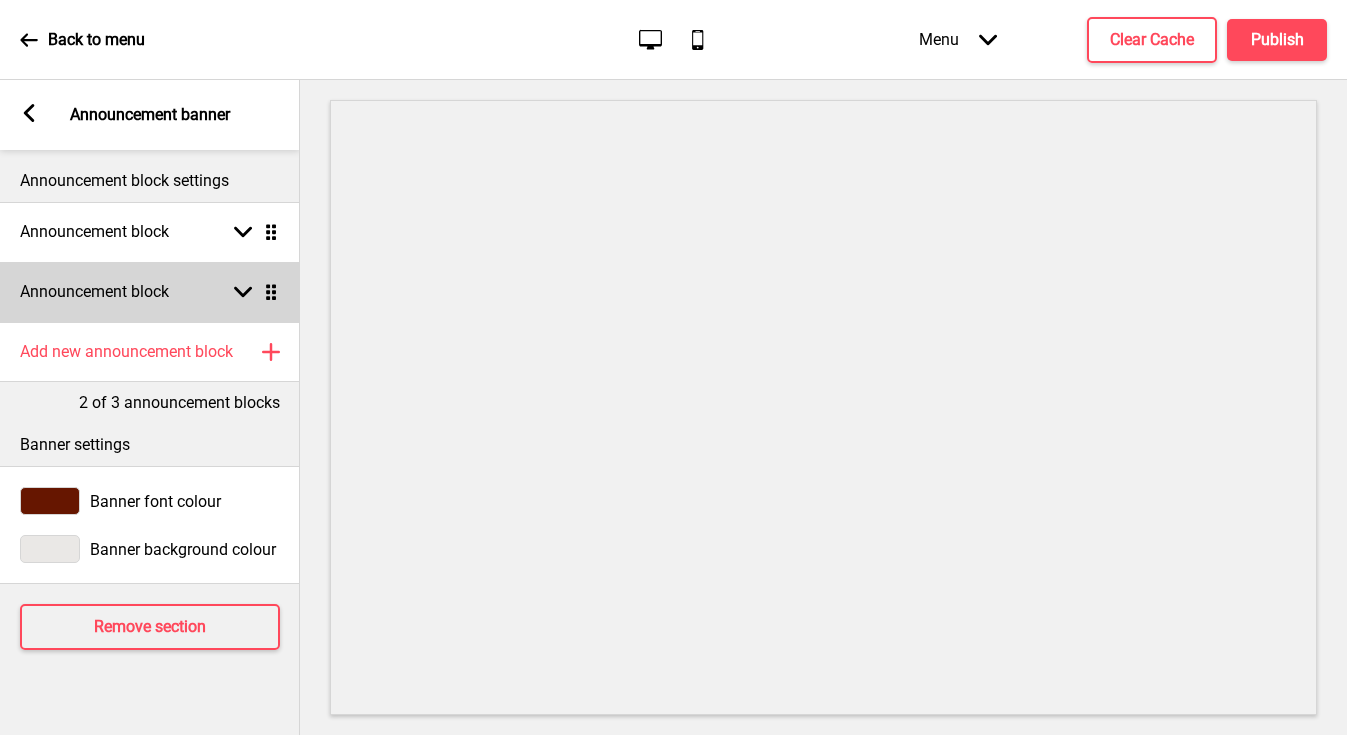 click on "Announcement block Arrow down Drag" at bounding box center (150, 292) 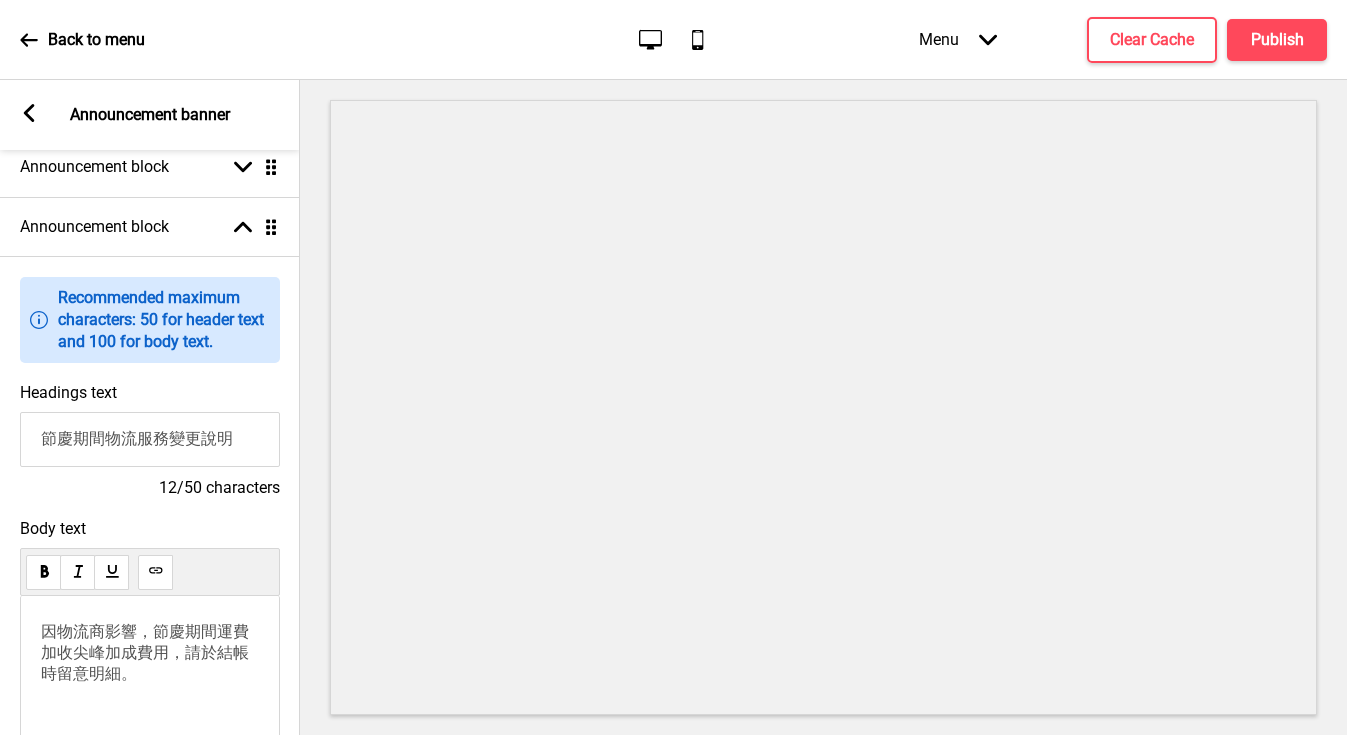 scroll, scrollTop: 0, scrollLeft: 0, axis: both 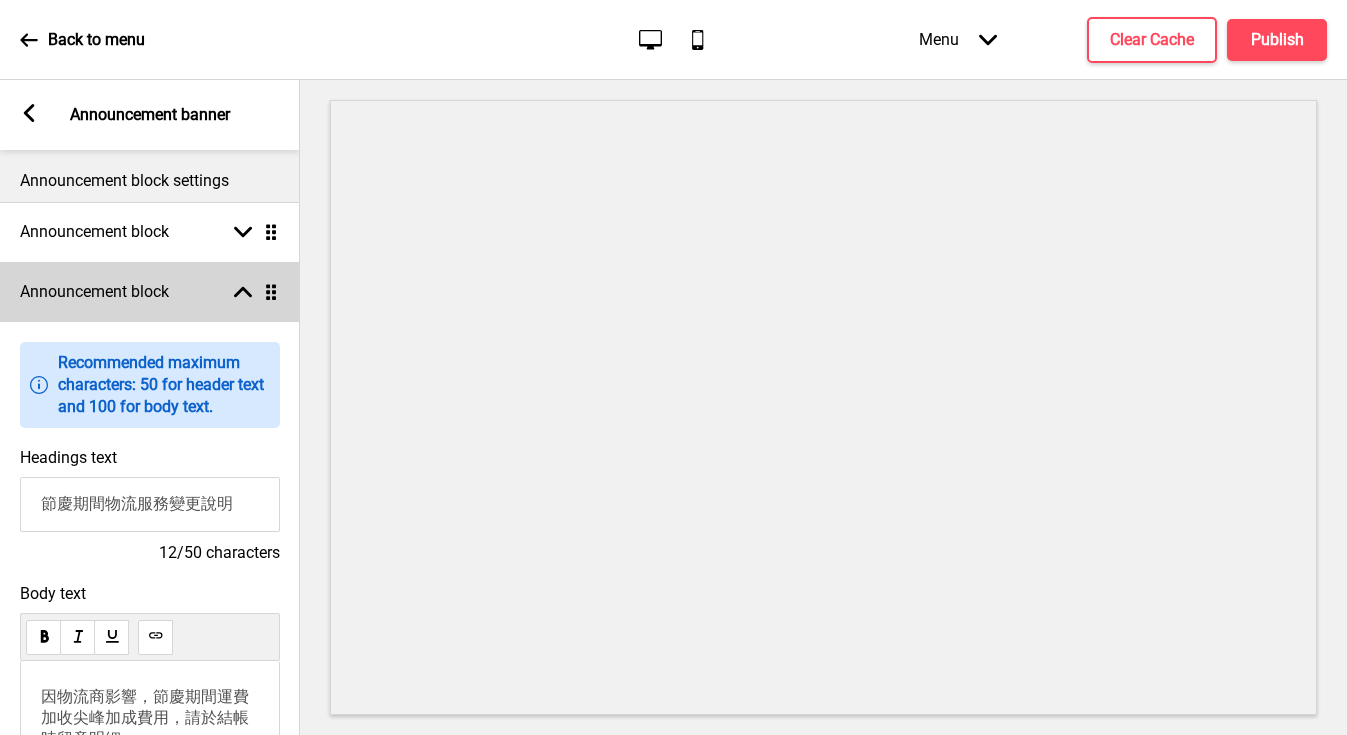 click on "Announcement block Arrow up Drag" at bounding box center [150, 292] 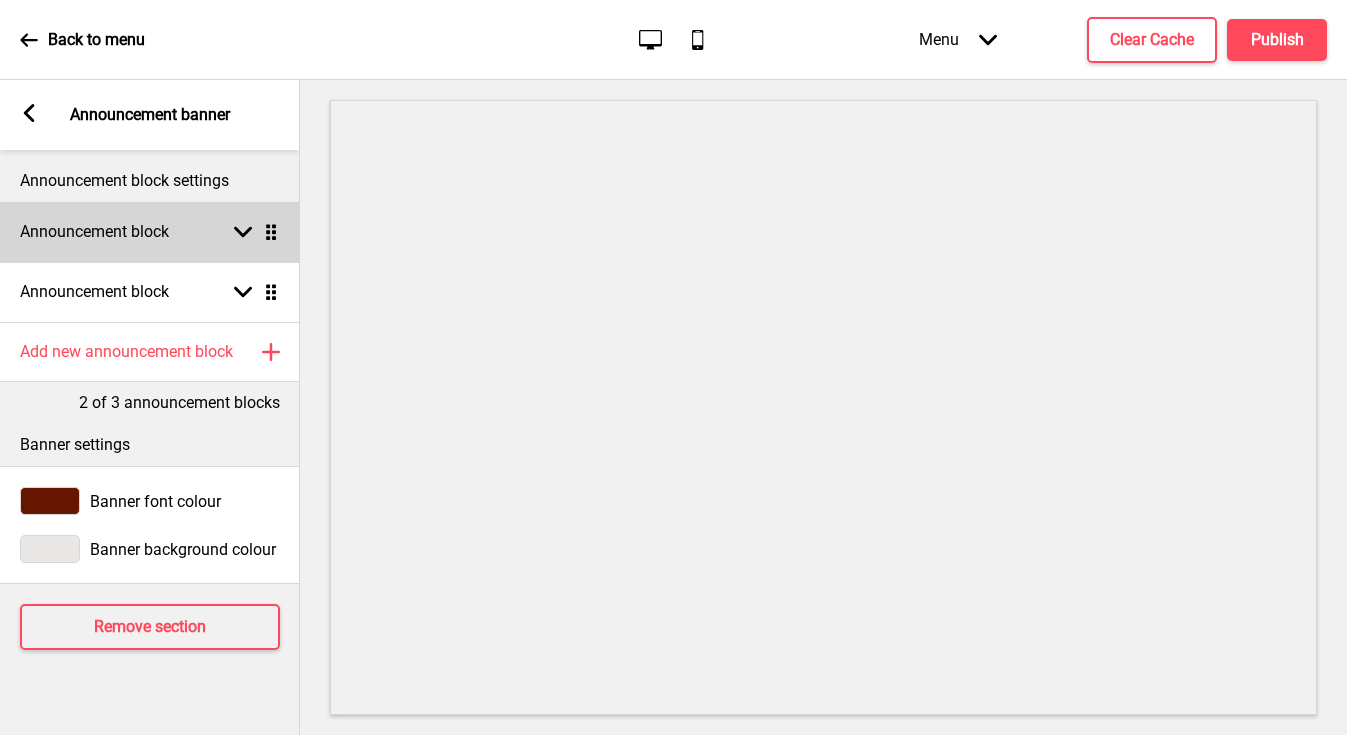 click on "Announcement block Arrow down Drag" at bounding box center (150, 232) 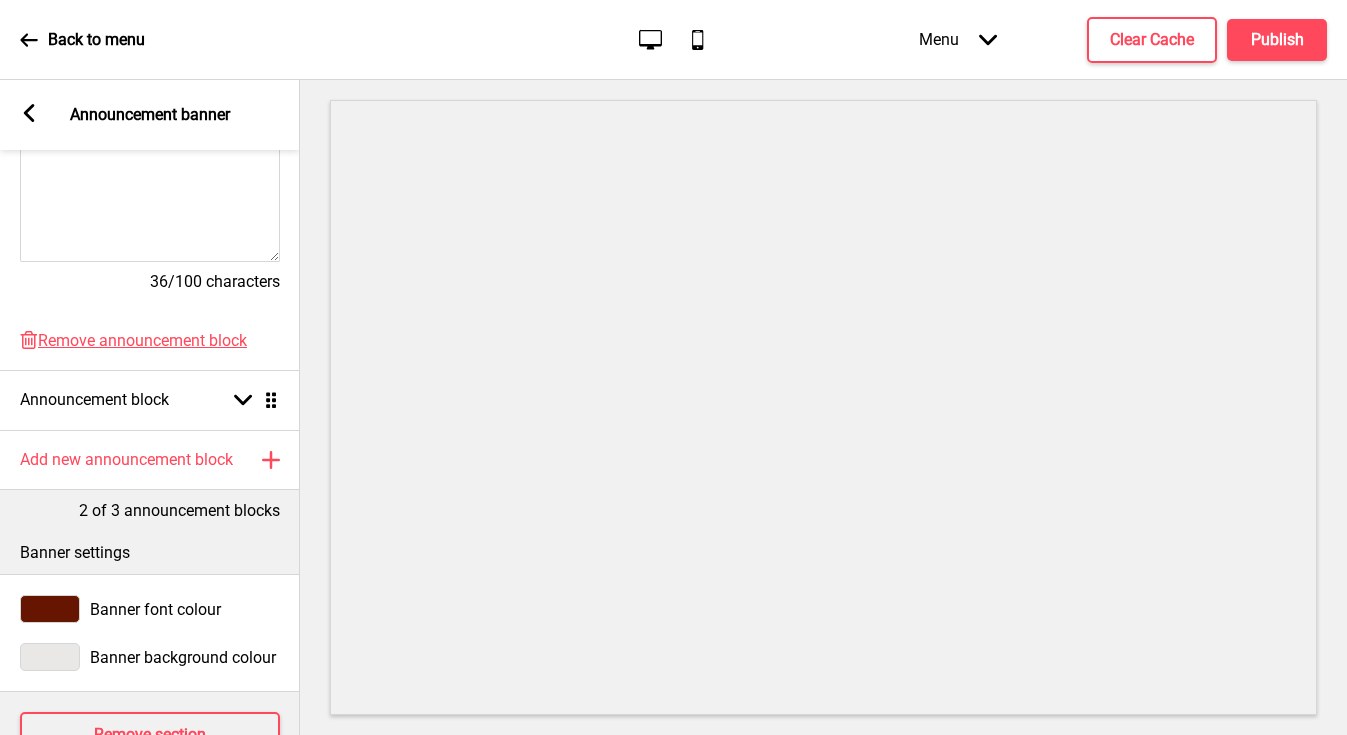 scroll, scrollTop: 617, scrollLeft: 0, axis: vertical 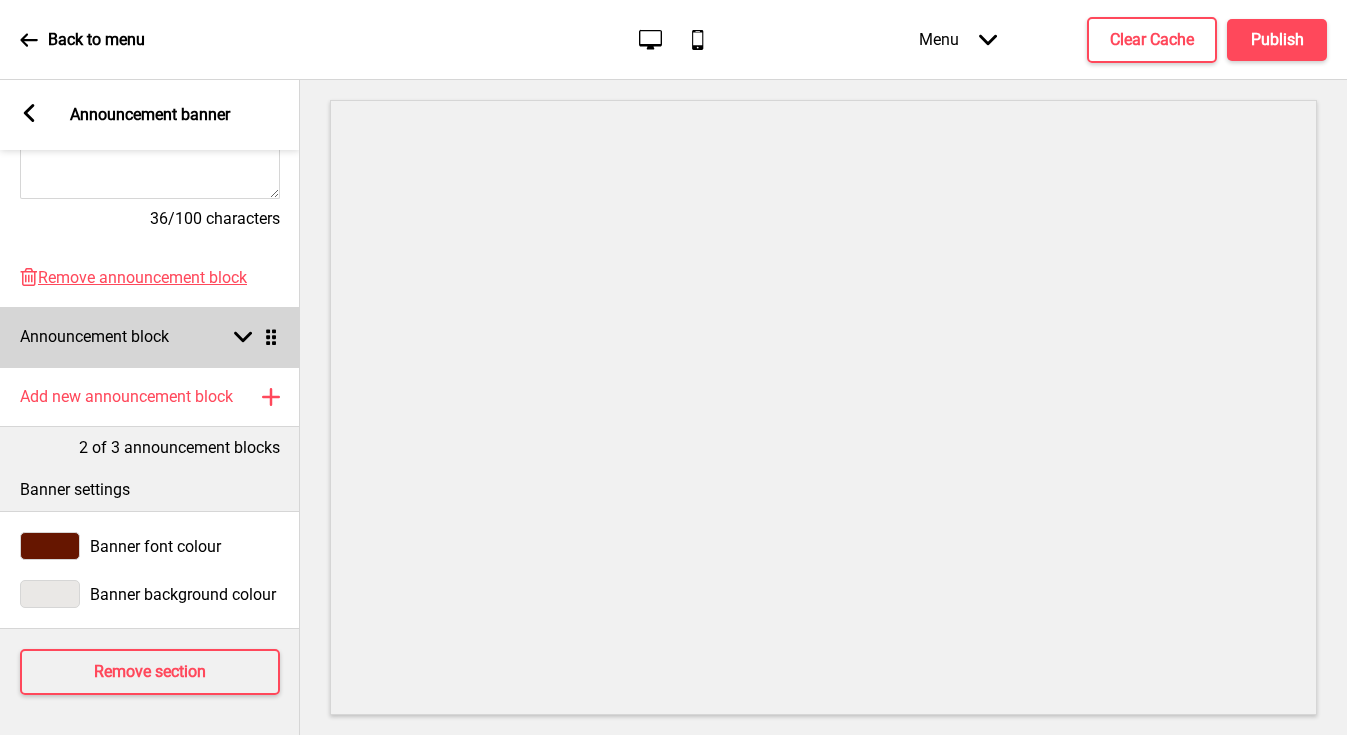 click on "Announcement block Arrow down Drag" at bounding box center [150, 337] 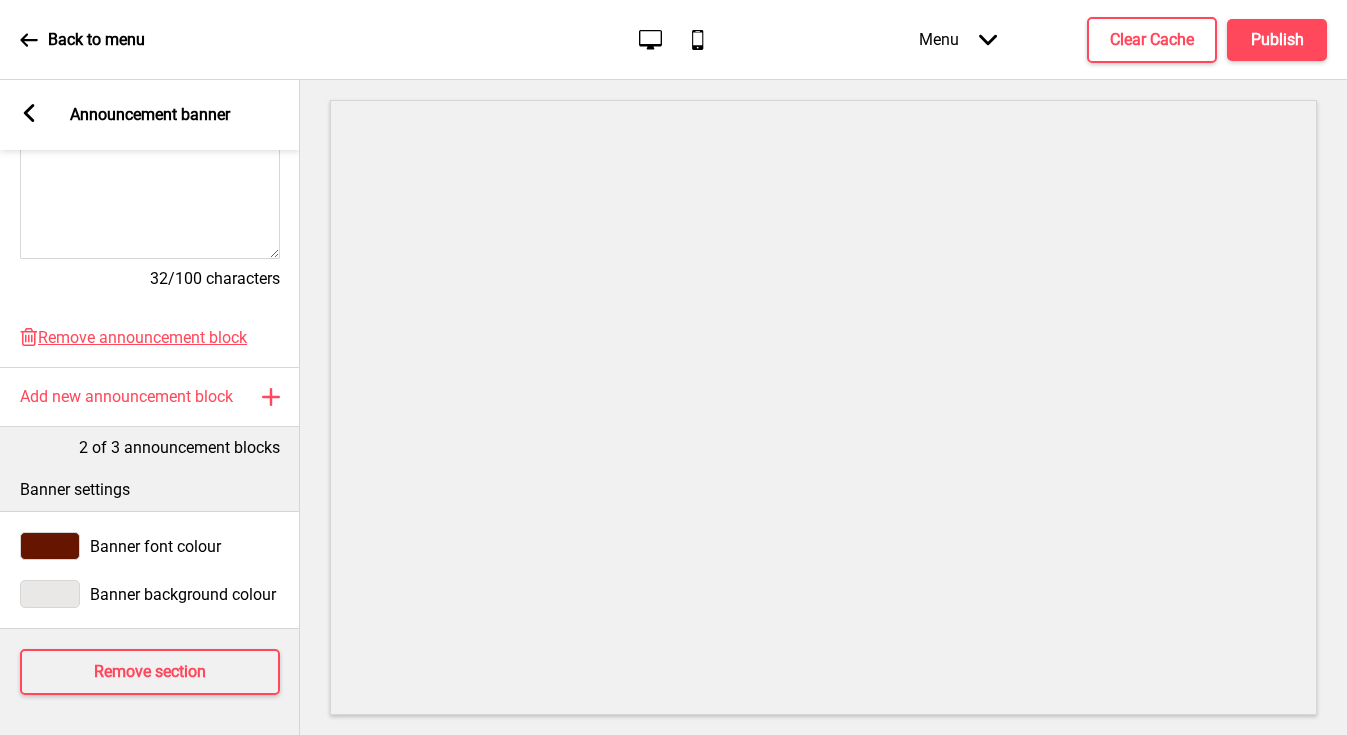 click 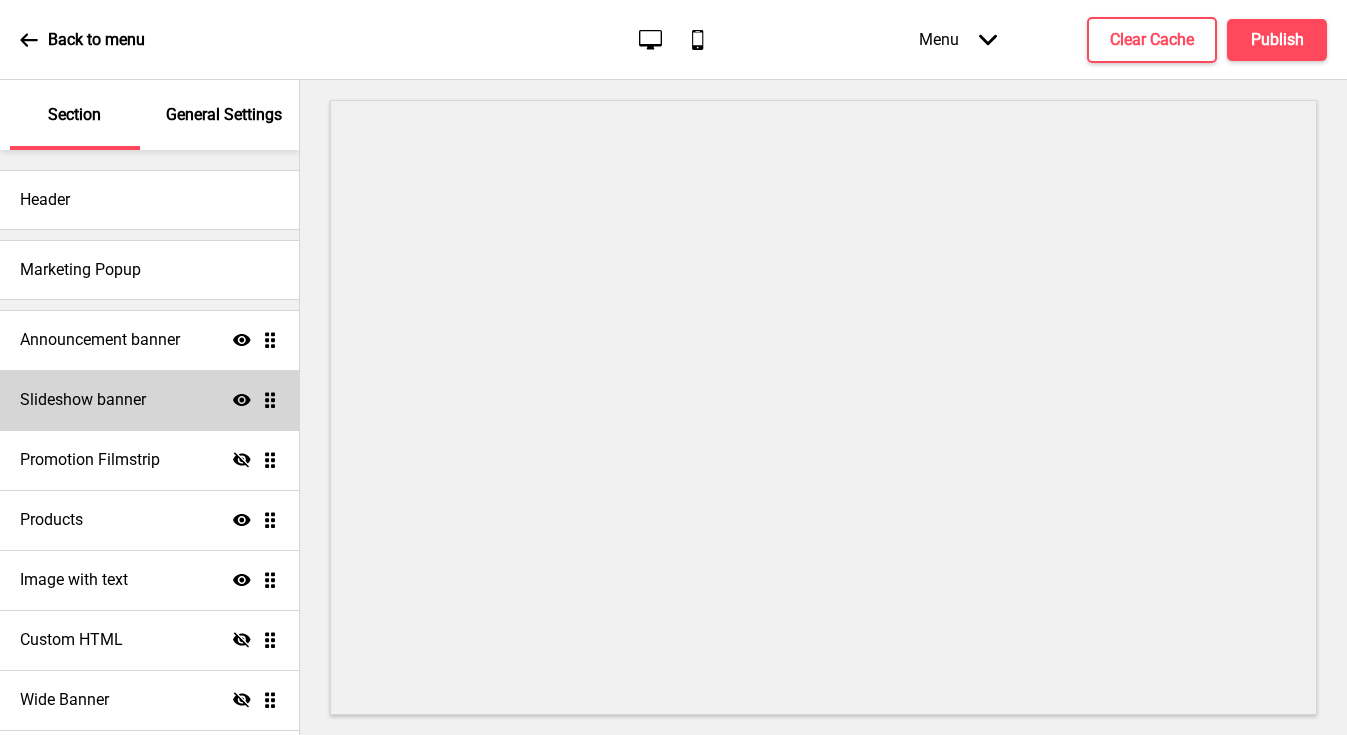 click on "Slideshow banner Show Drag" at bounding box center (149, 400) 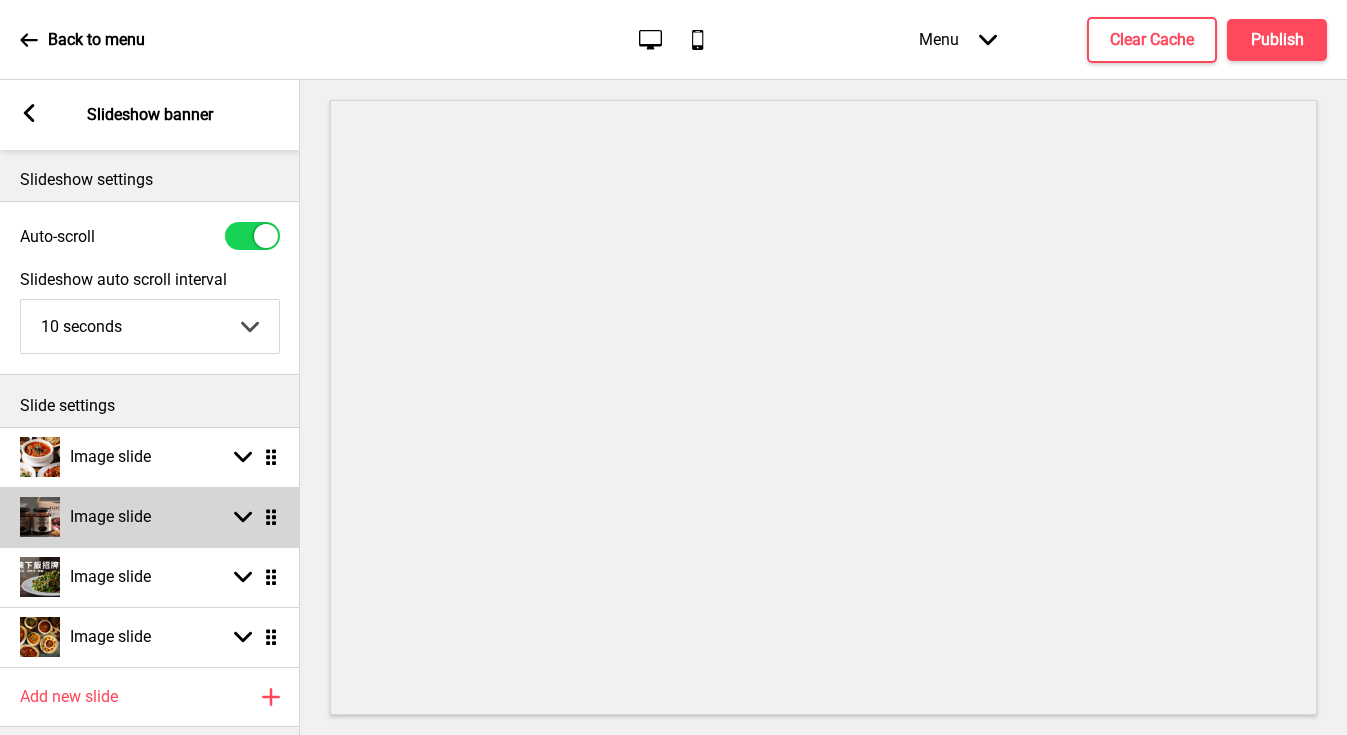 scroll, scrollTop: 0, scrollLeft: 0, axis: both 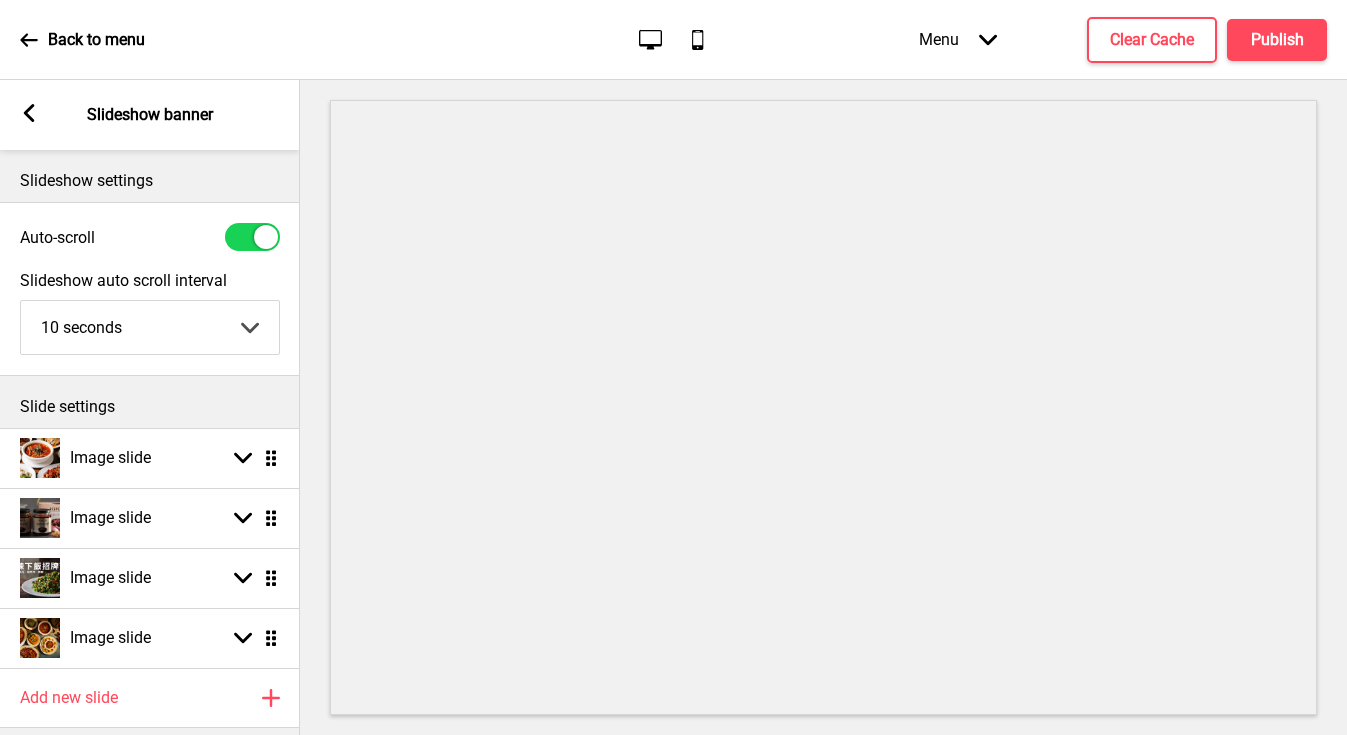 click 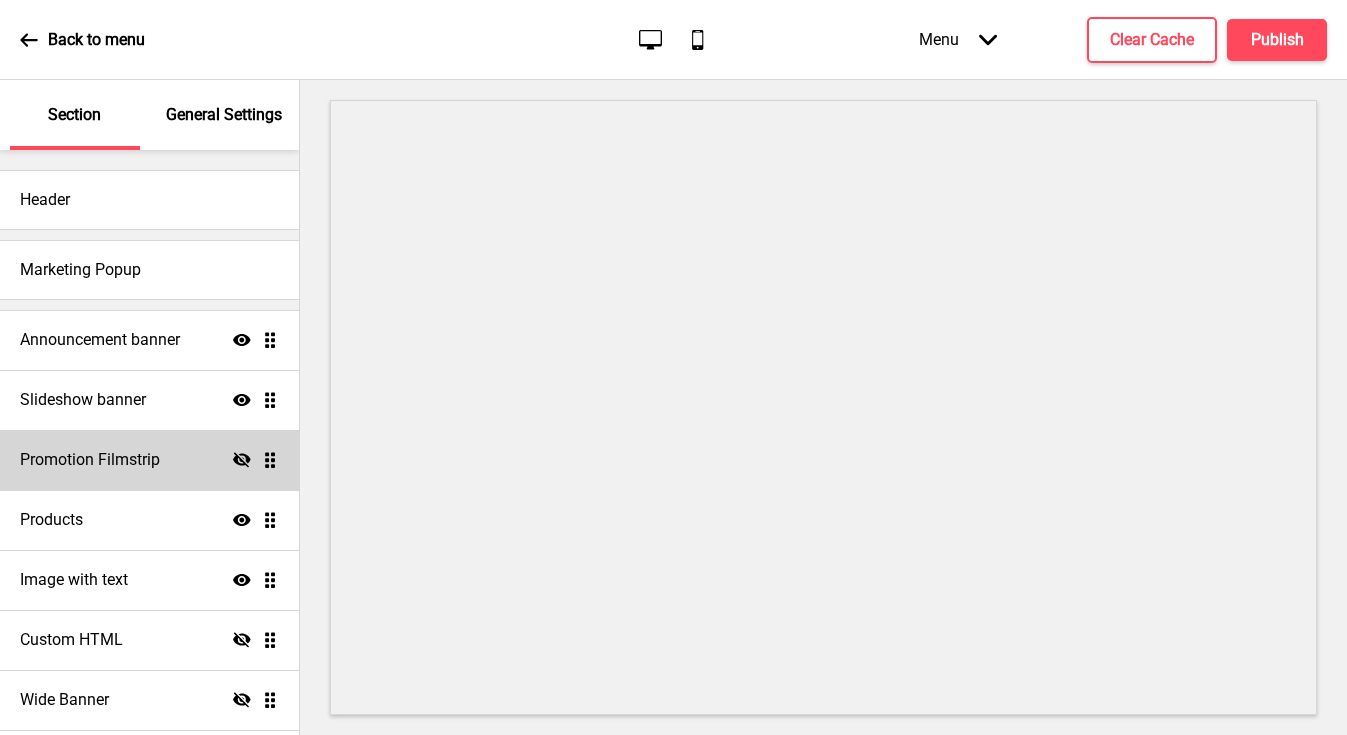 click on "Promotion Filmstrip" at bounding box center [90, 460] 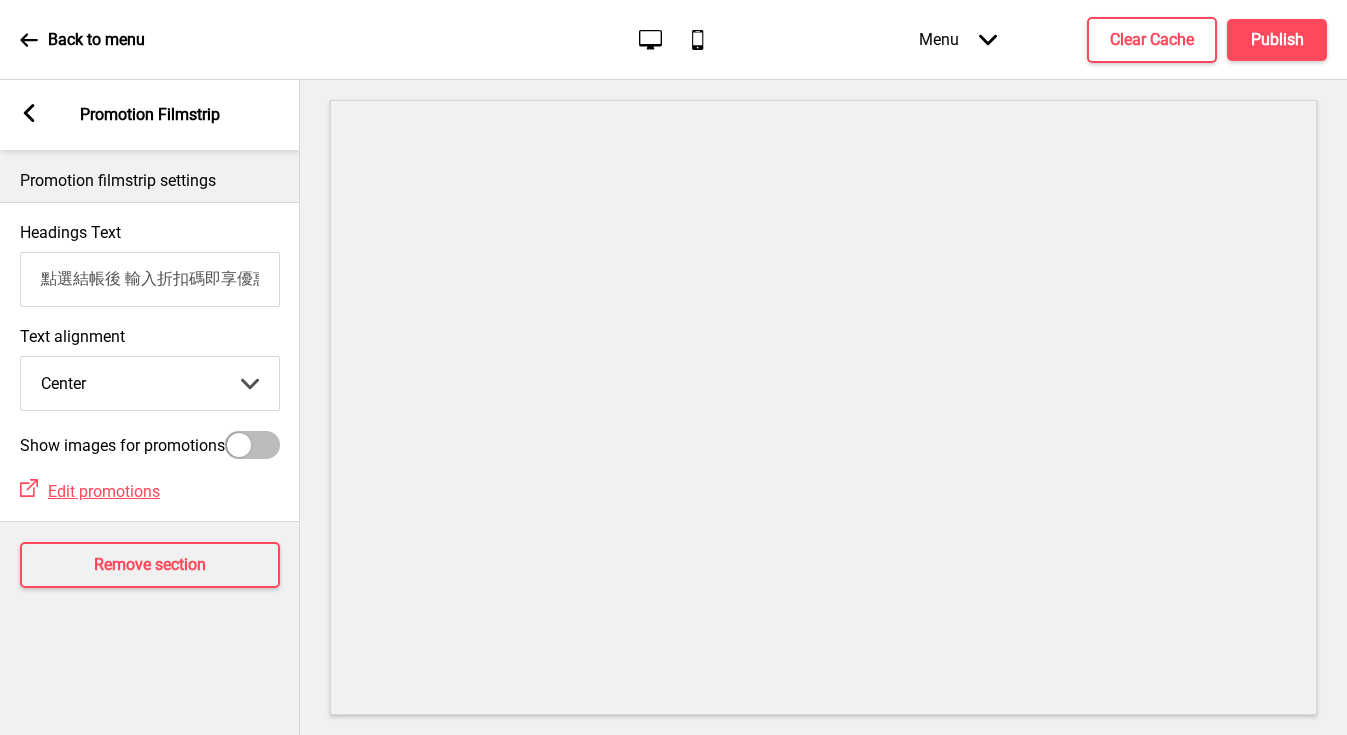 click on "Arrow left" at bounding box center [29, 115] 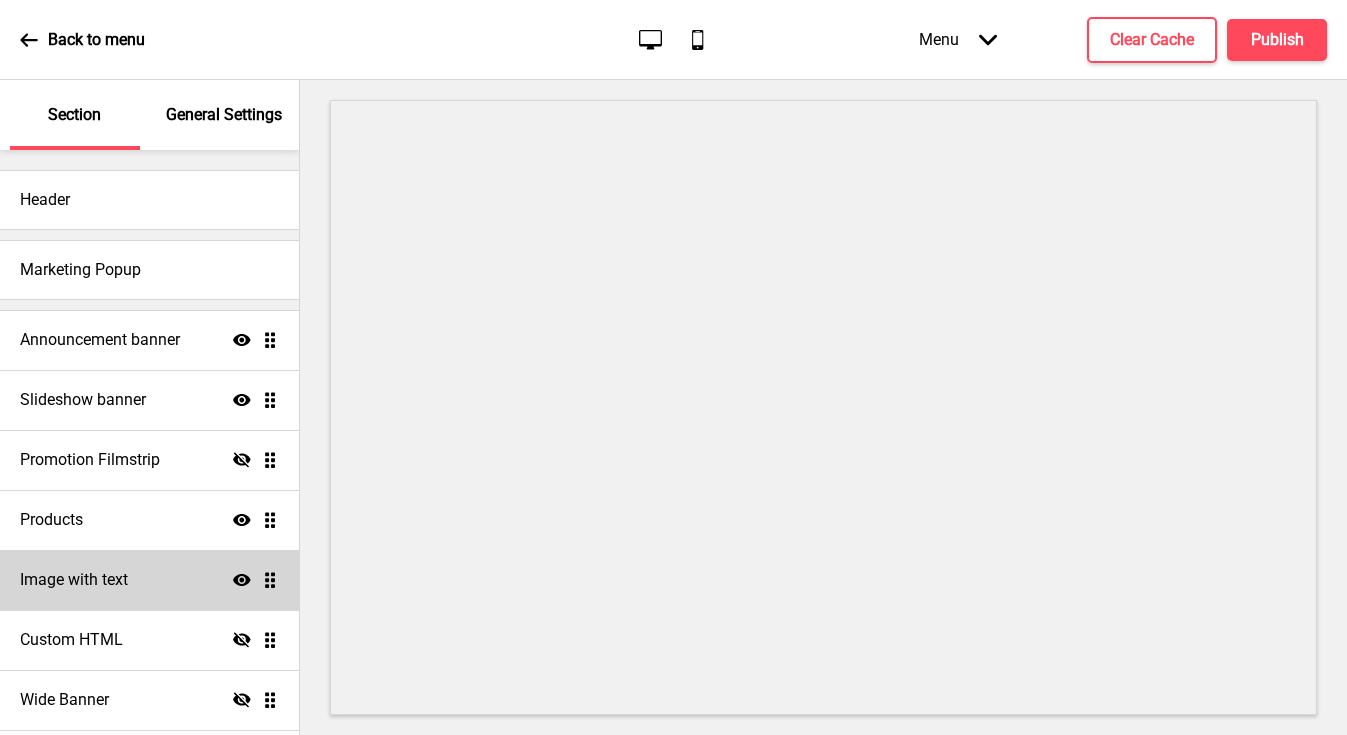 click on "Image with text Show Drag" at bounding box center (149, 580) 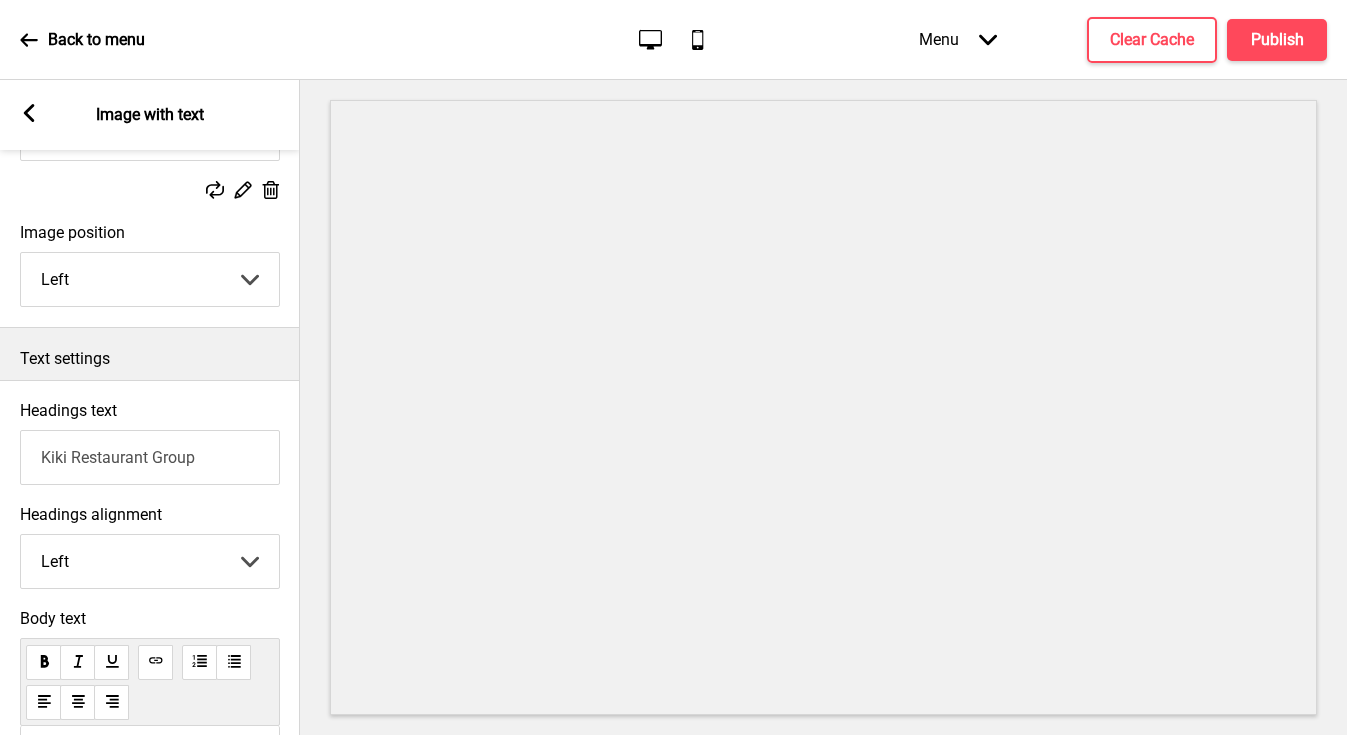 scroll, scrollTop: 531, scrollLeft: 0, axis: vertical 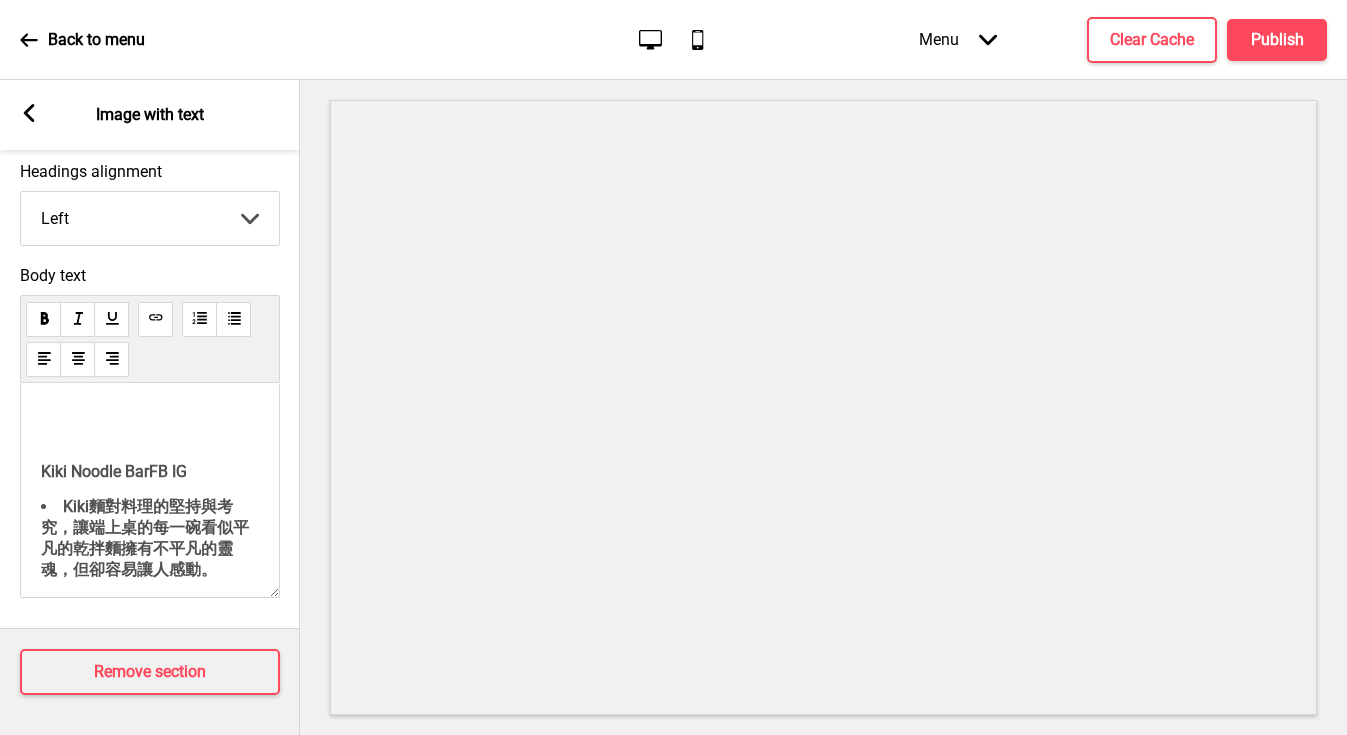 click on "Arrow left" at bounding box center (29, 115) 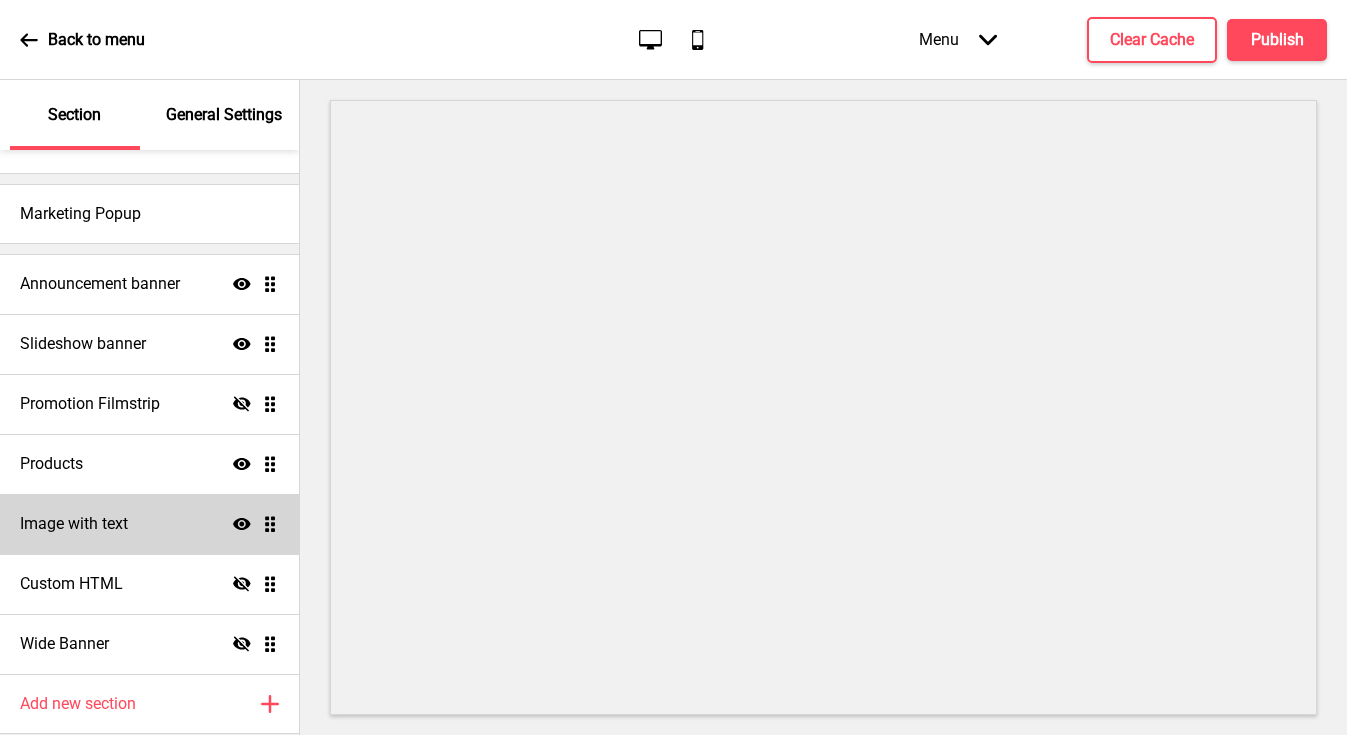scroll, scrollTop: 0, scrollLeft: 0, axis: both 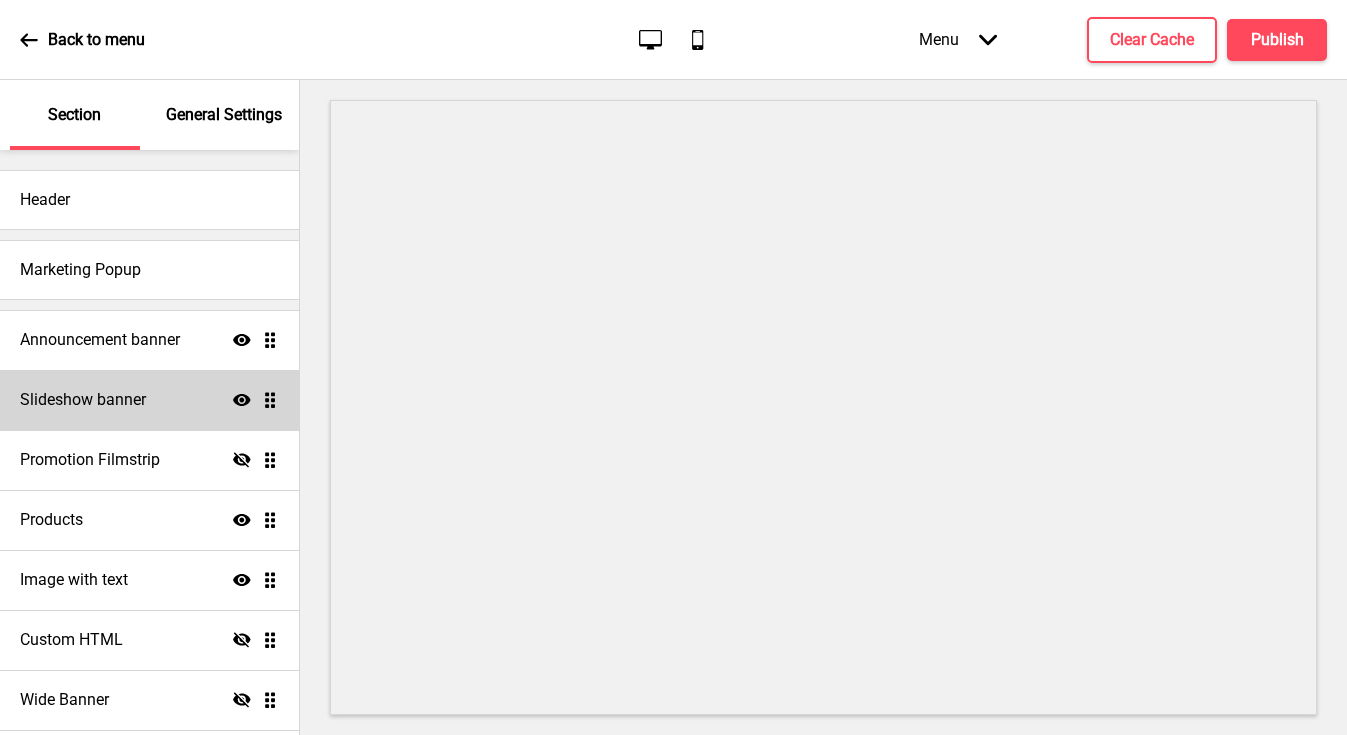 click on "Slideshow banner" at bounding box center (83, 400) 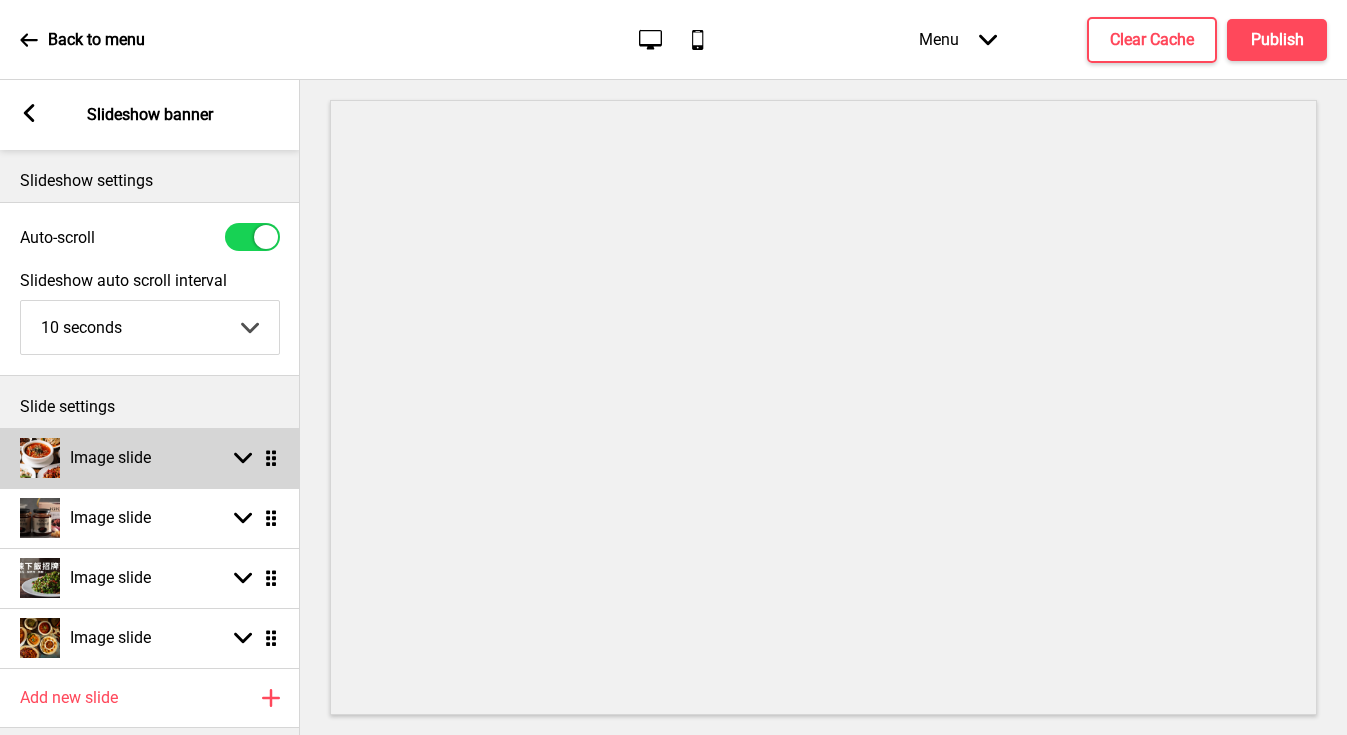 click on "Image slide Arrow down Drag" at bounding box center (150, 458) 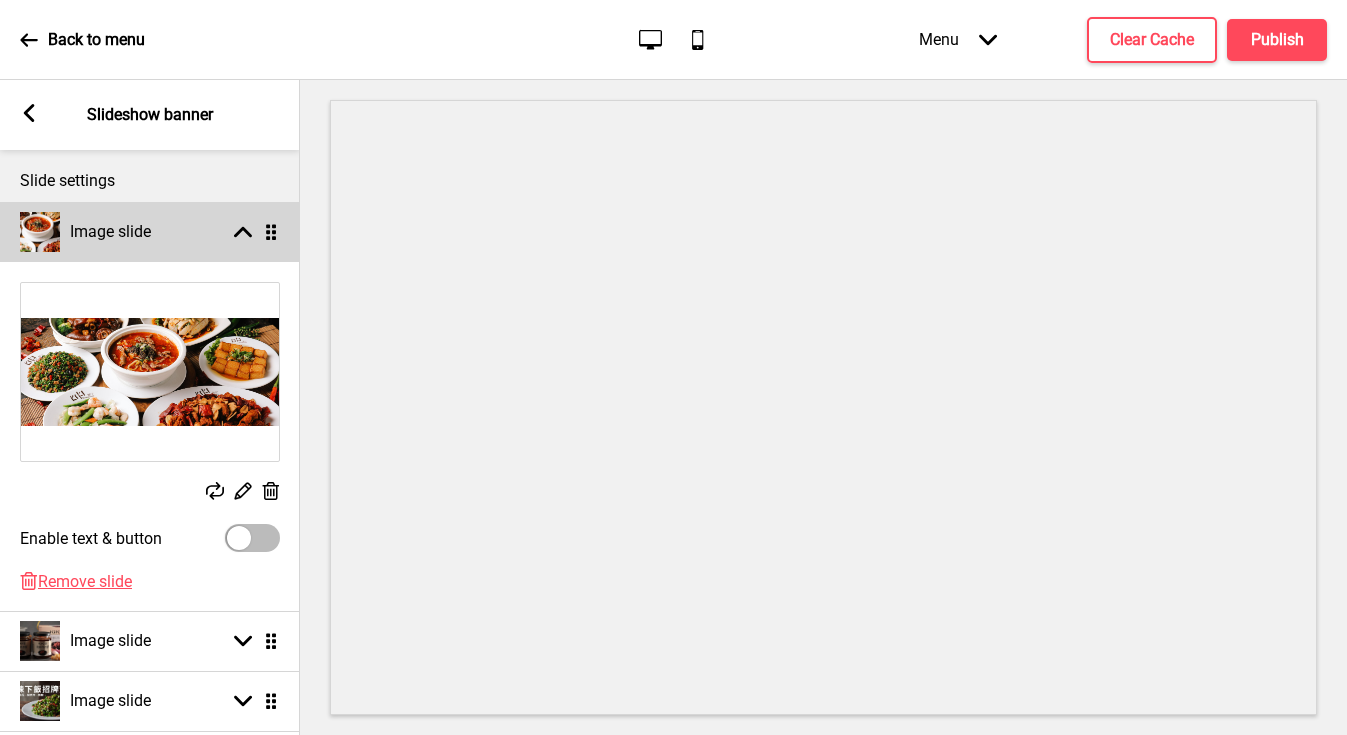 scroll, scrollTop: 192, scrollLeft: 0, axis: vertical 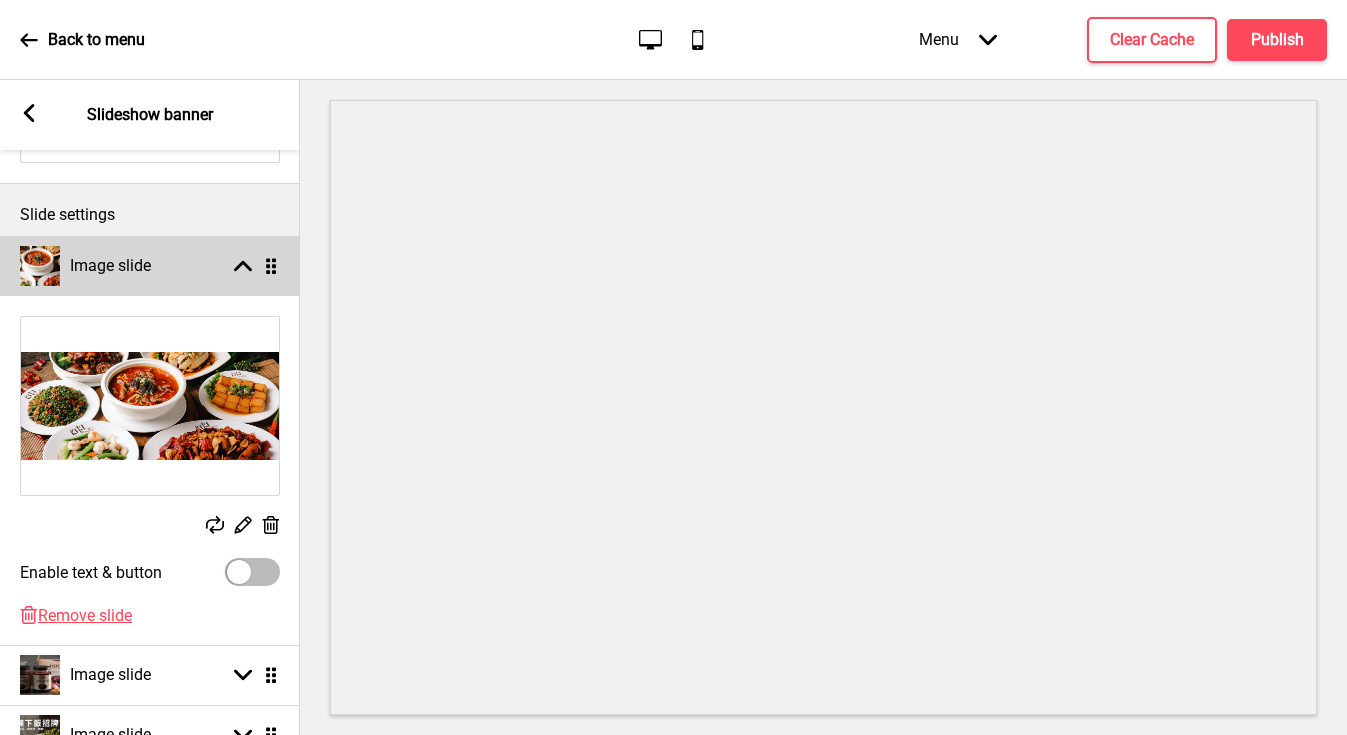click on "Image slide Arrow up Drag" at bounding box center [150, 266] 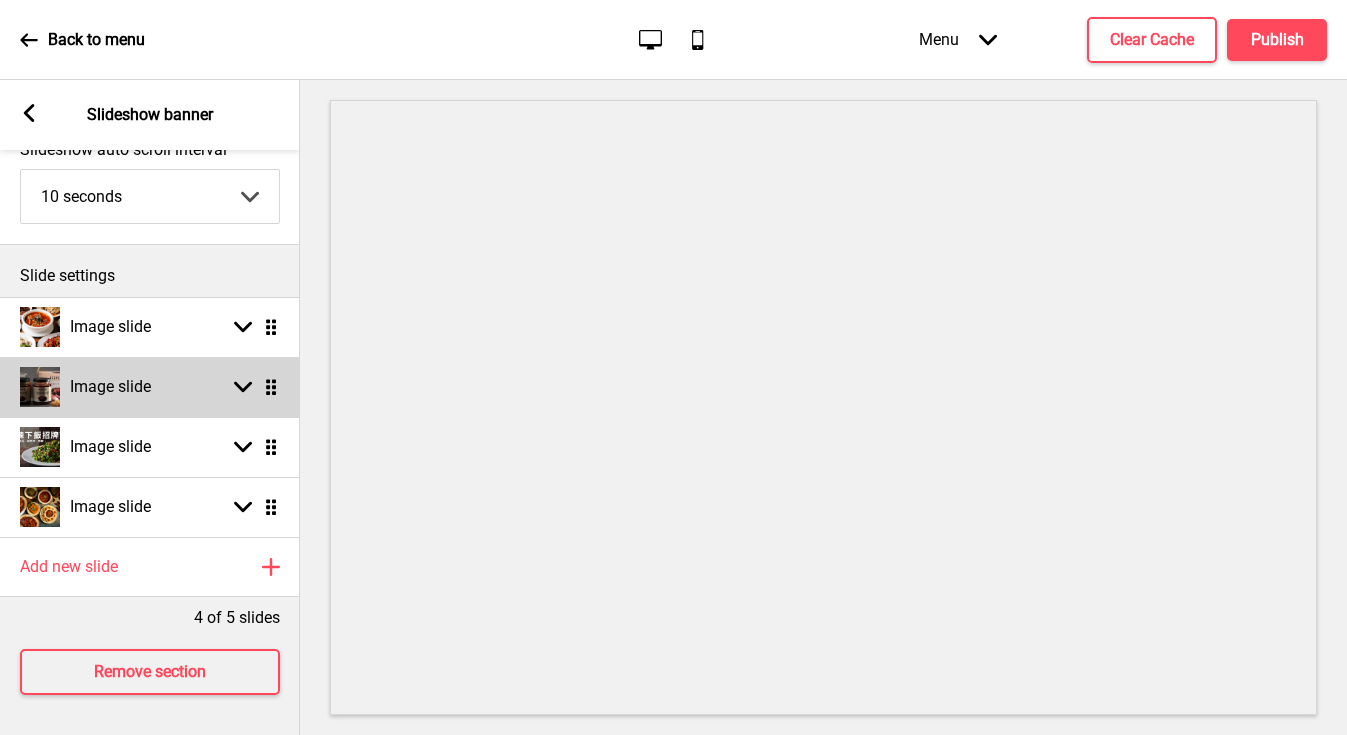 click on "Image slide" at bounding box center [110, 387] 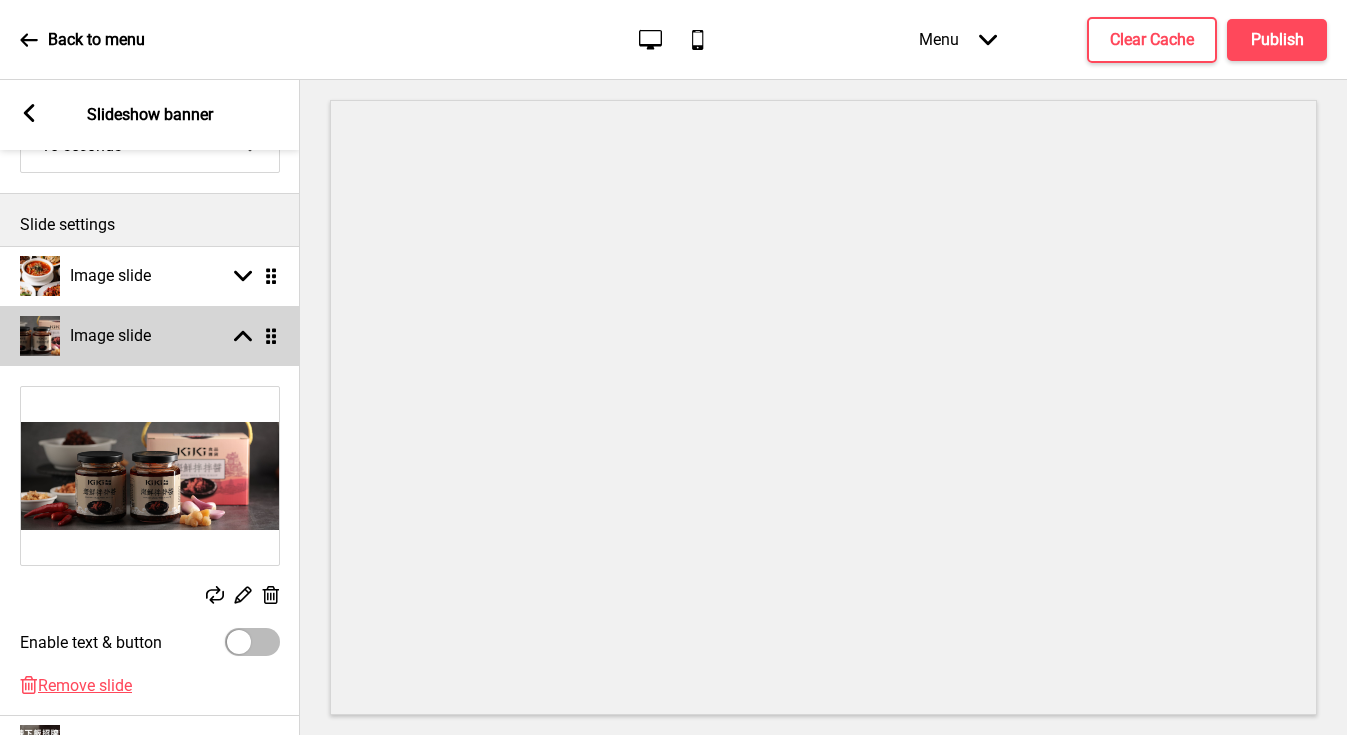 scroll, scrollTop: 192, scrollLeft: 0, axis: vertical 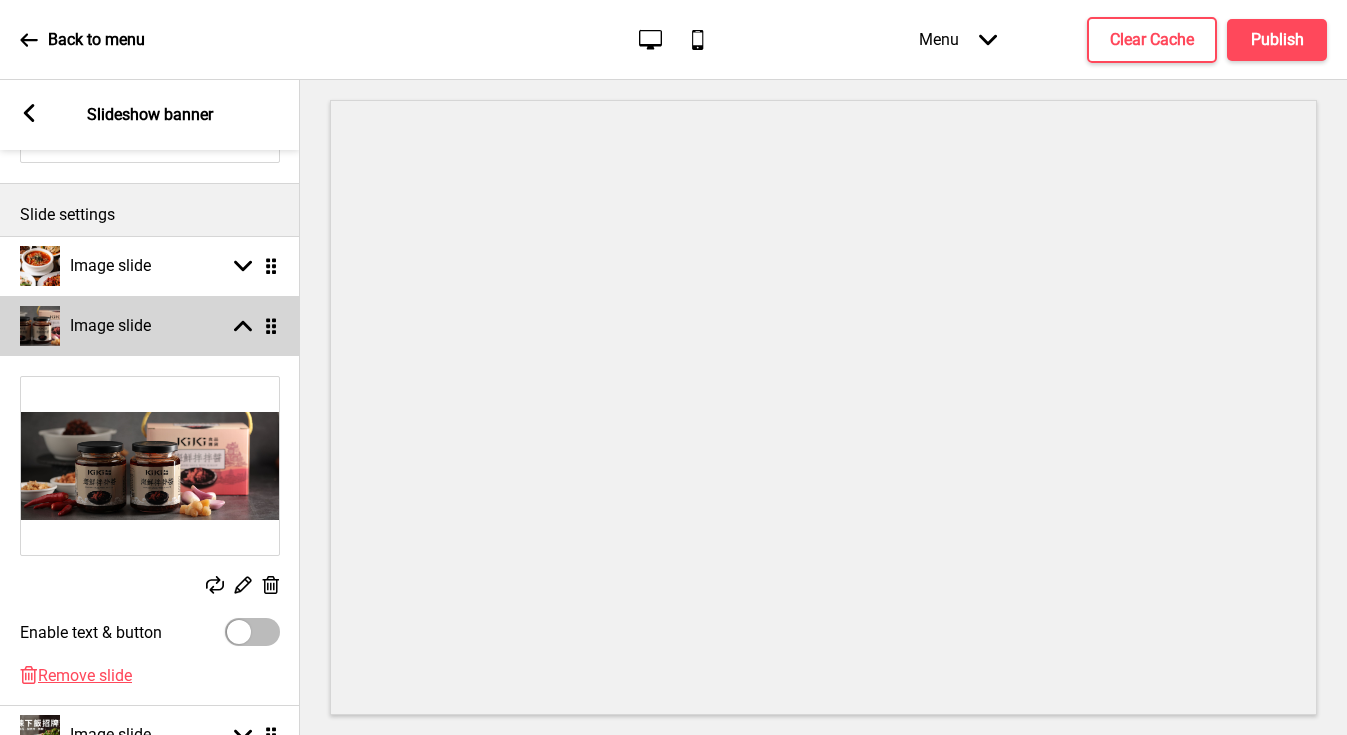 click on "Image slide" at bounding box center (110, 326) 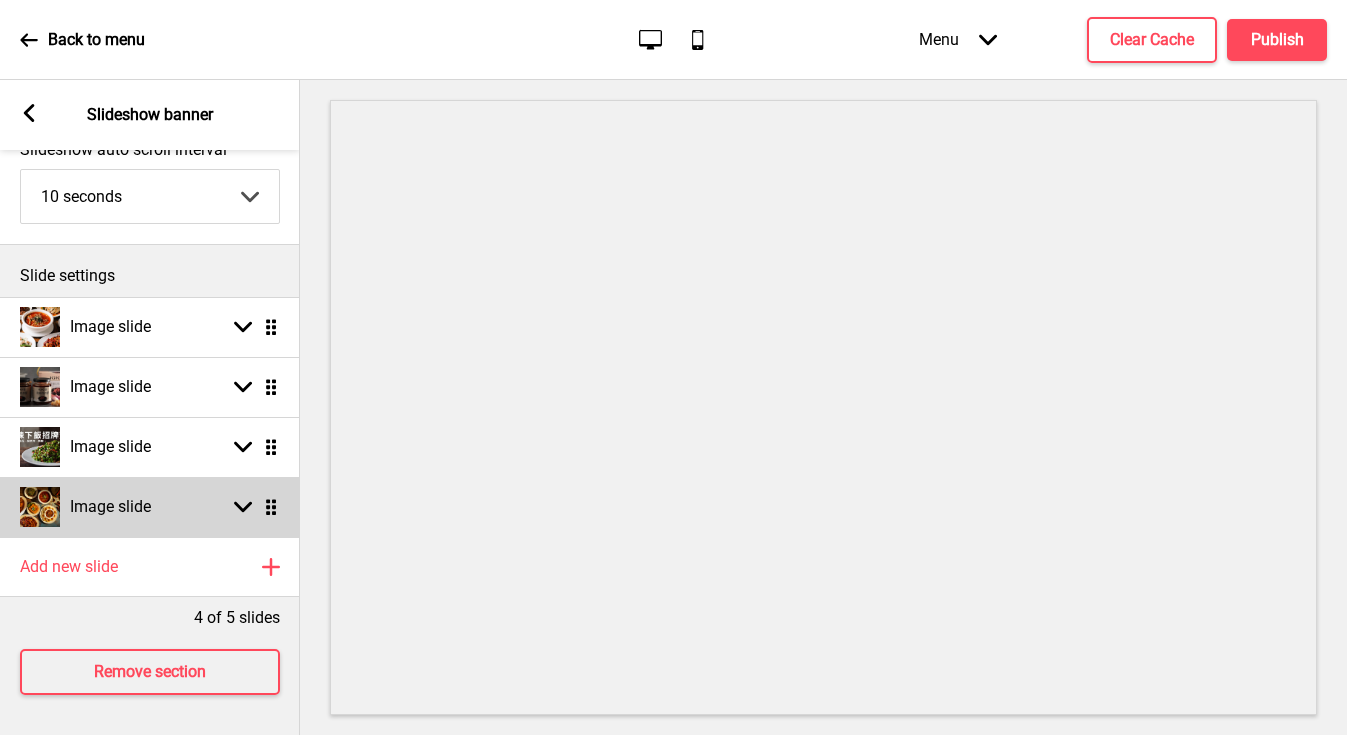 click on "Image slide" at bounding box center (110, 507) 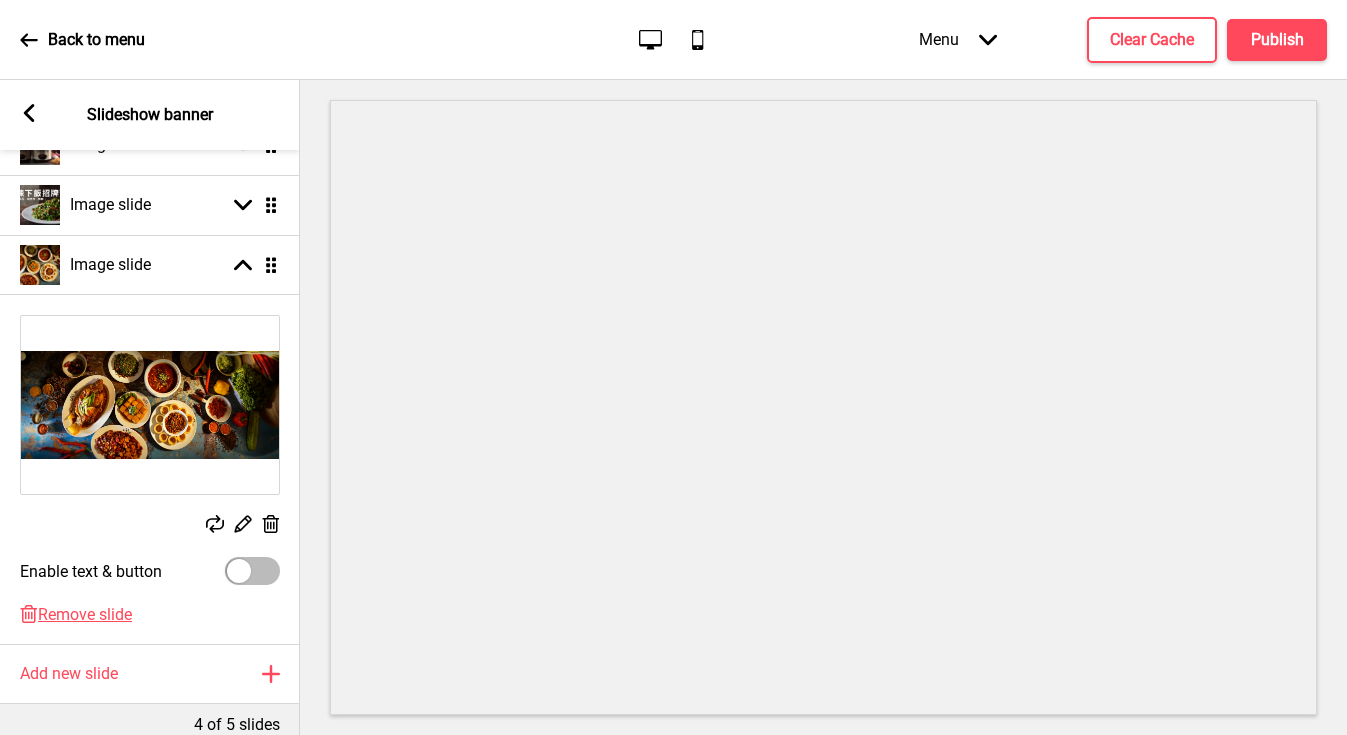 scroll, scrollTop: 348, scrollLeft: 0, axis: vertical 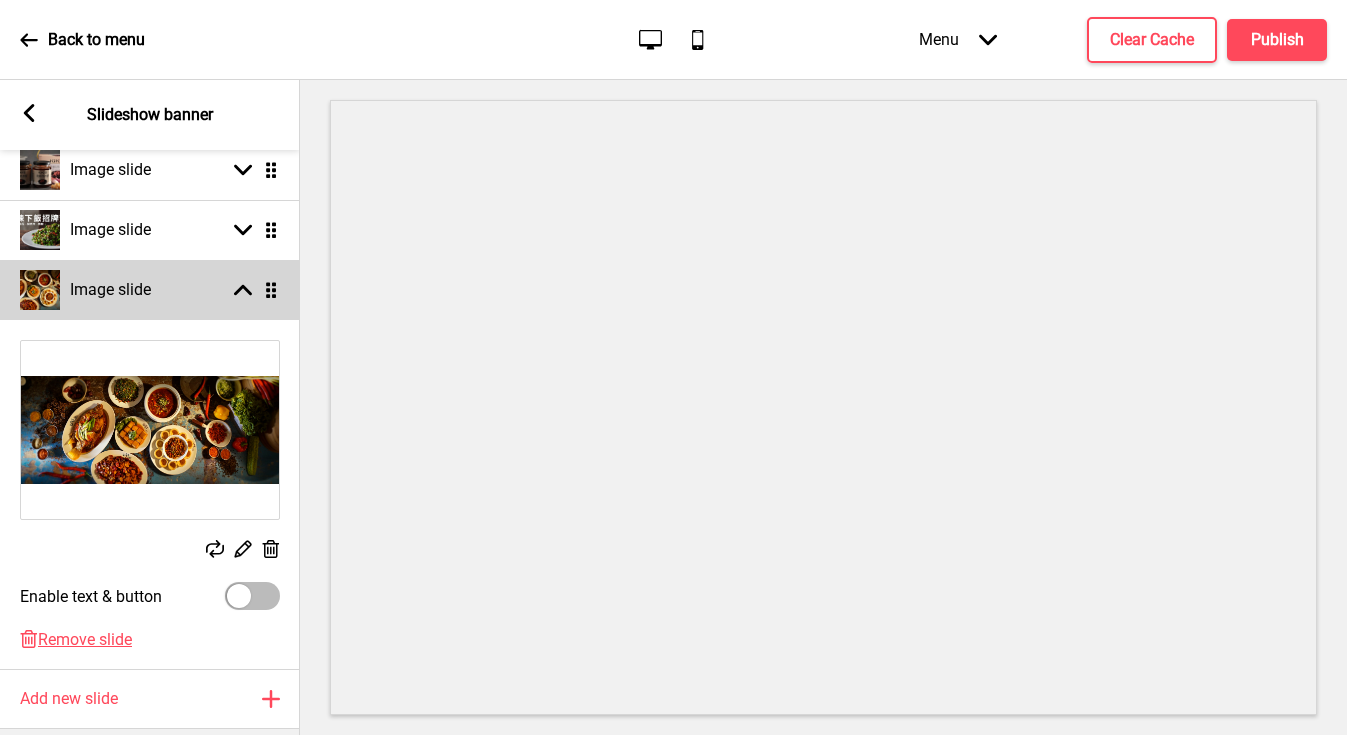 click on "Image slide" at bounding box center [110, 290] 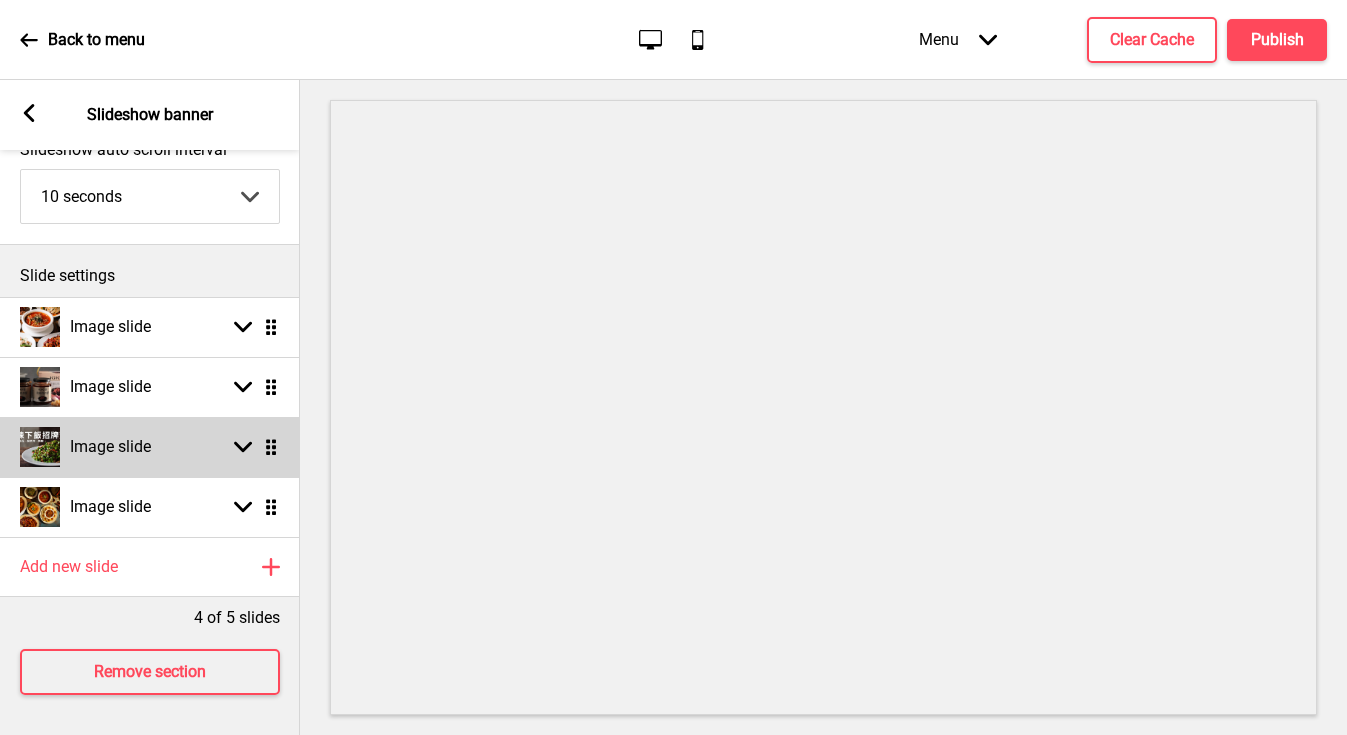click on "Image slide" at bounding box center [110, 447] 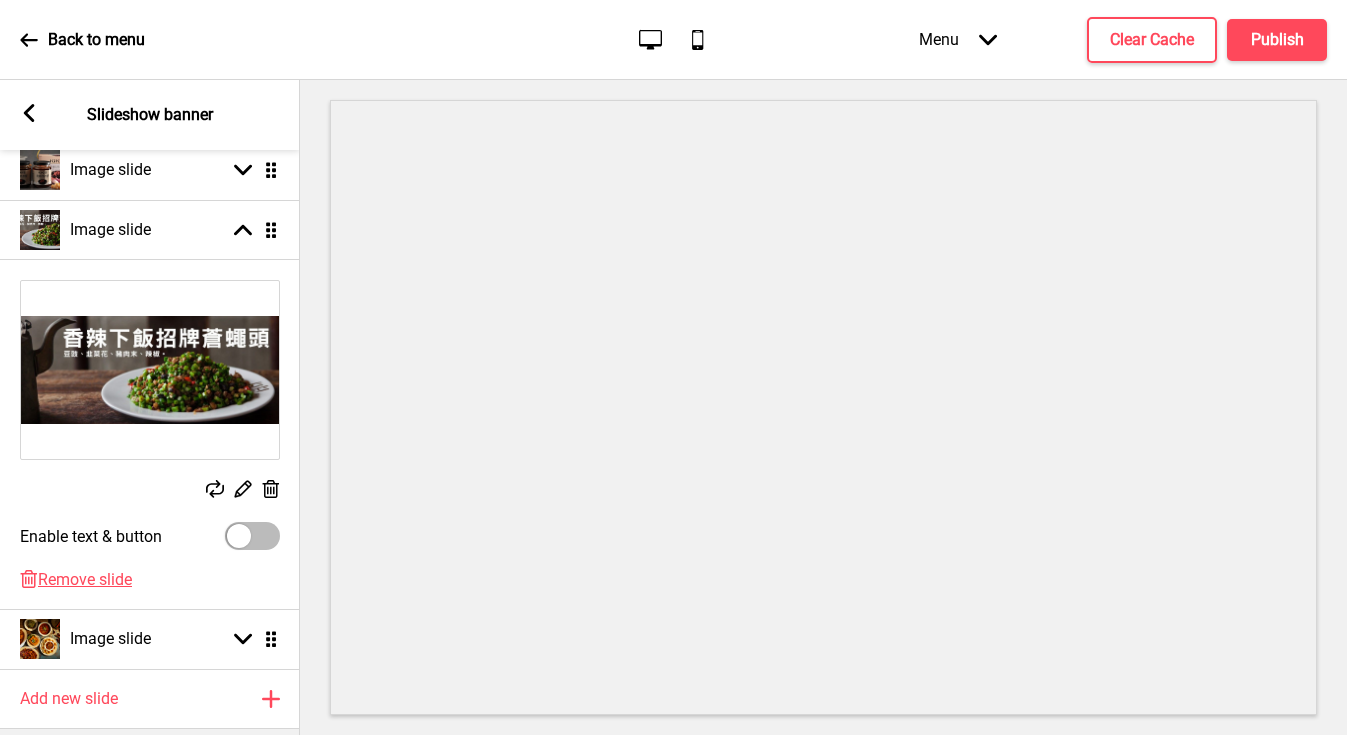 scroll, scrollTop: 349, scrollLeft: 0, axis: vertical 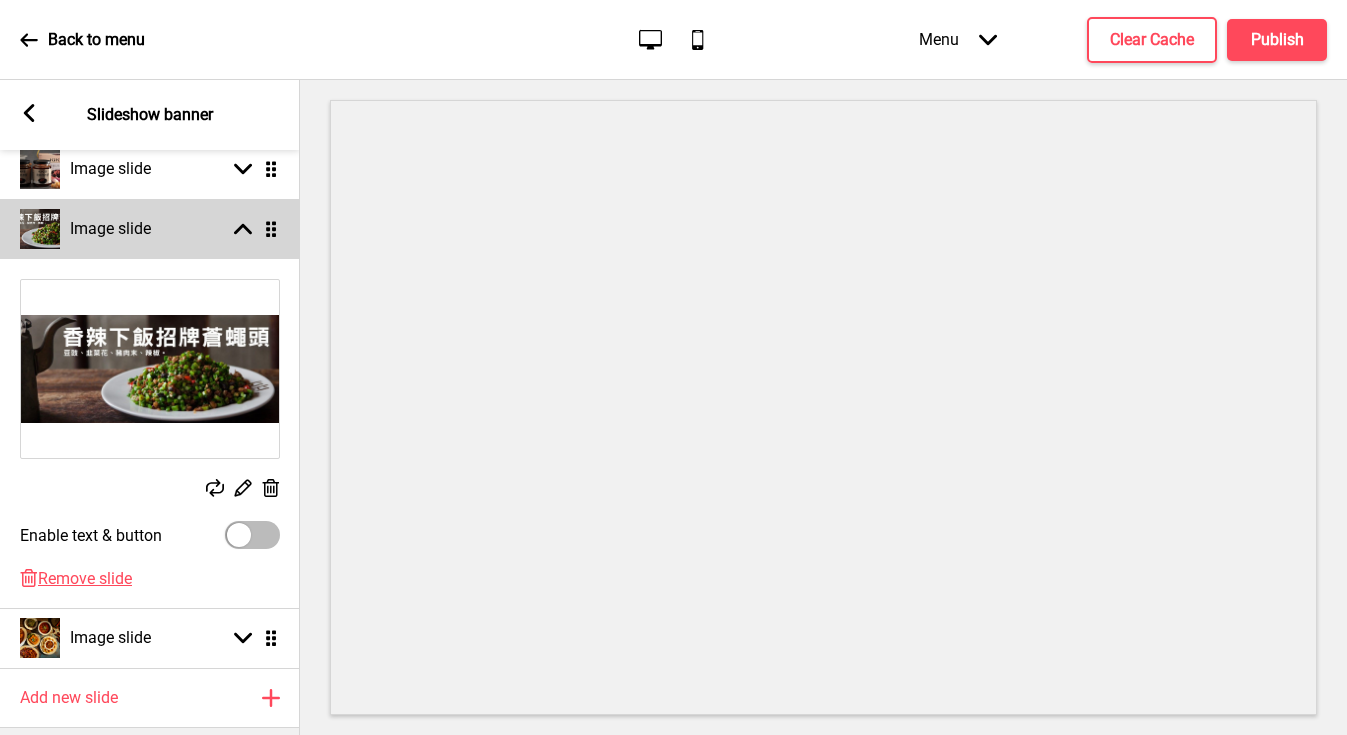 click on "Image slide" at bounding box center [85, 229] 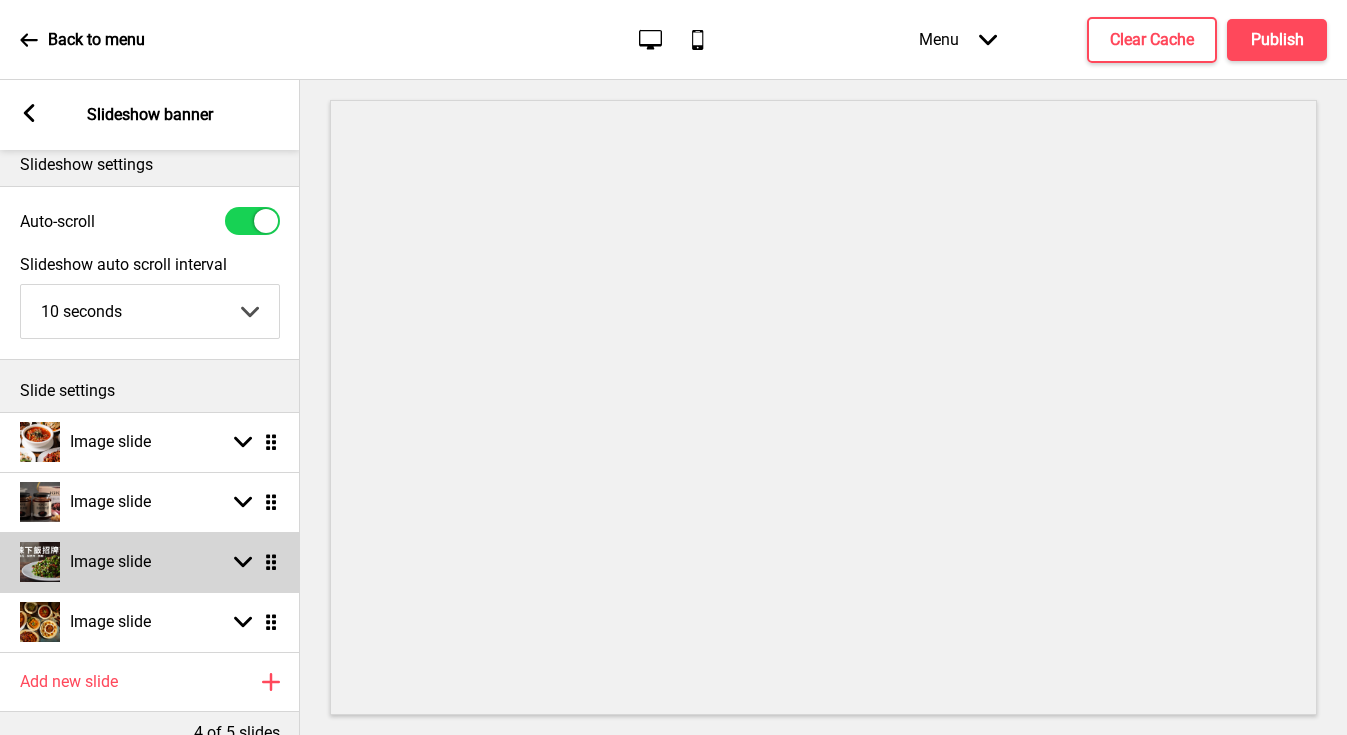 scroll, scrollTop: 0, scrollLeft: 0, axis: both 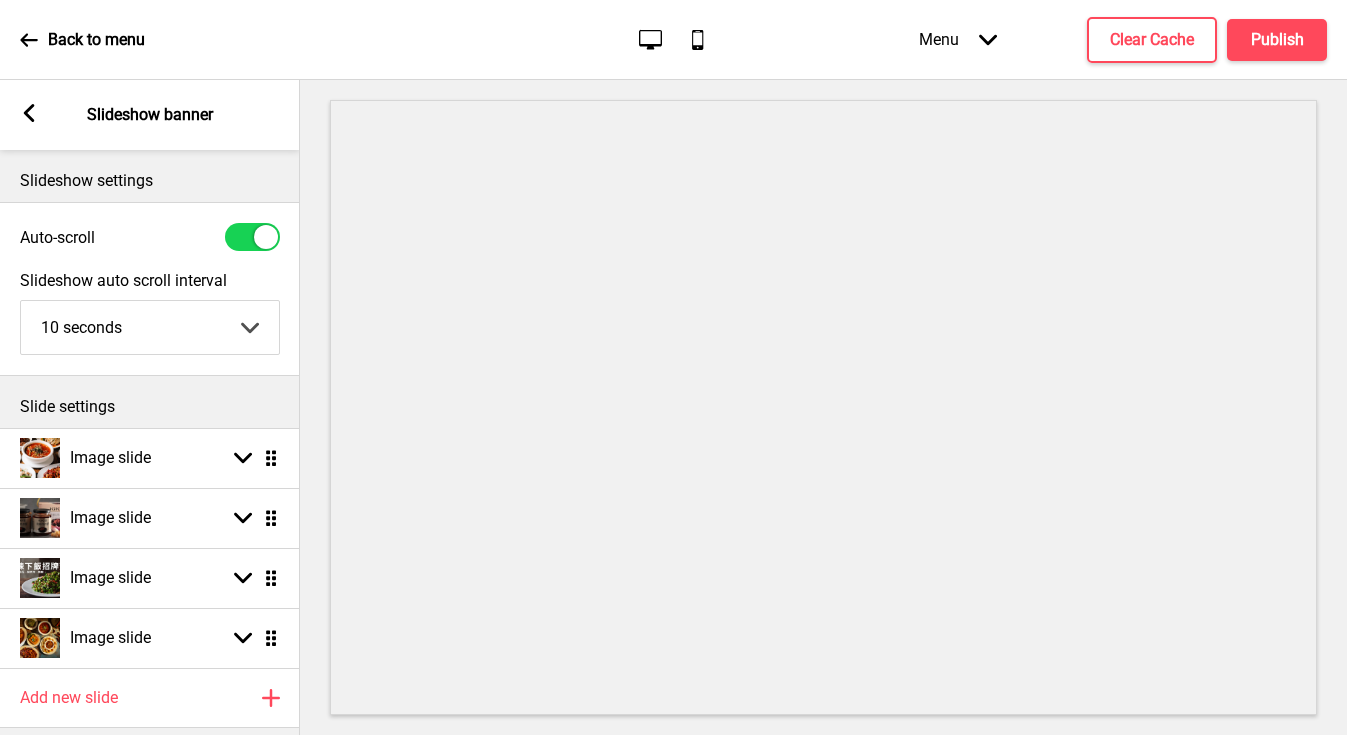 click 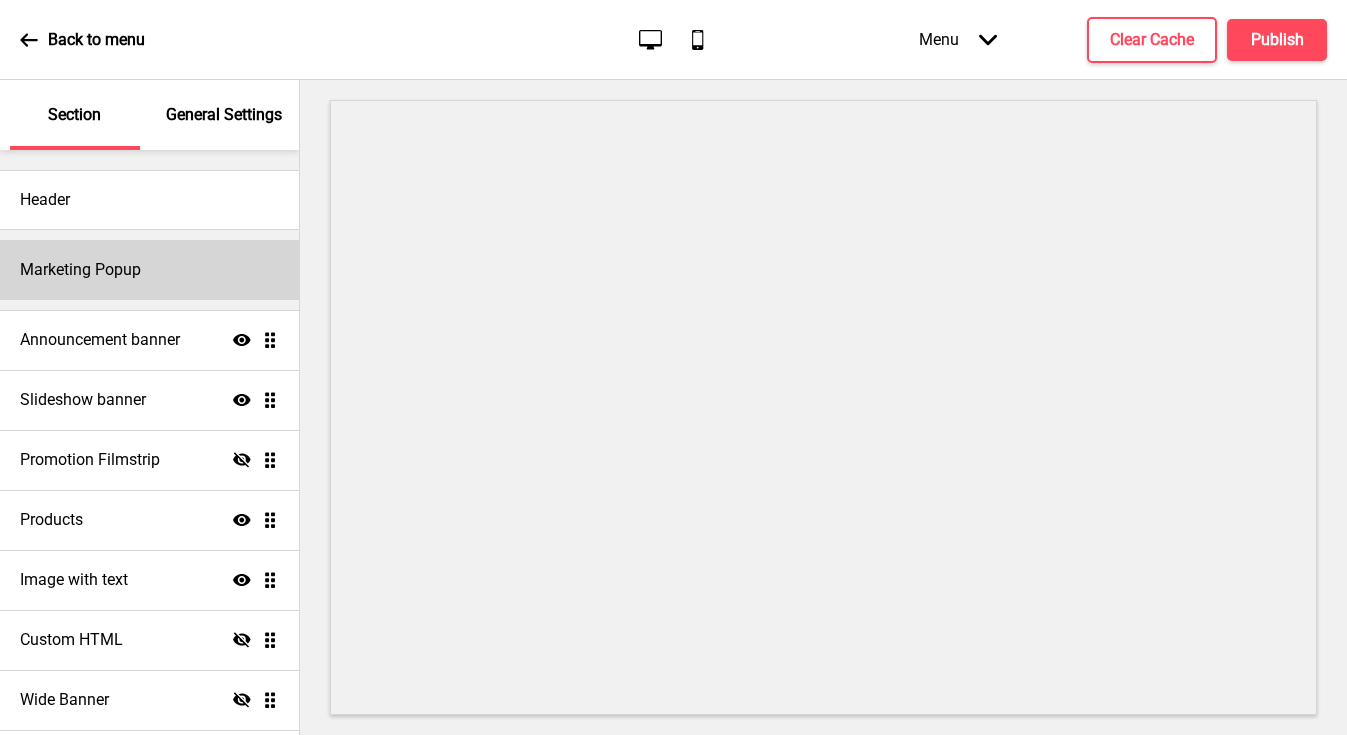 click on "Marketing Popup" at bounding box center [80, 270] 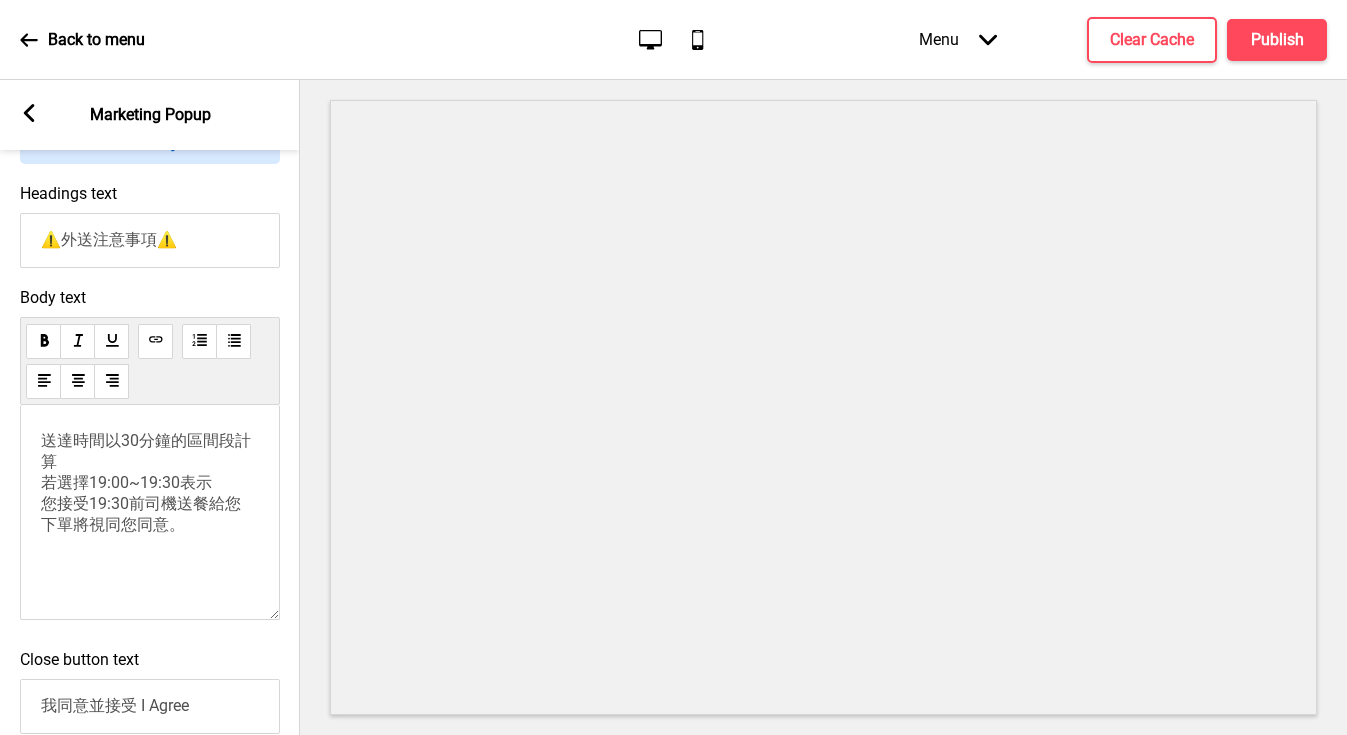 scroll, scrollTop: 1001, scrollLeft: 0, axis: vertical 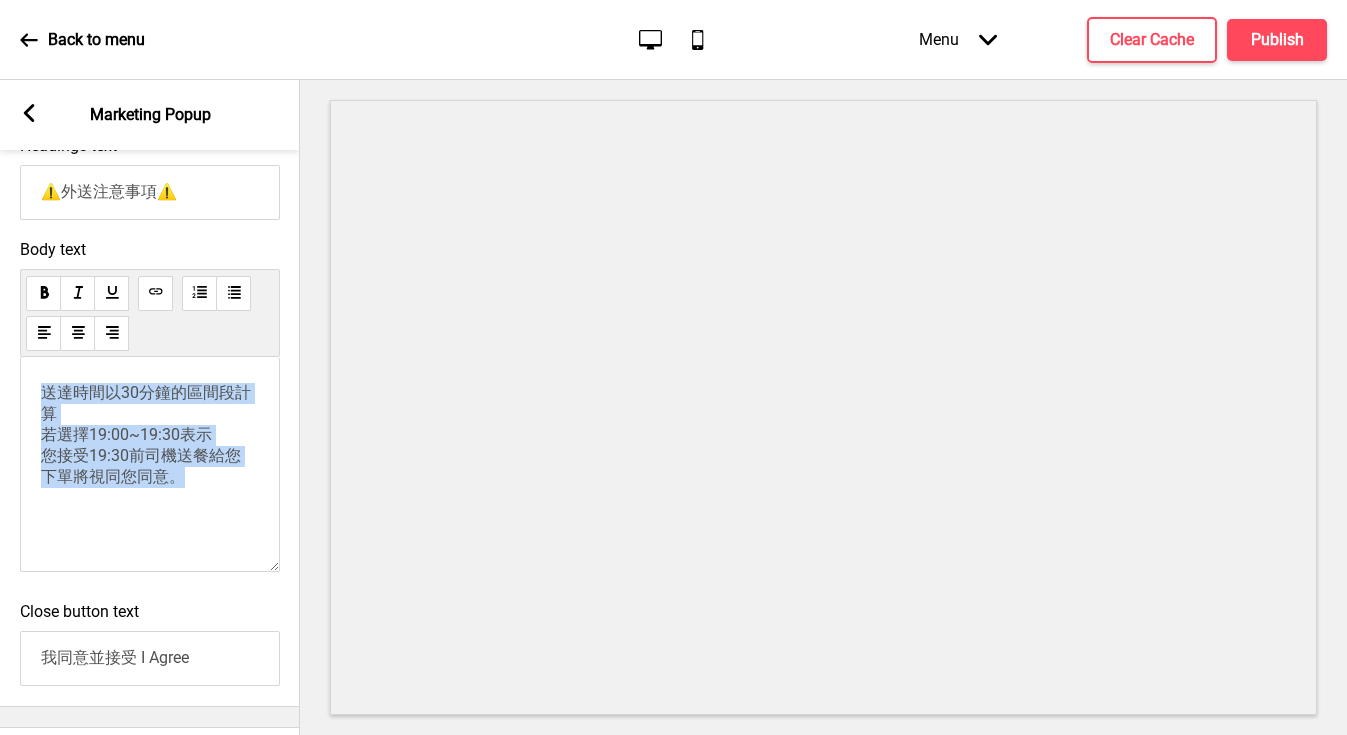 drag, startPoint x: 180, startPoint y: 497, endPoint x: 32, endPoint y: 404, distance: 174.79416 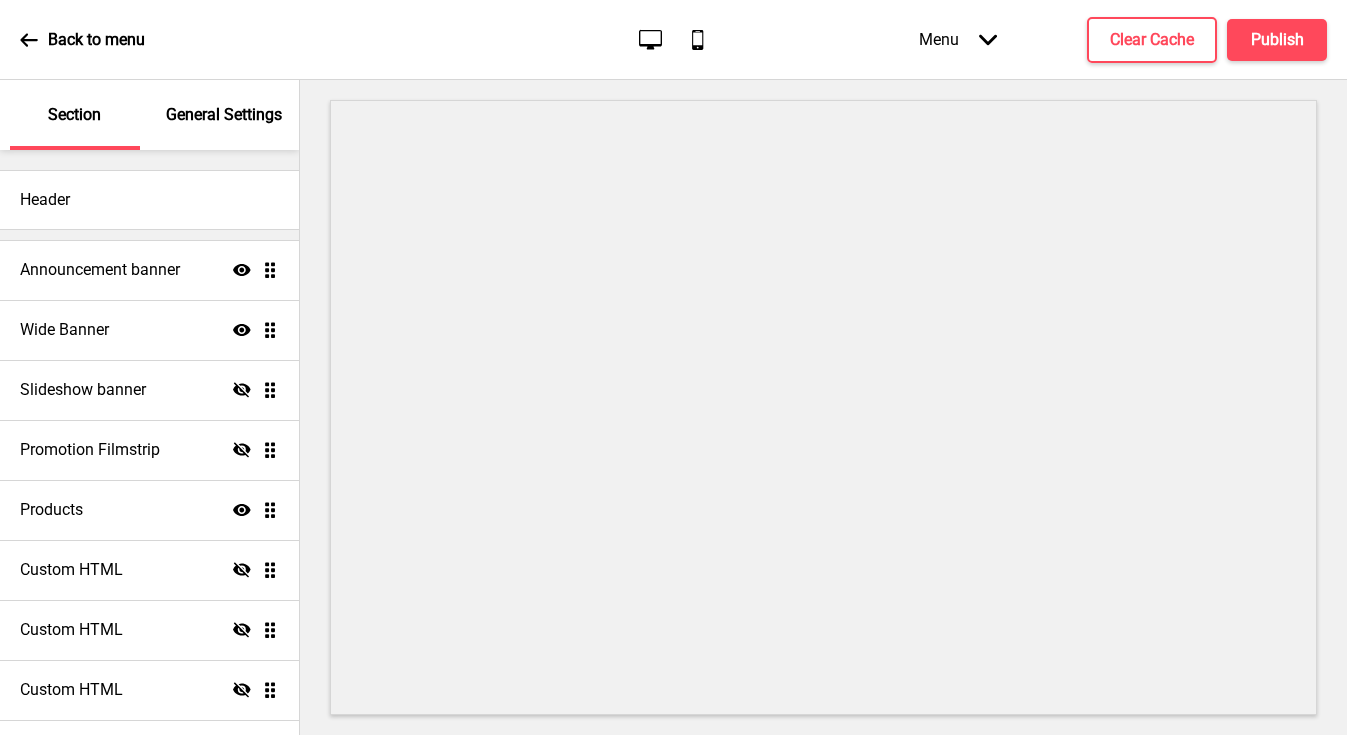 scroll, scrollTop: 0, scrollLeft: 0, axis: both 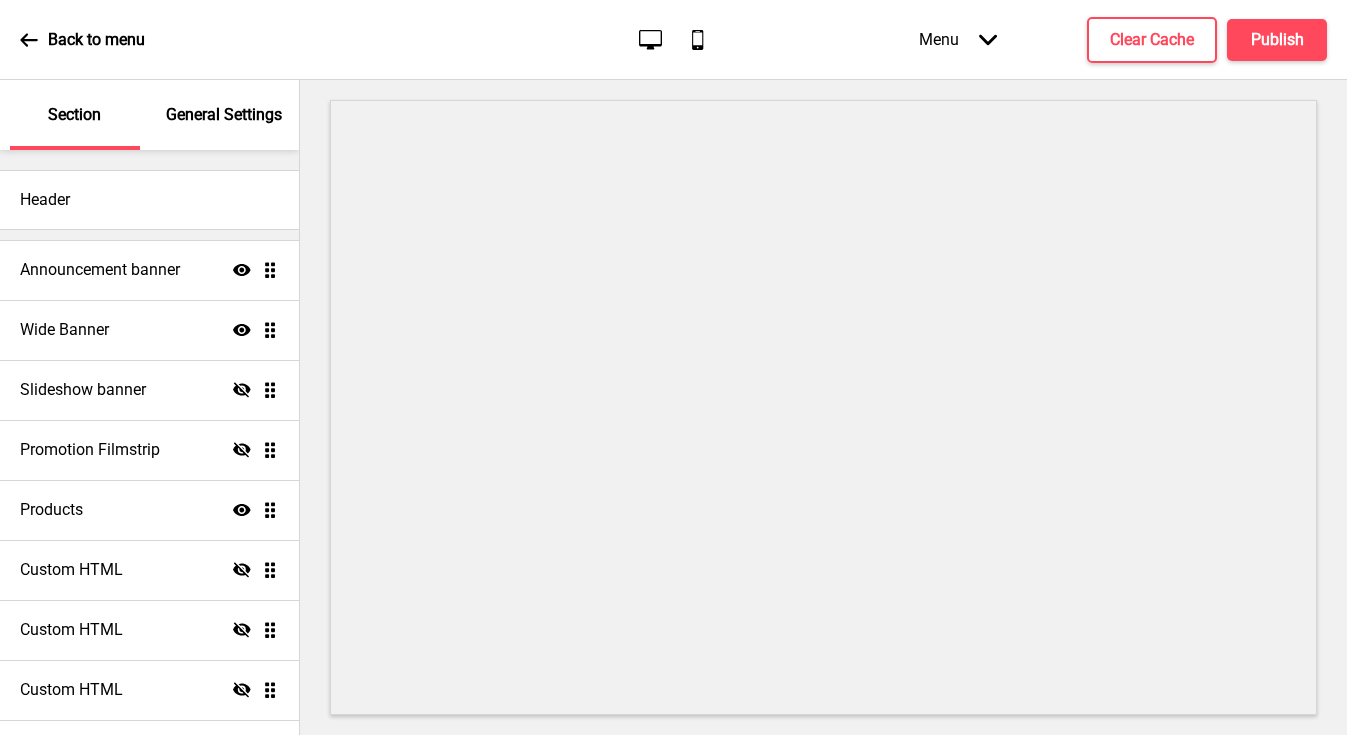 click on "General Settings" at bounding box center [224, 115] 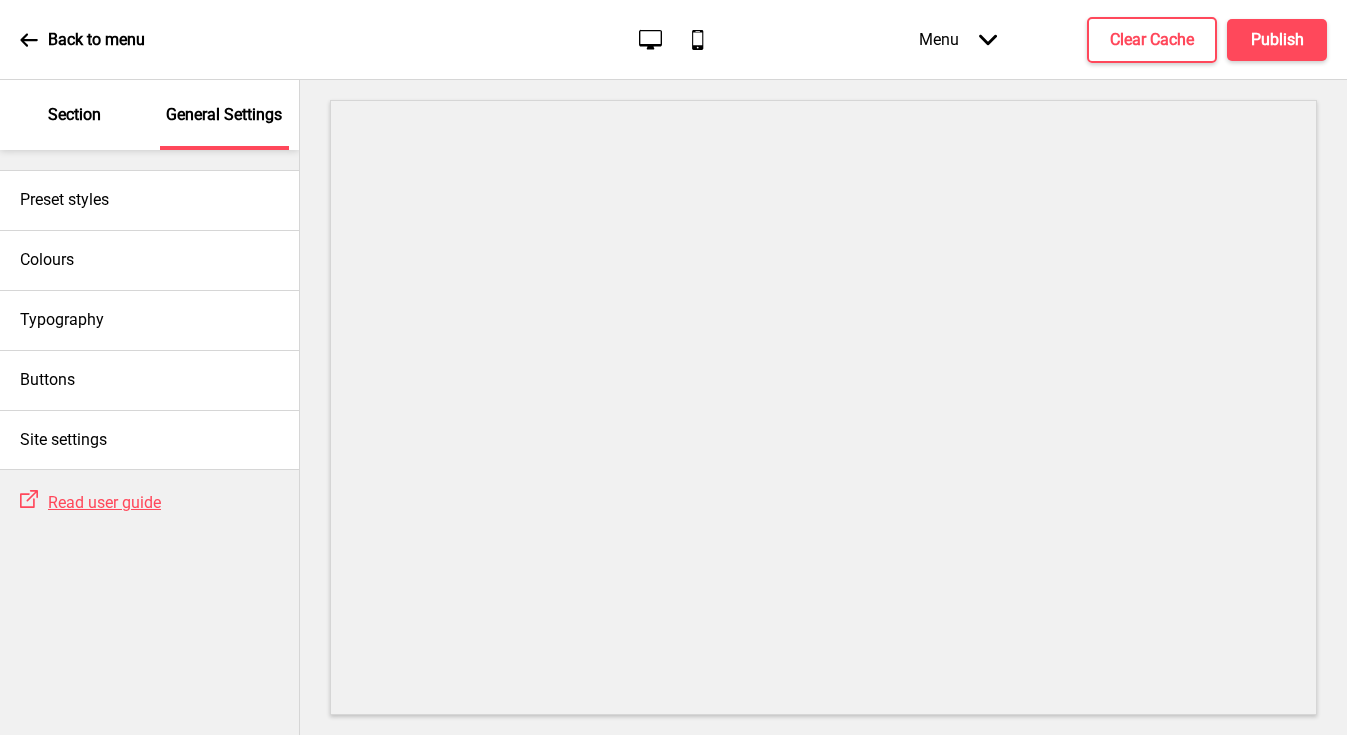 click on "Section" at bounding box center [74, 115] 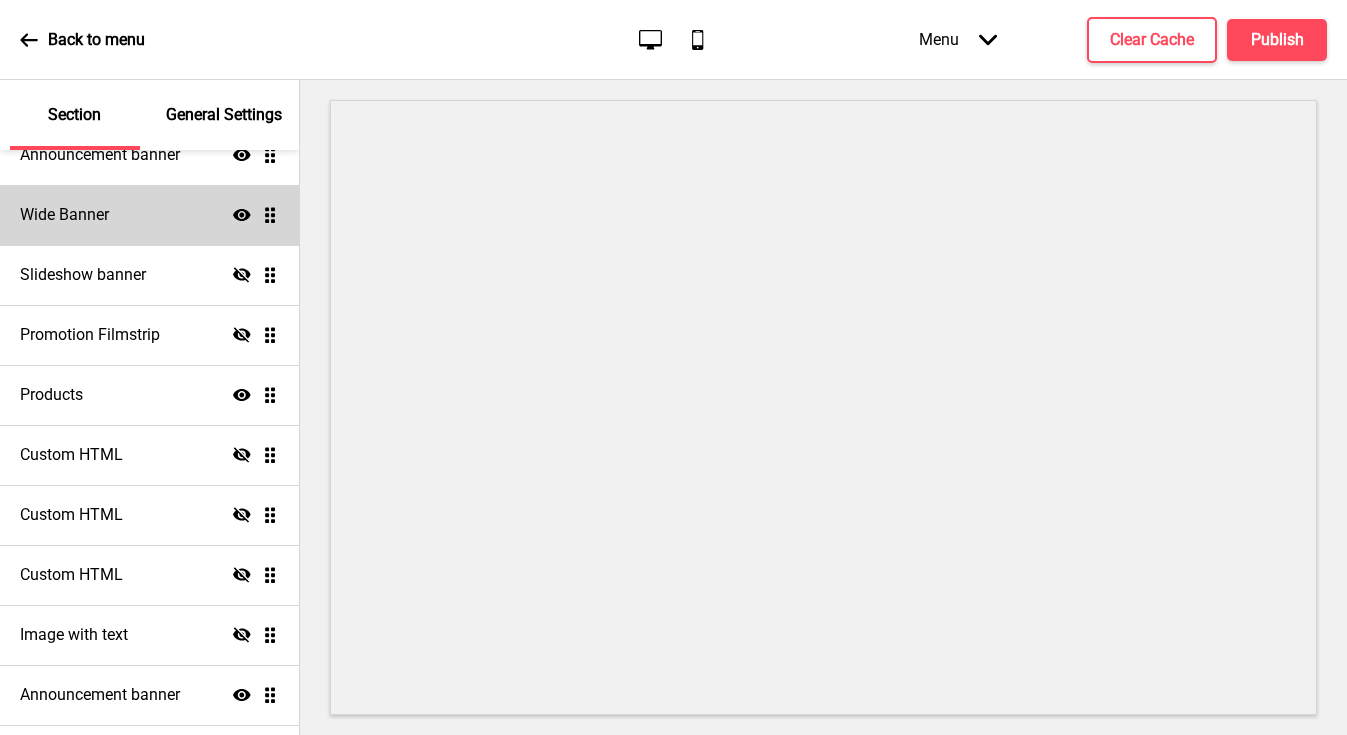 scroll, scrollTop: 235, scrollLeft: 0, axis: vertical 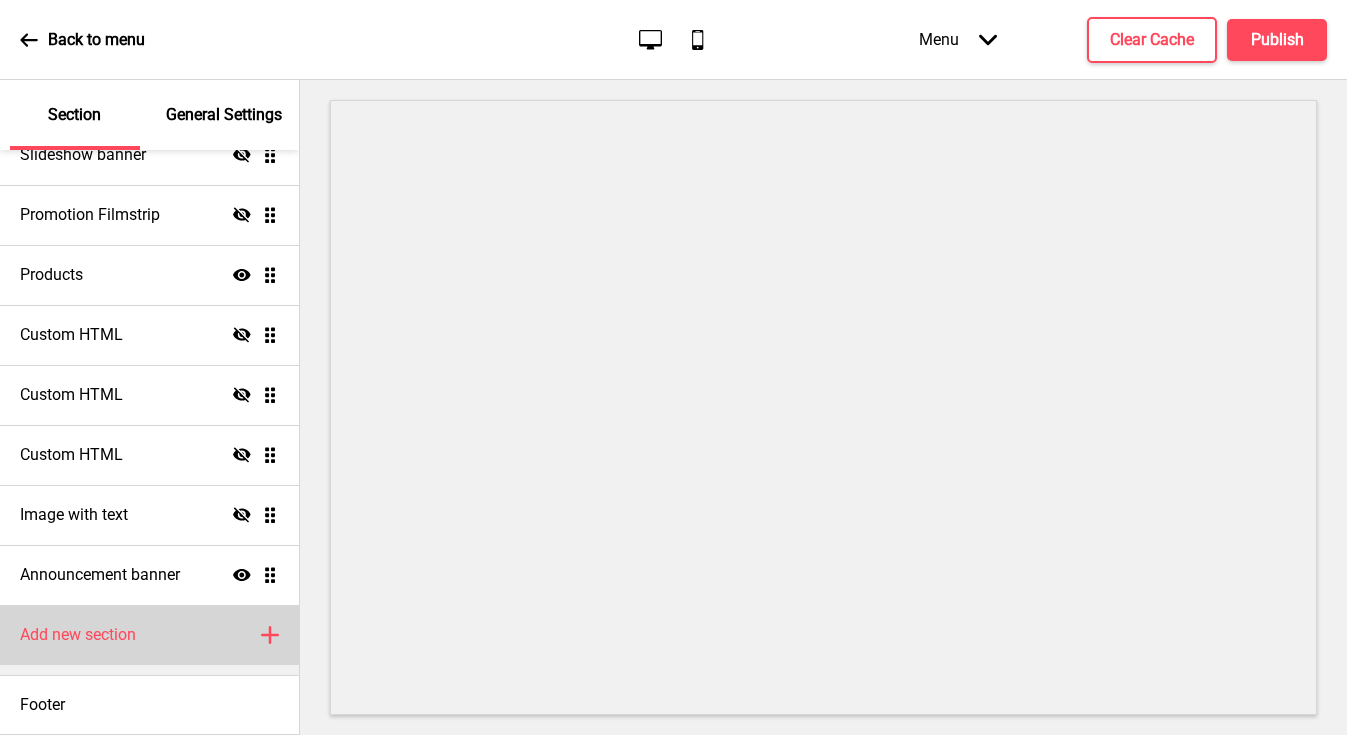 click on "Add new section Plus" at bounding box center (149, 635) 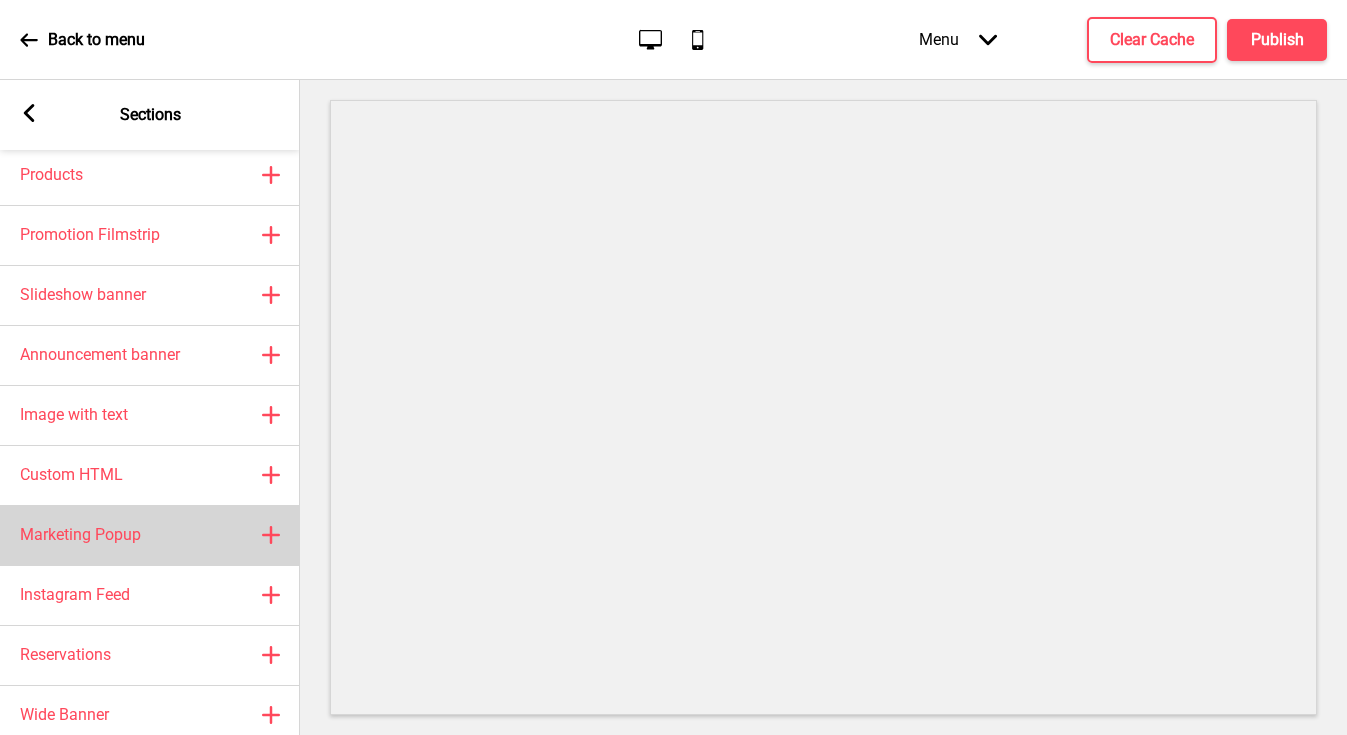 scroll, scrollTop: 87, scrollLeft: 0, axis: vertical 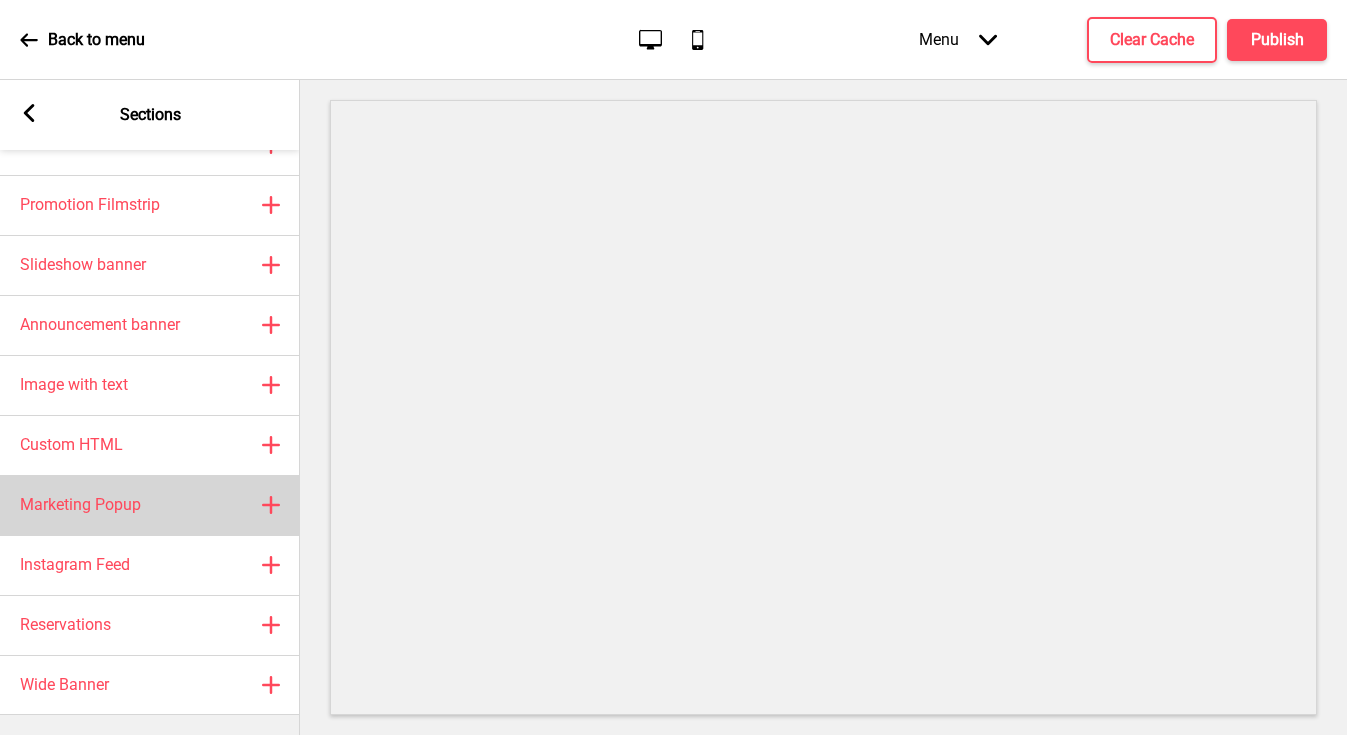 click on "Marketing Popup Plus" at bounding box center [150, 505] 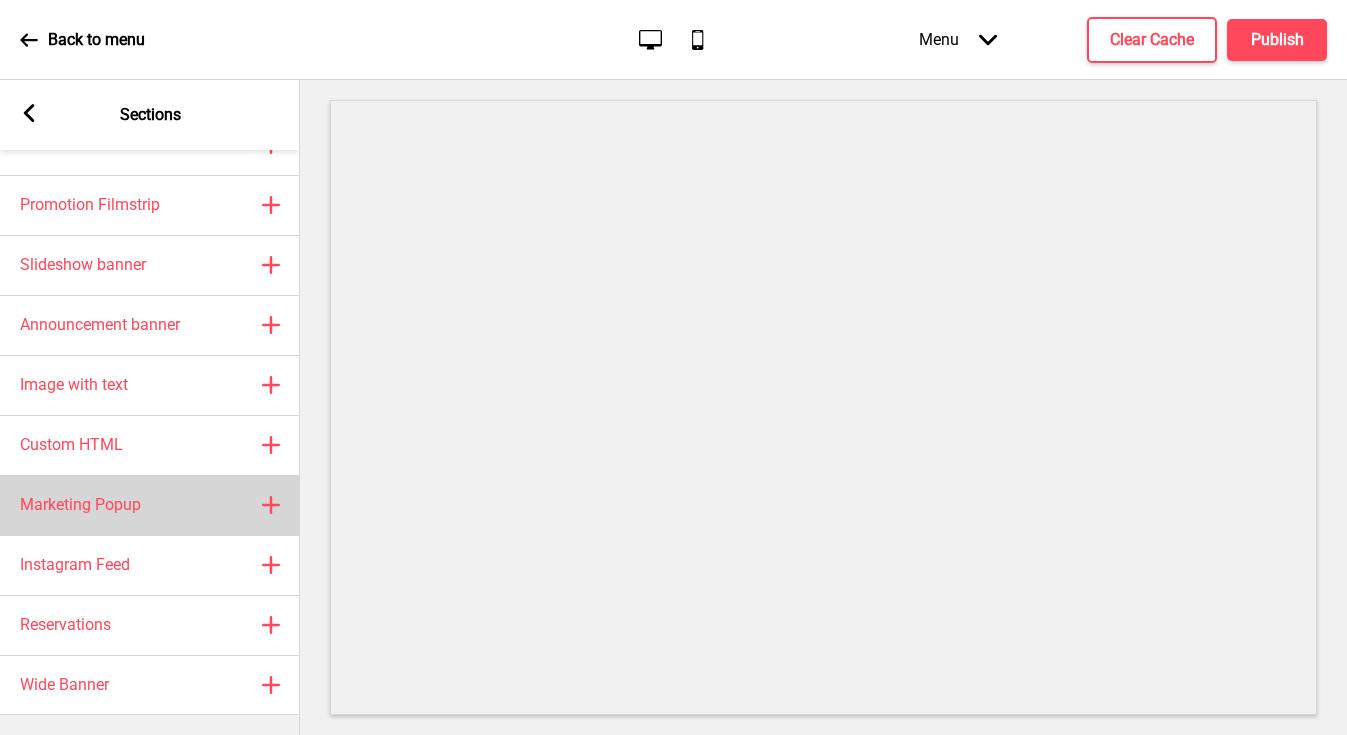 scroll, scrollTop: 305, scrollLeft: 0, axis: vertical 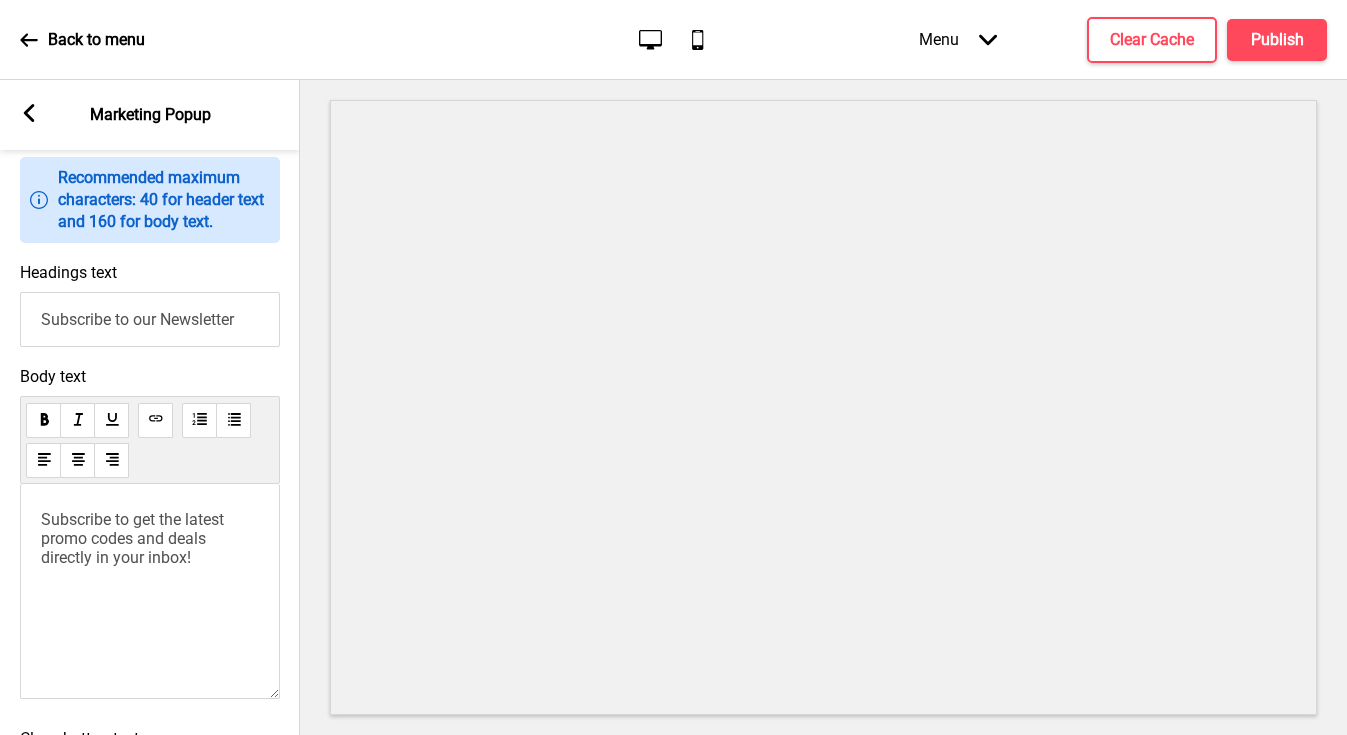 click on "Subscribe to get the latest promo codes and deals directly in your inbox!" at bounding box center (134, 538) 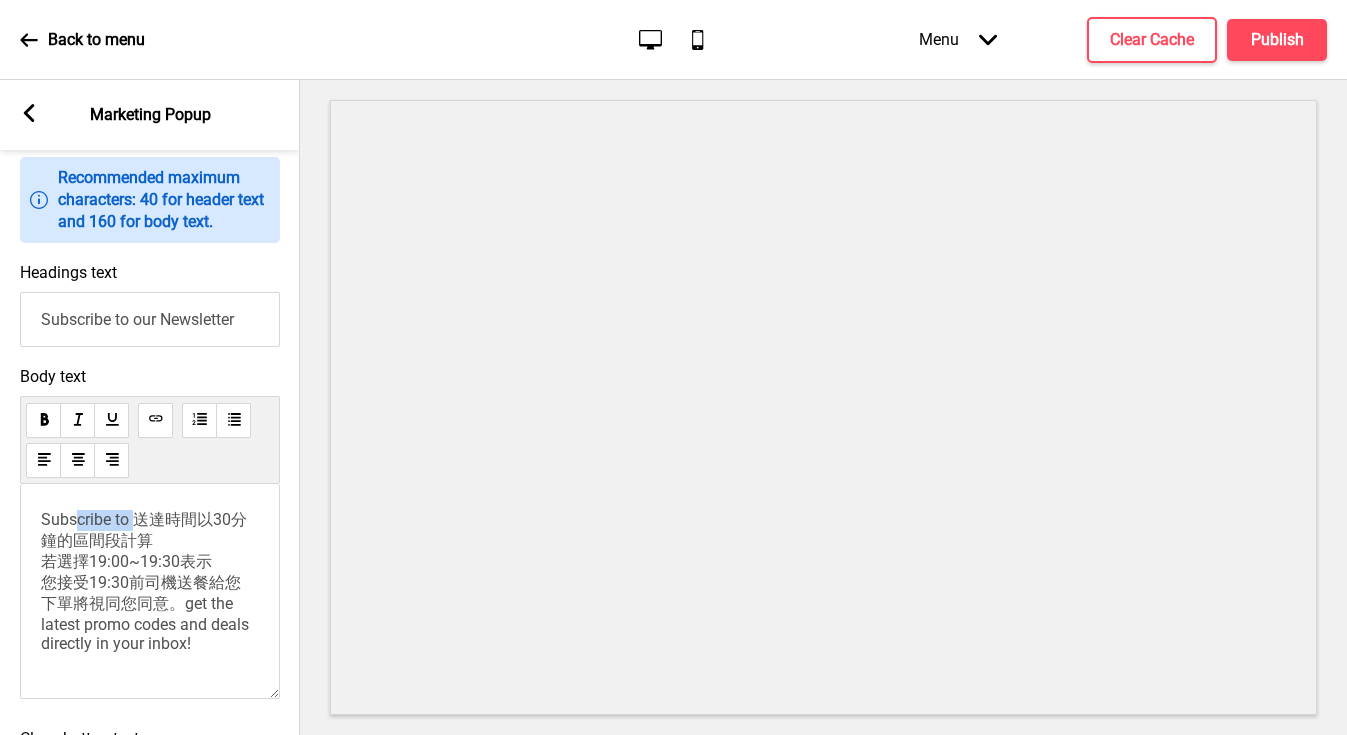 drag, startPoint x: 136, startPoint y: 541, endPoint x: 78, endPoint y: 540, distance: 58.00862 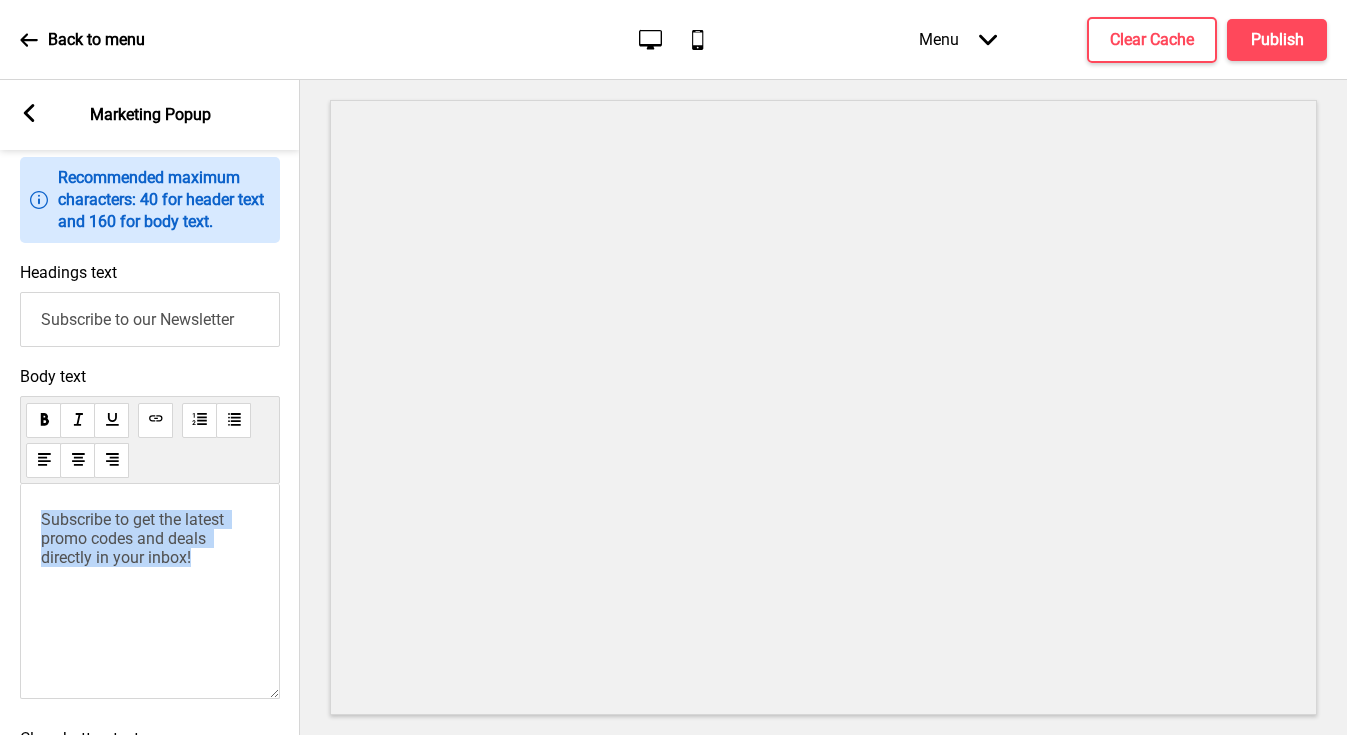 drag, startPoint x: 204, startPoint y: 589, endPoint x: 32, endPoint y: 540, distance: 178.8435 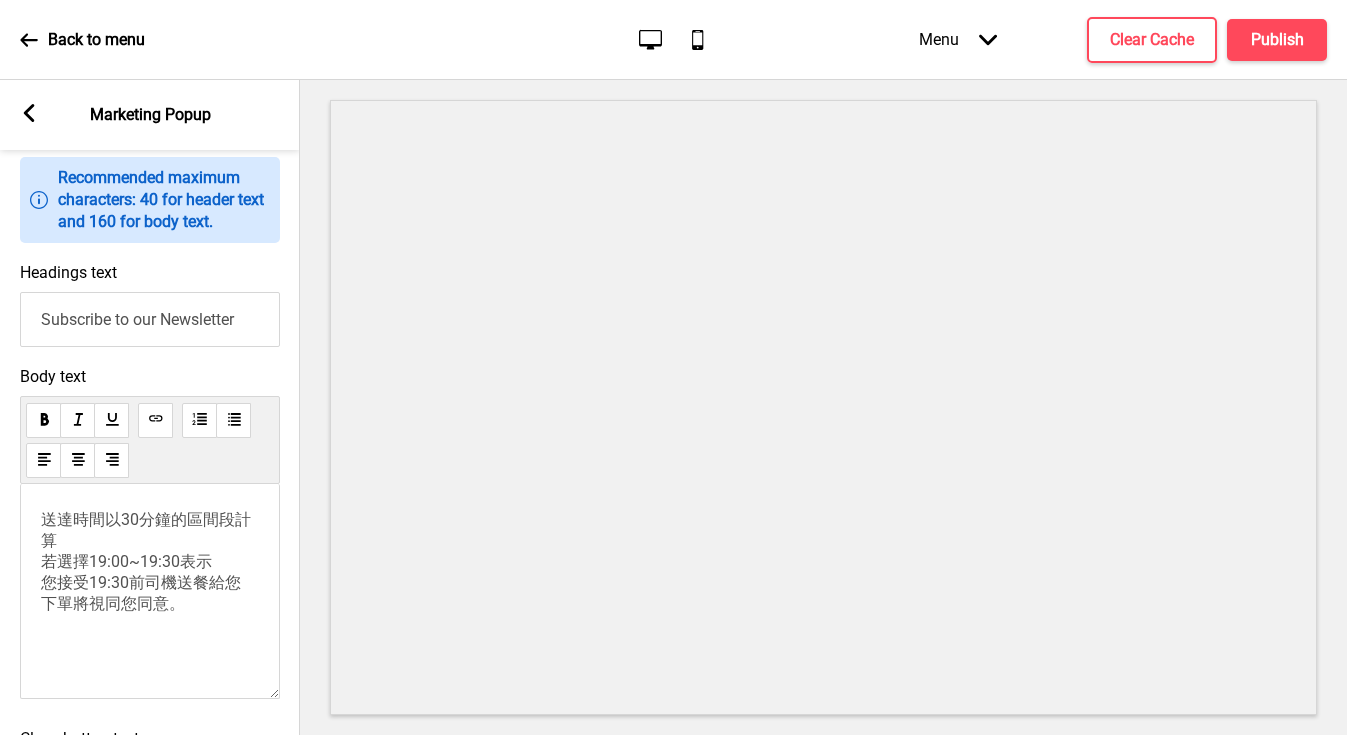 click on "送達時間以30分鐘的區間段計算
若選擇19:00~19:30表示
您接受19:30前司機送餐給您
下單將視同您同意。" at bounding box center [150, 562] 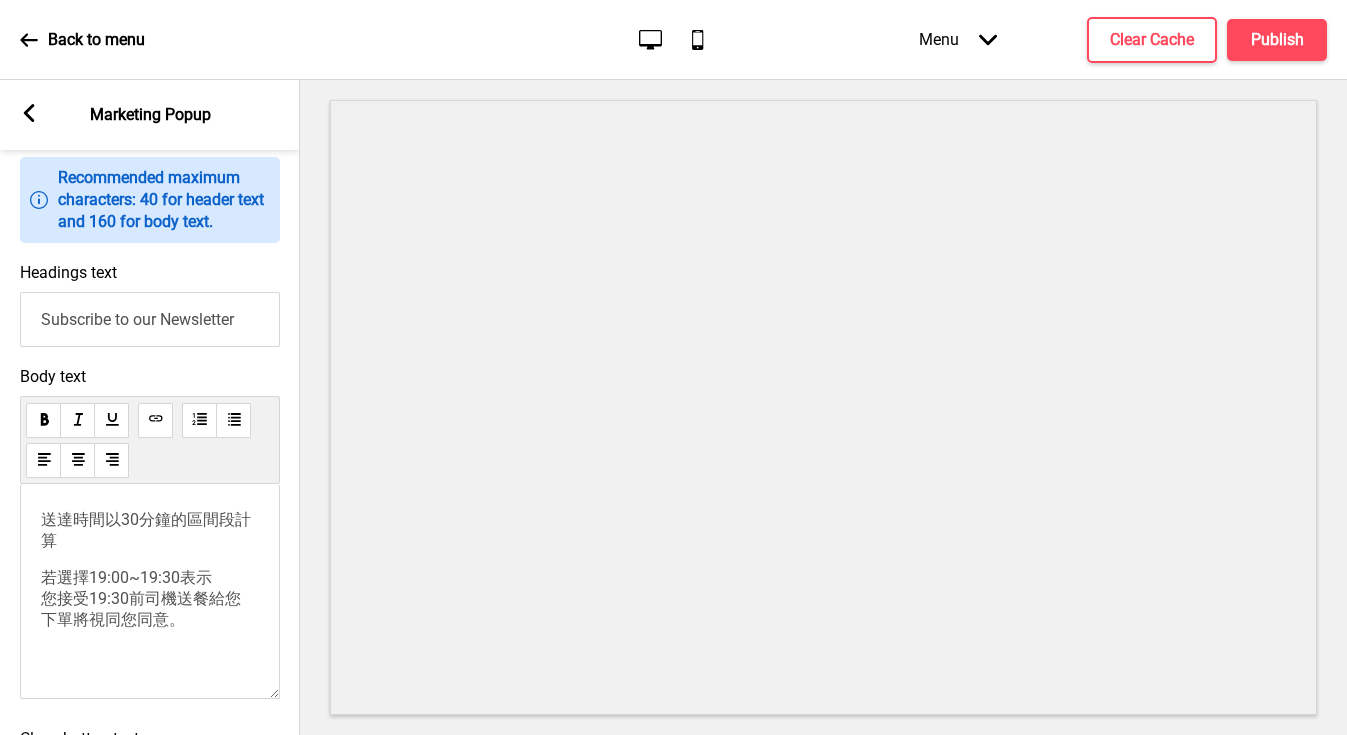 scroll, scrollTop: 687, scrollLeft: 0, axis: vertical 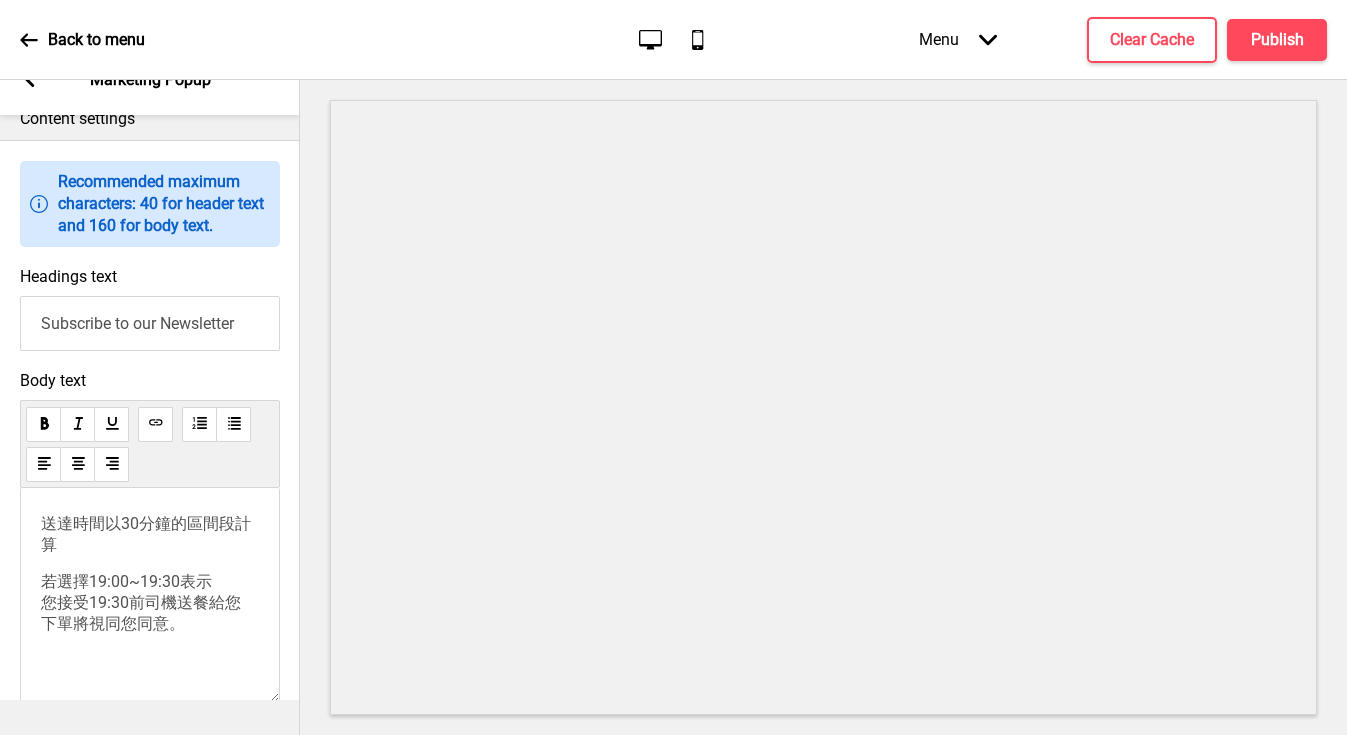 click on "若選擇19:00~19:30表示
您接受19:30前司機送餐給您
下單將視同您同意。" at bounding box center [150, 603] 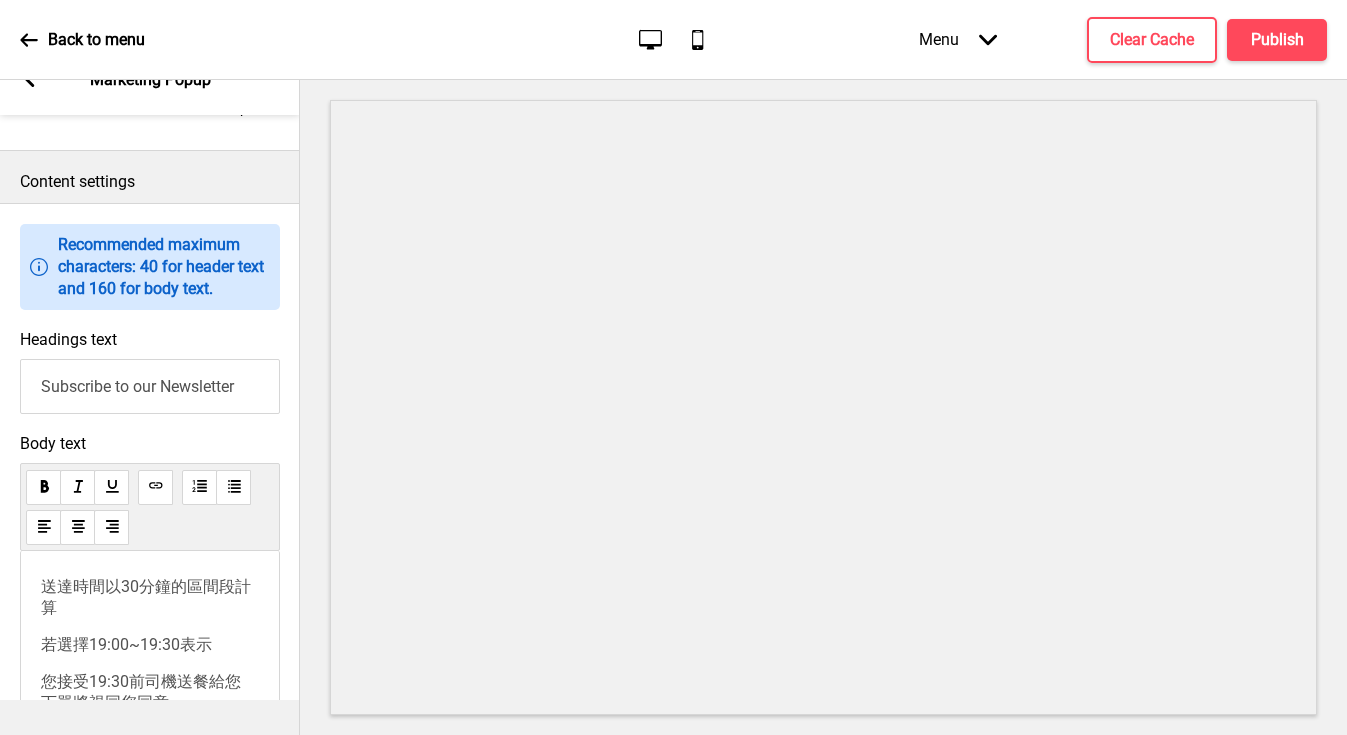 scroll, scrollTop: 1248, scrollLeft: 0, axis: vertical 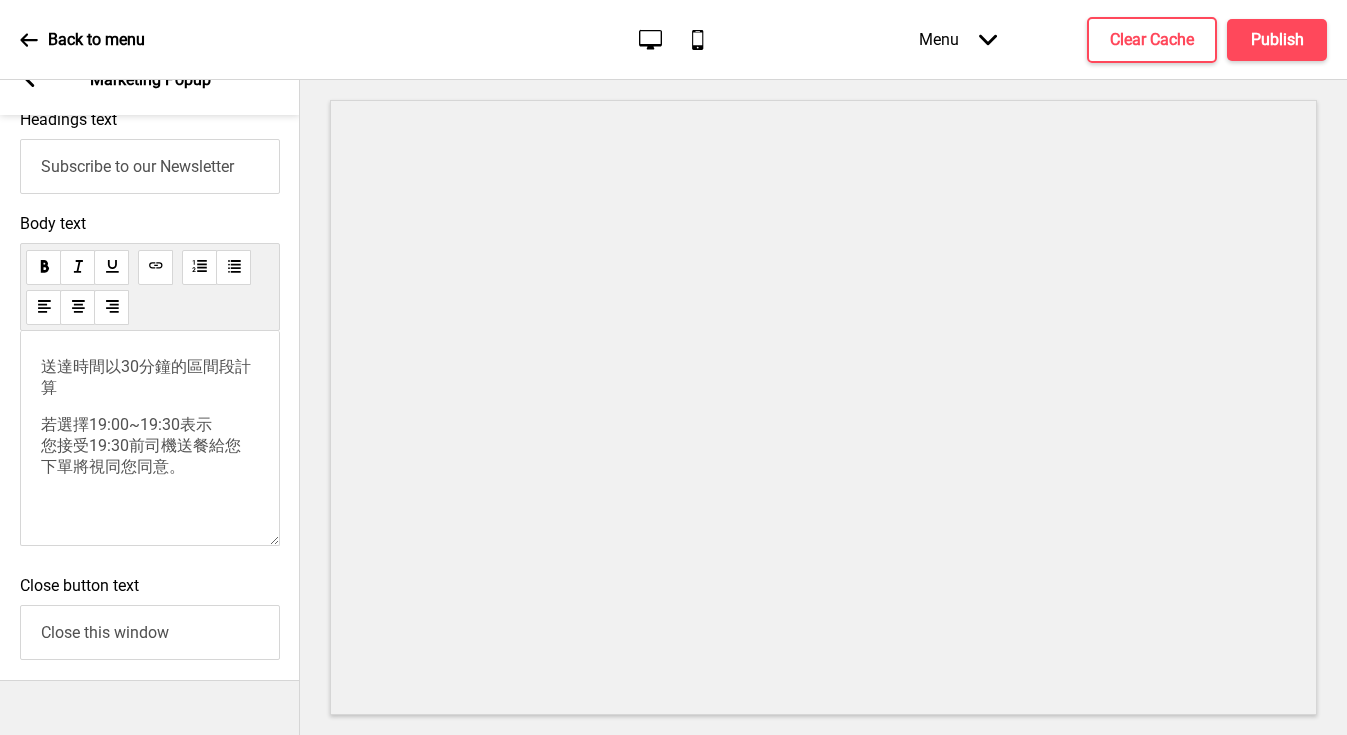 click on "送達時間以30分鐘的區間段計算
若選擇19:00~19:30表示
您接受19:30前司機送餐給您
下單將視同您同意。" at bounding box center (150, 417) 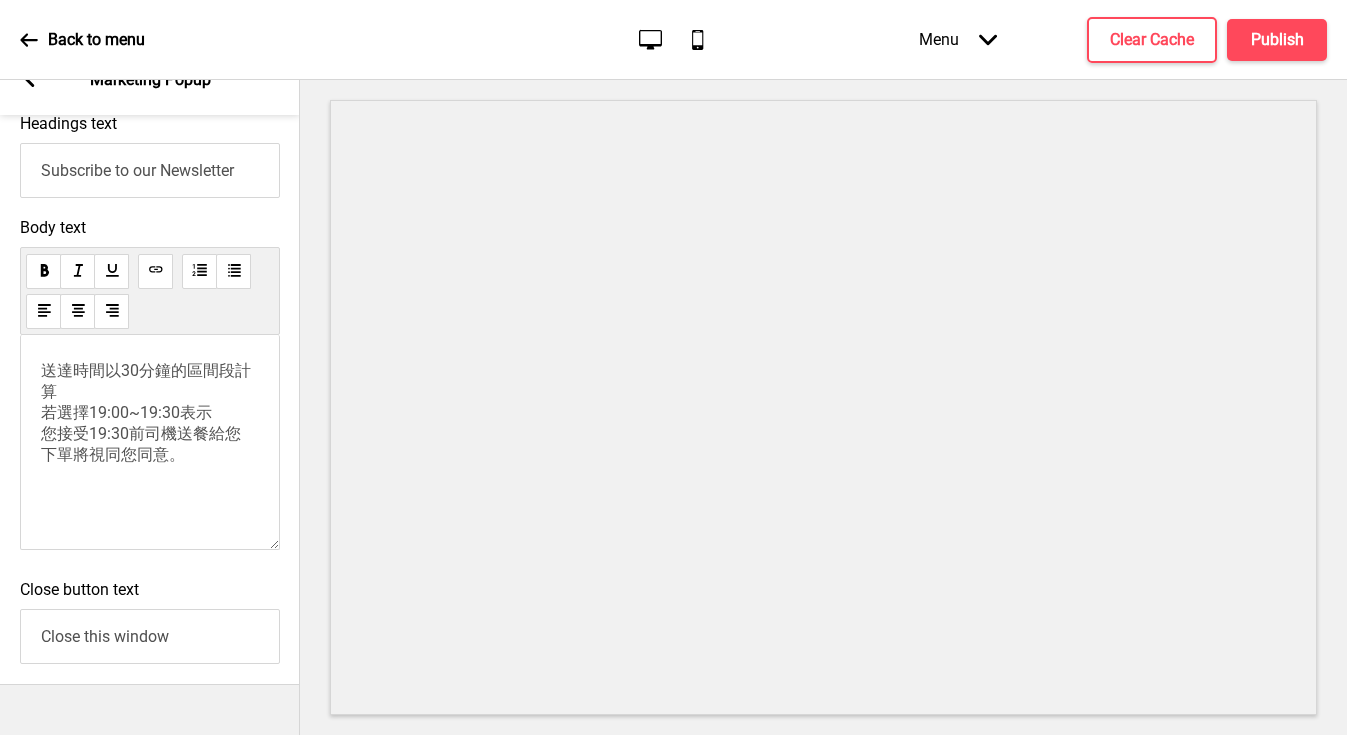 scroll, scrollTop: 1254, scrollLeft: 0, axis: vertical 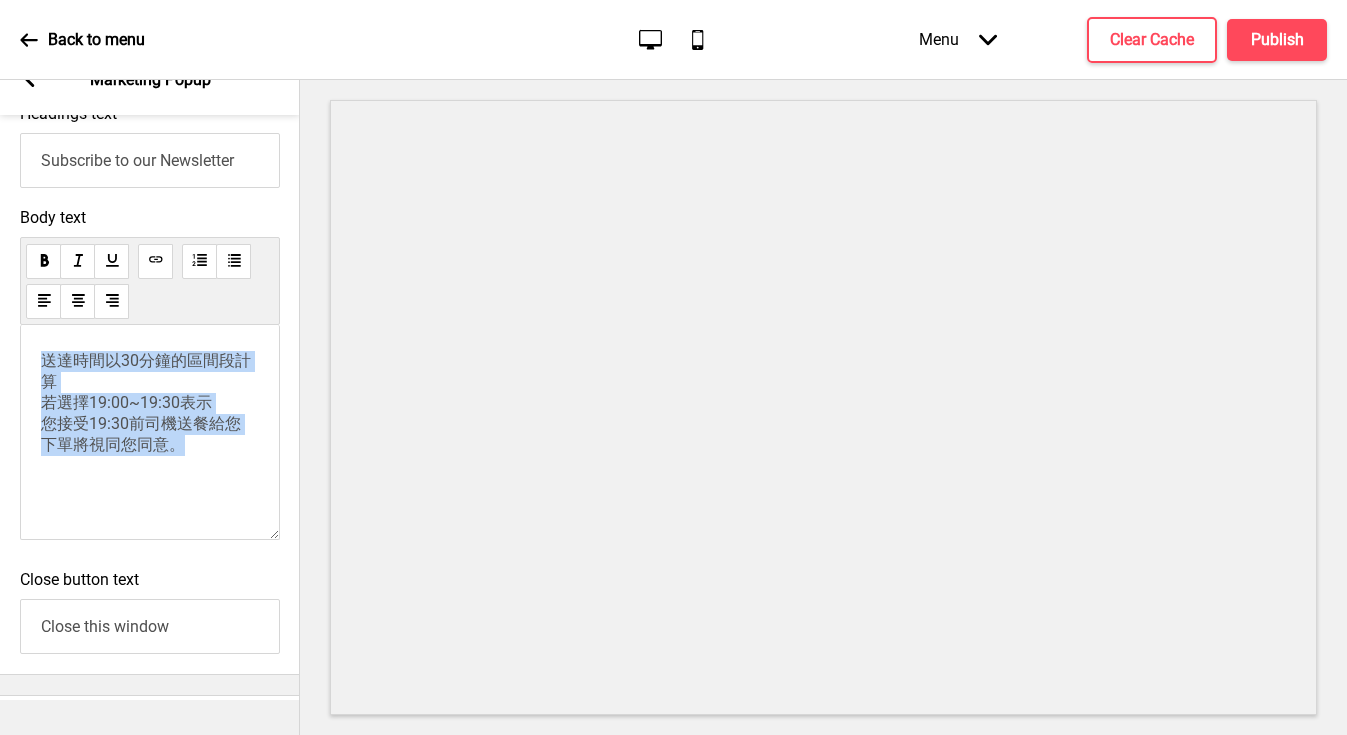 drag, startPoint x: 179, startPoint y: 466, endPoint x: 33, endPoint y: 375, distance: 172.03778 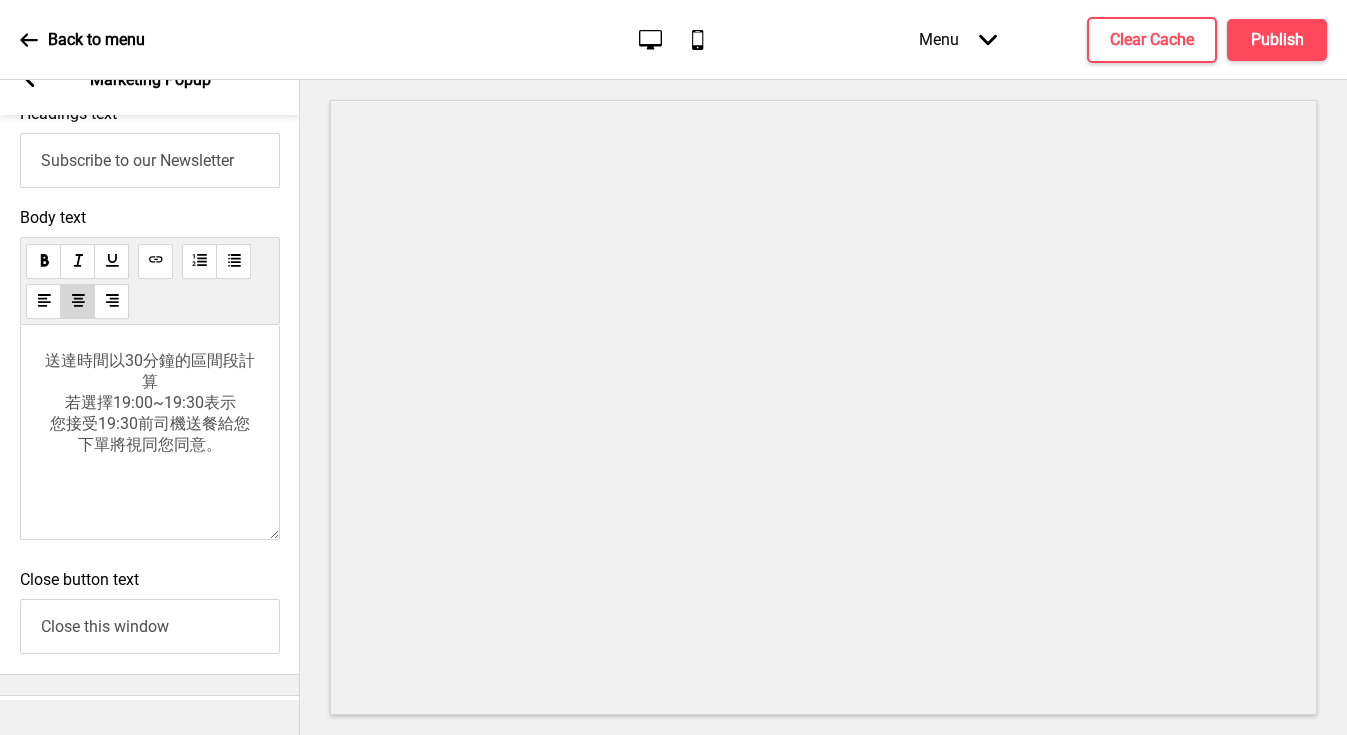 click on "送達時間以30分鐘的區間段計算
若選擇19:00~19:30表示
您接受19:30前司機送餐給您
下單將視同您同意。" at bounding box center (150, 403) 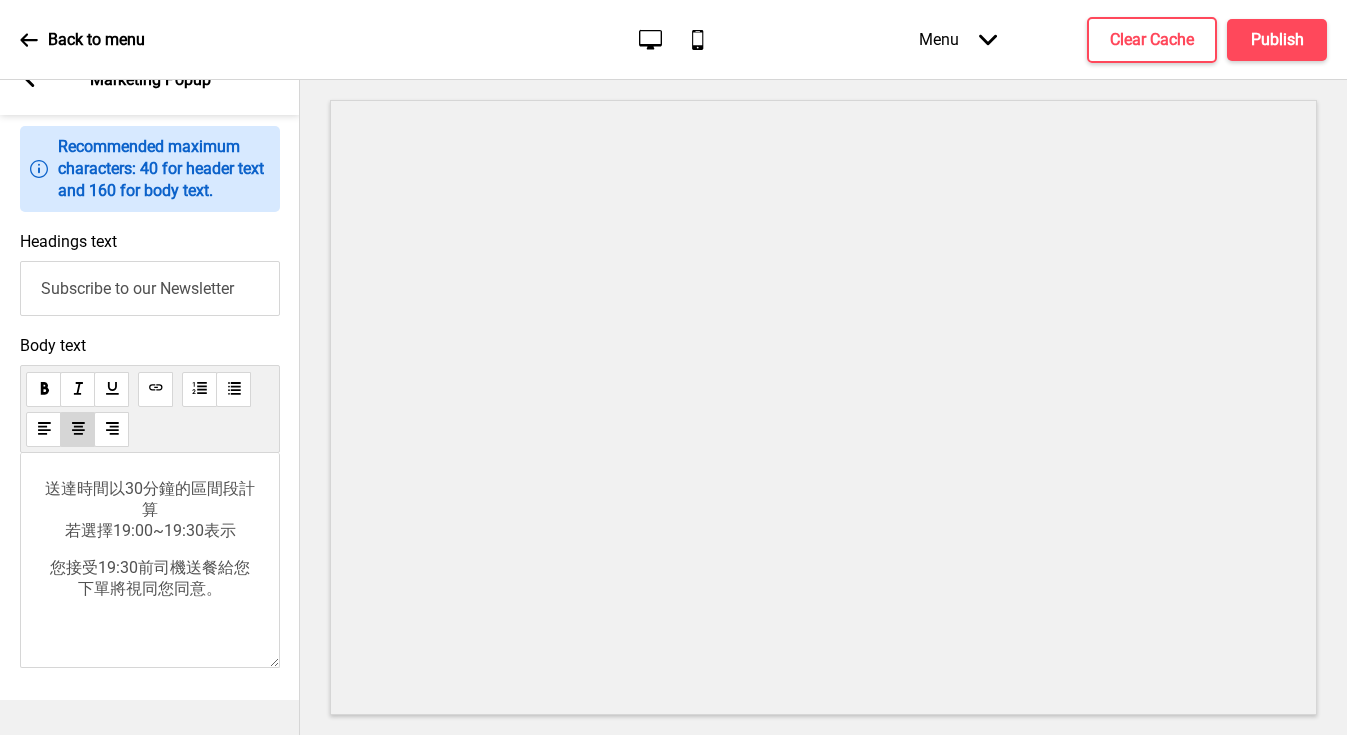 scroll, scrollTop: 1252, scrollLeft: 0, axis: vertical 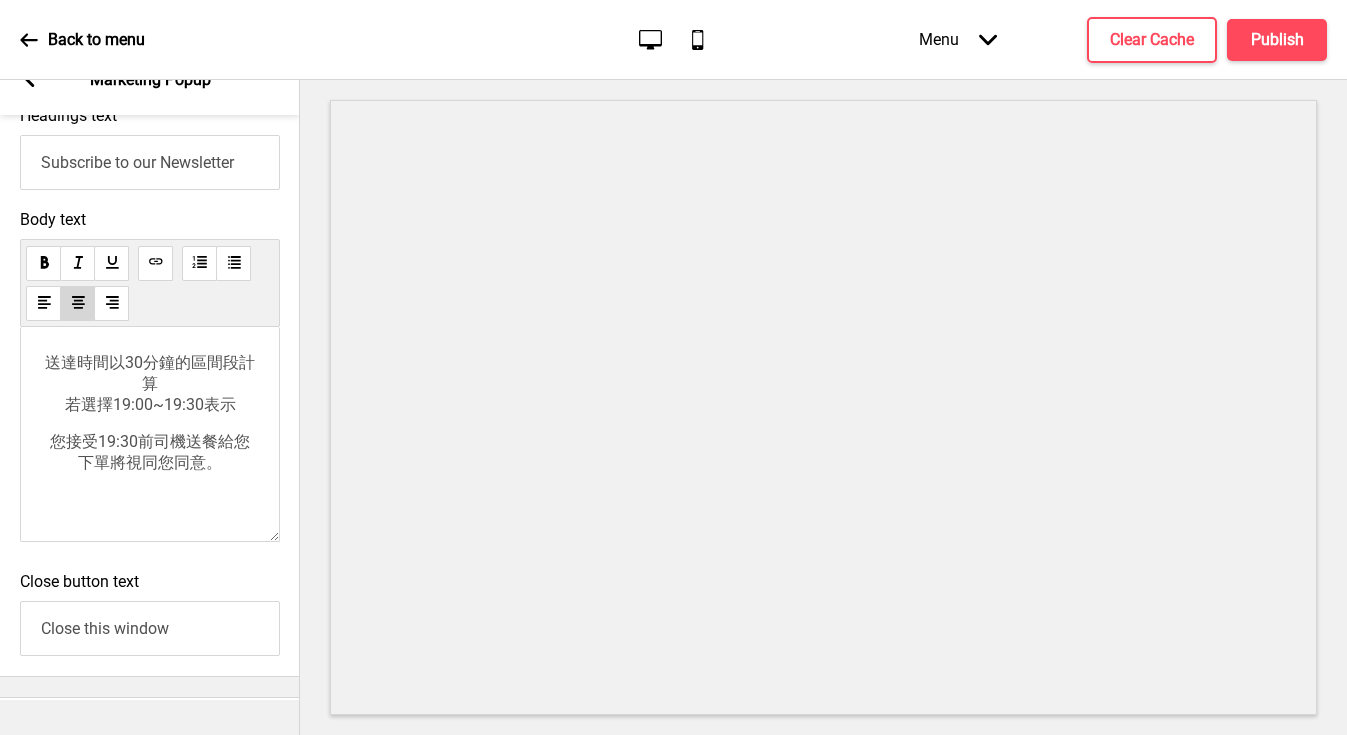 click on "送達時間以30分鐘的區間段計算
若選擇19:00~19:30表示
您接受19:30前司機送餐給您
下單將視同您同意。" at bounding box center (150, 434) 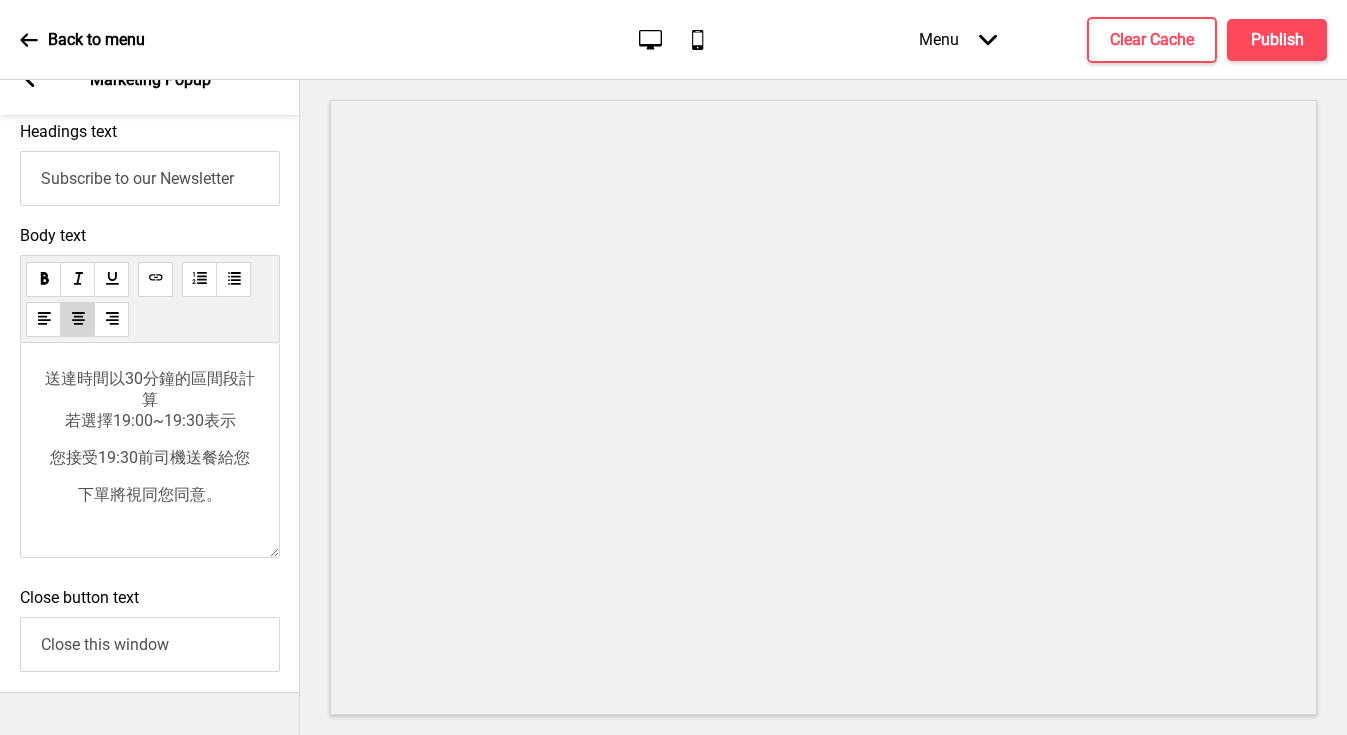 scroll, scrollTop: 1278, scrollLeft: 0, axis: vertical 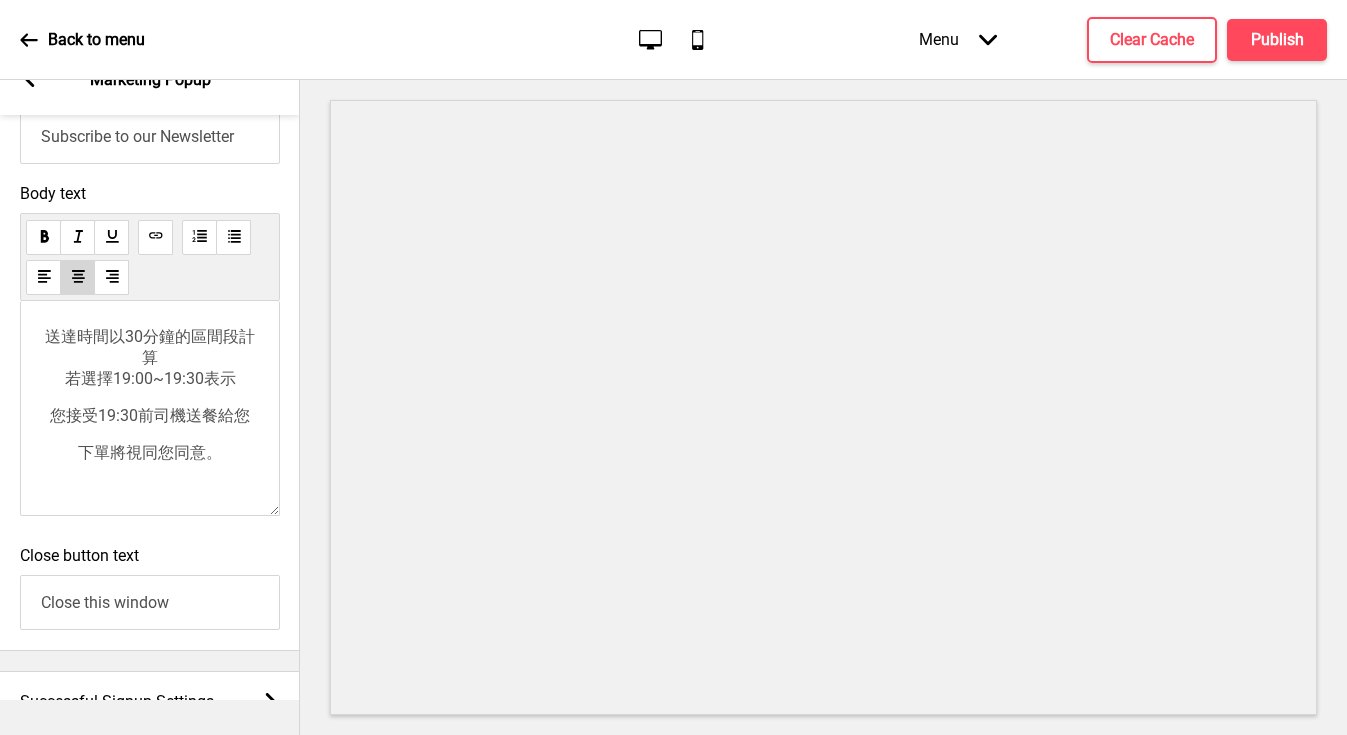 click on "送達時間以30分鐘的區間段計算
若選擇19:00~19:30表示" at bounding box center (150, 358) 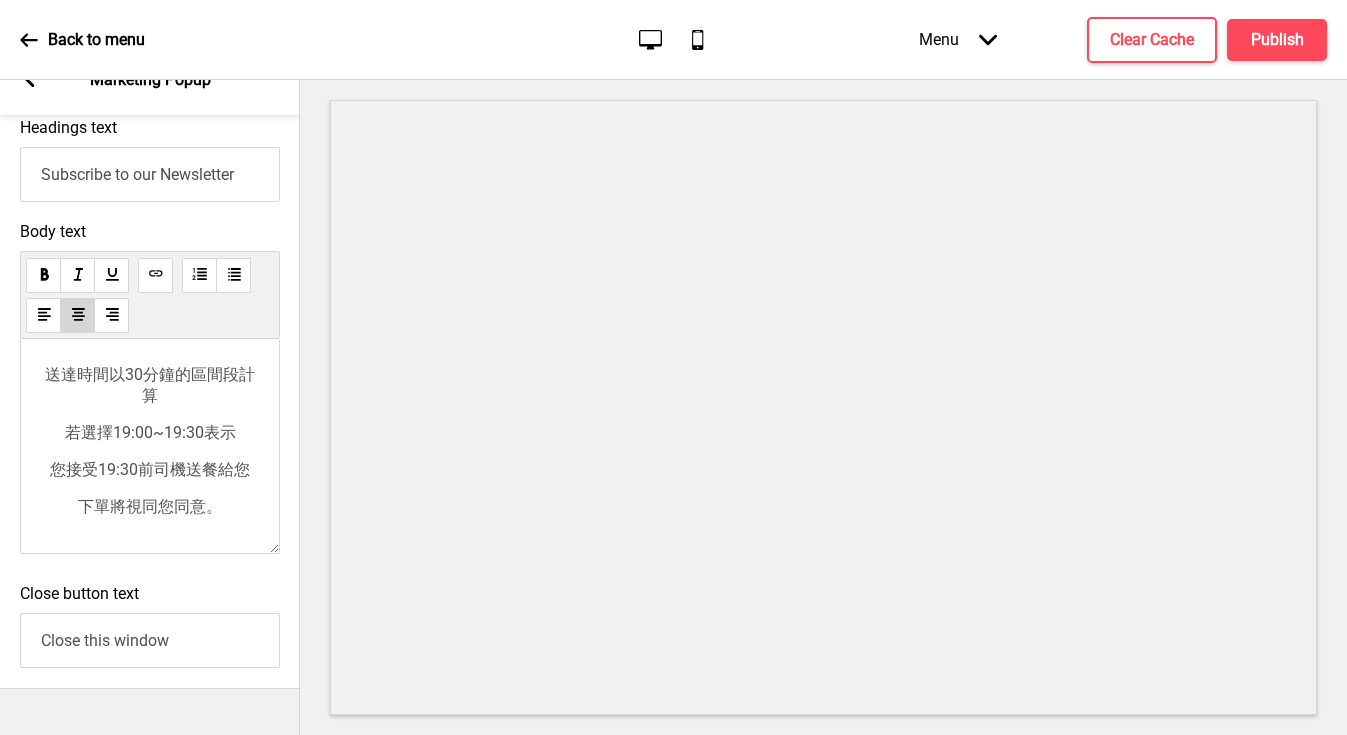 scroll, scrollTop: 1242, scrollLeft: 0, axis: vertical 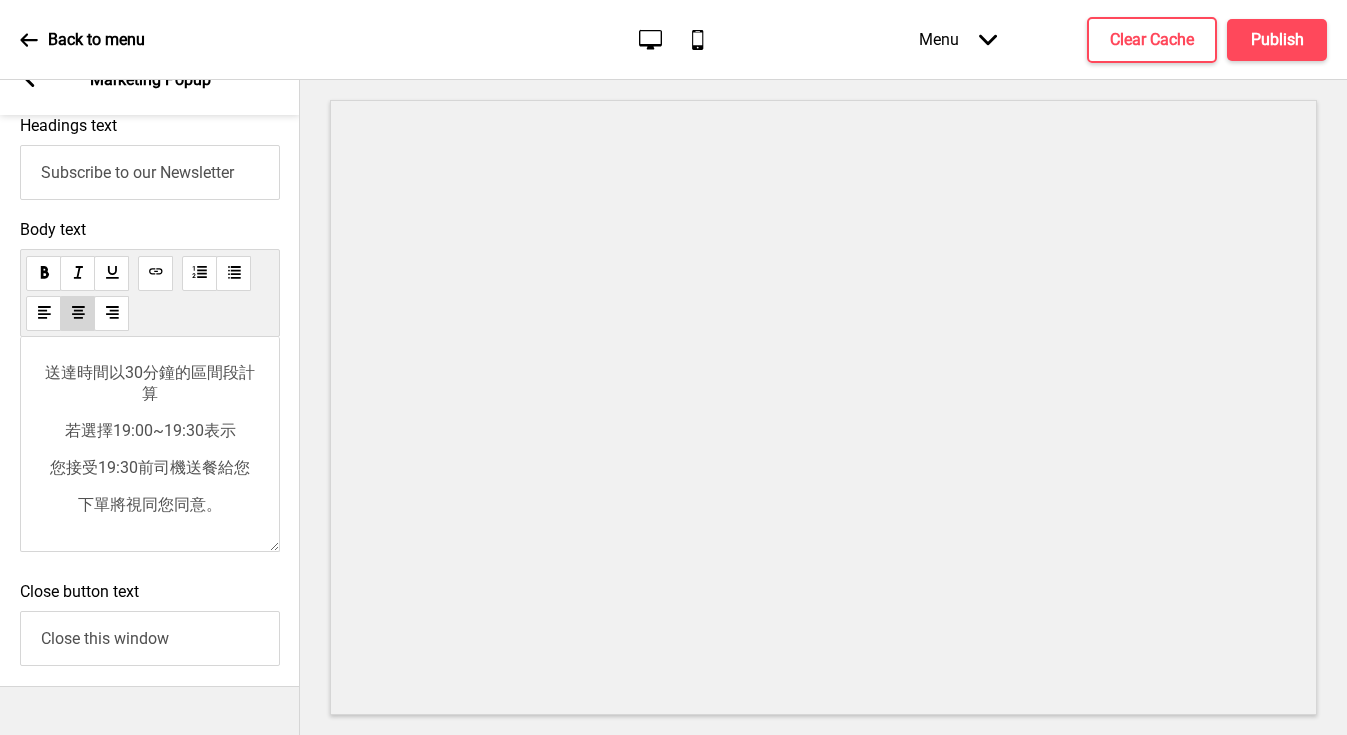 drag, startPoint x: 223, startPoint y: 536, endPoint x: 22, endPoint y: 363, distance: 265.19803 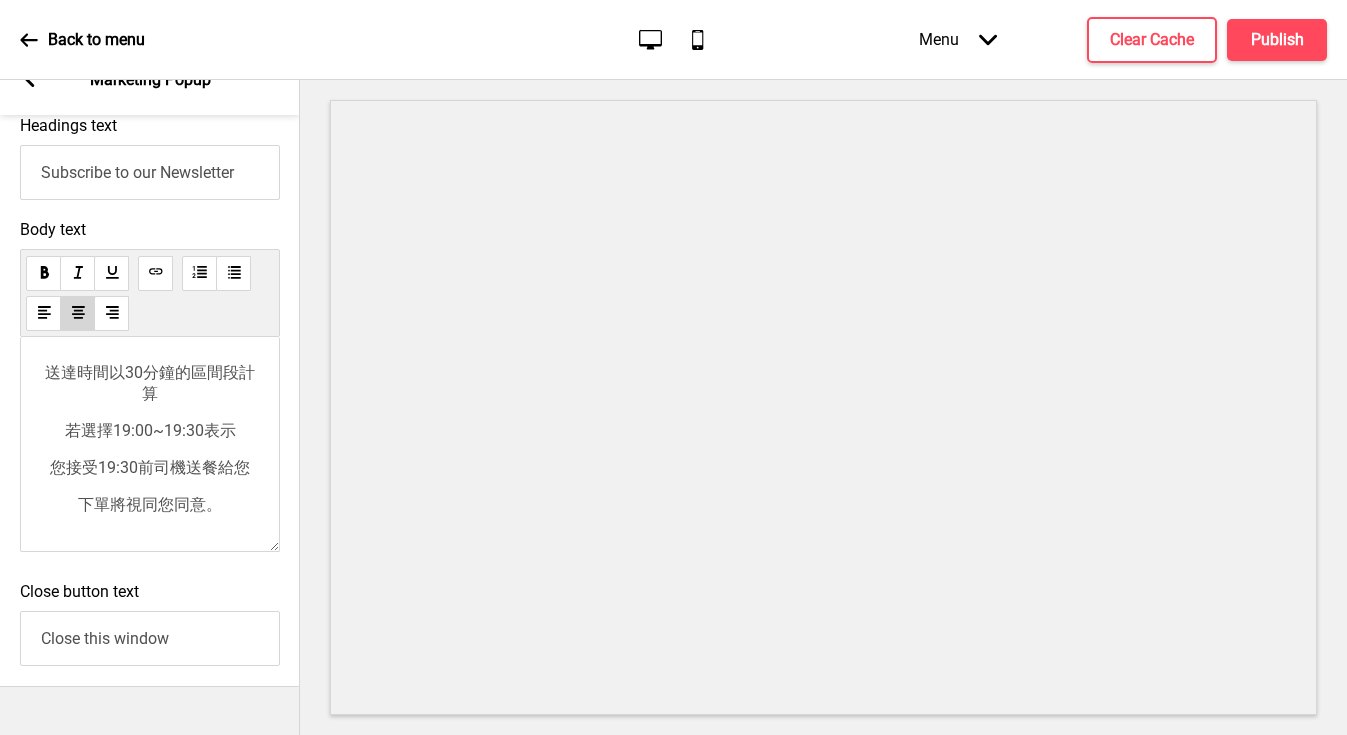 scroll, scrollTop: 48, scrollLeft: 0, axis: vertical 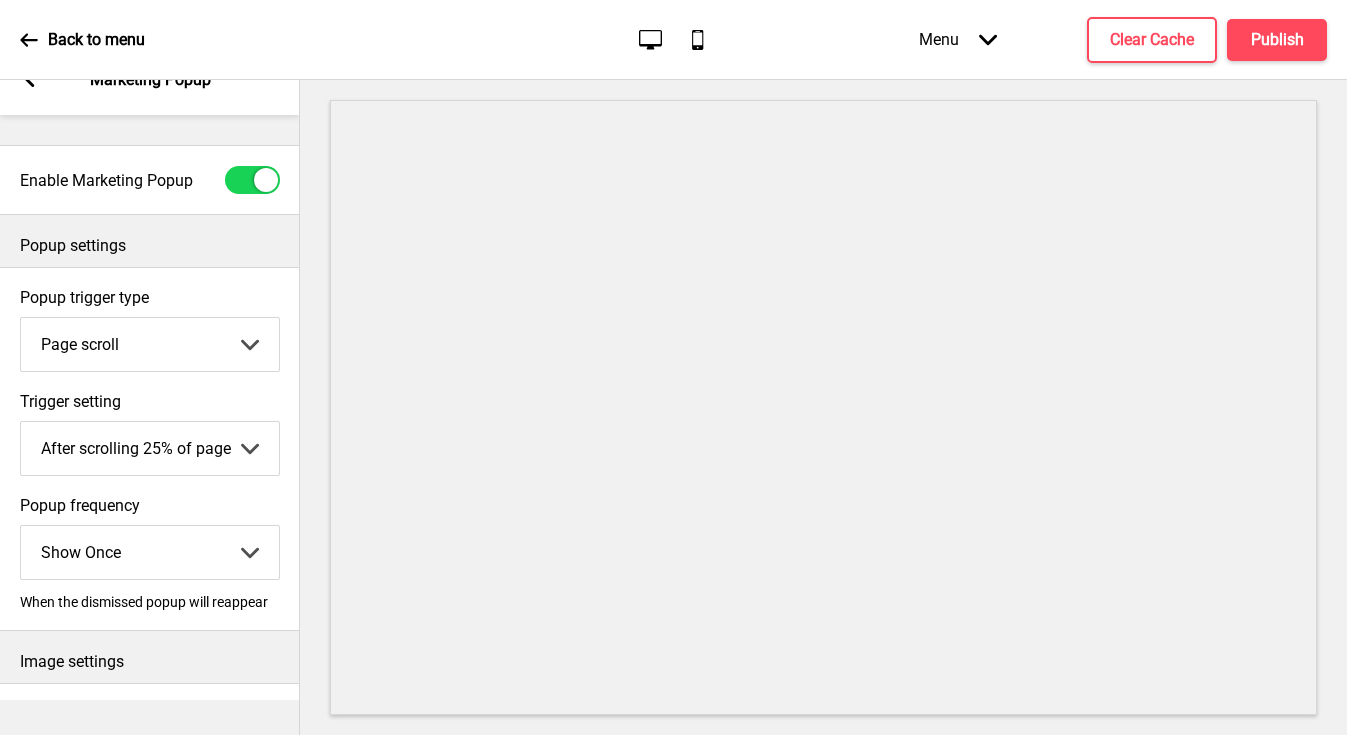 click on "After scrolling 25% of page After scrolling 50% of page After scrolling 75% of page After scrolling 100% of page" at bounding box center (150, 448) 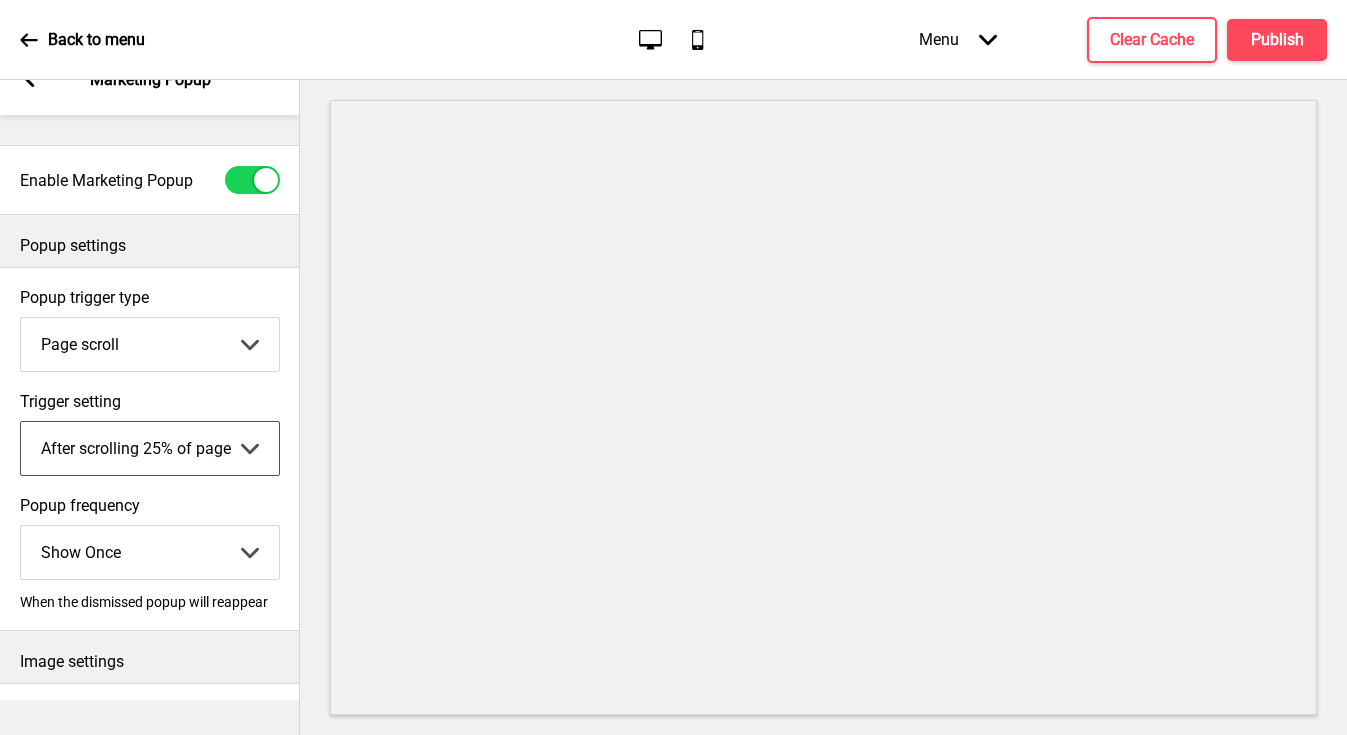 click on "Marketing Popup" at bounding box center [150, 80] 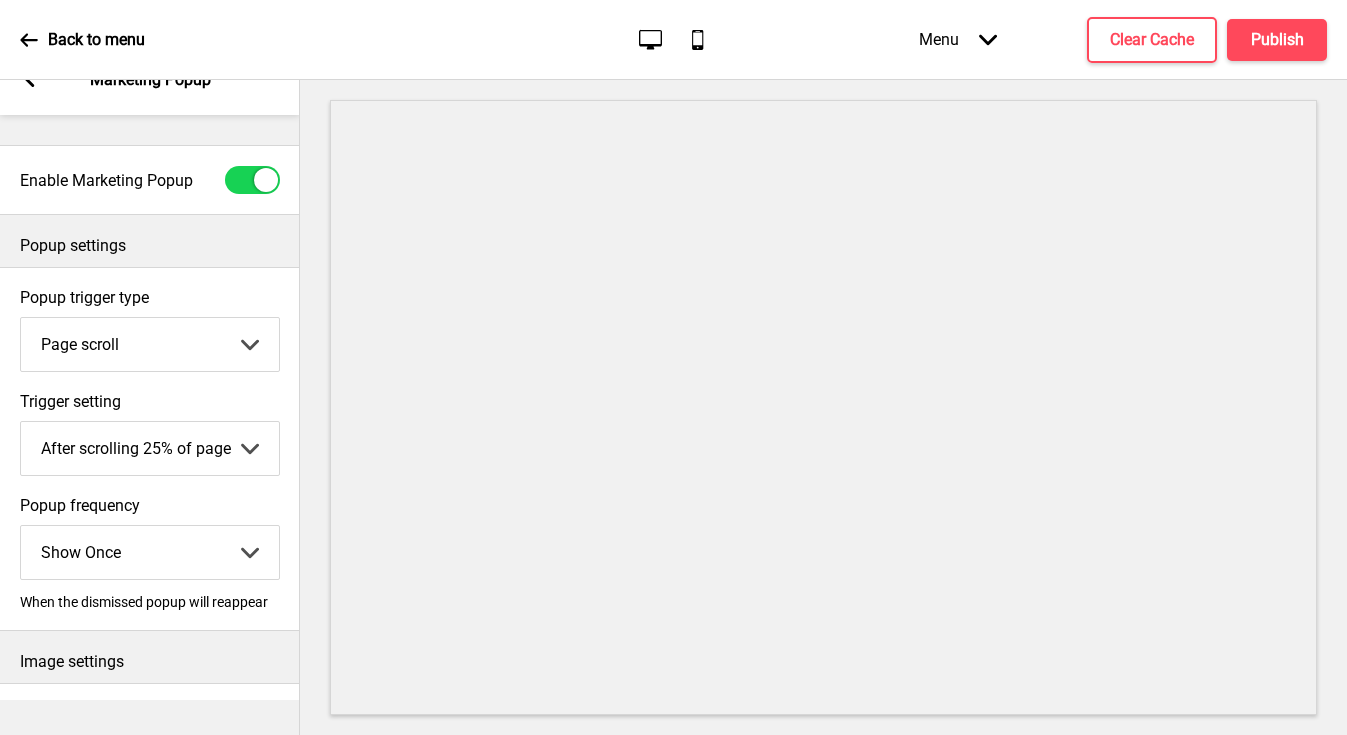 click 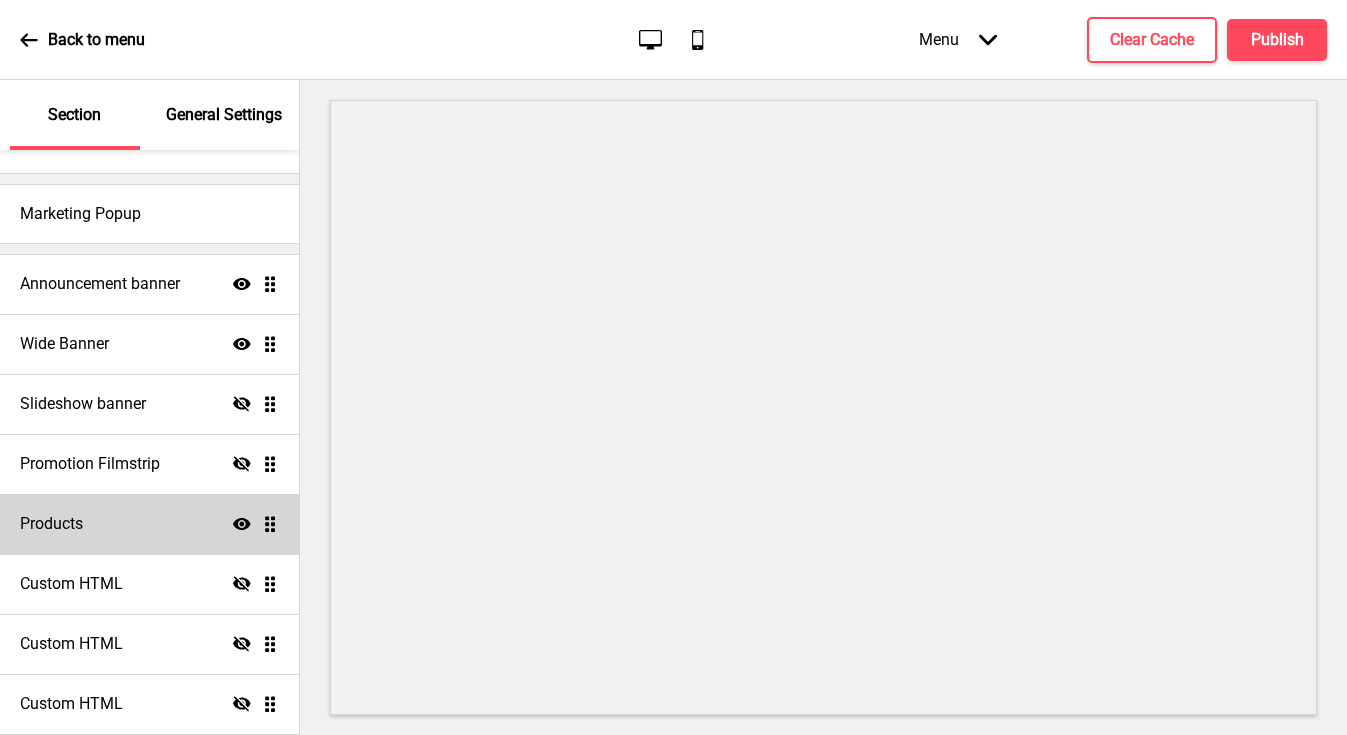 scroll, scrollTop: 0, scrollLeft: 0, axis: both 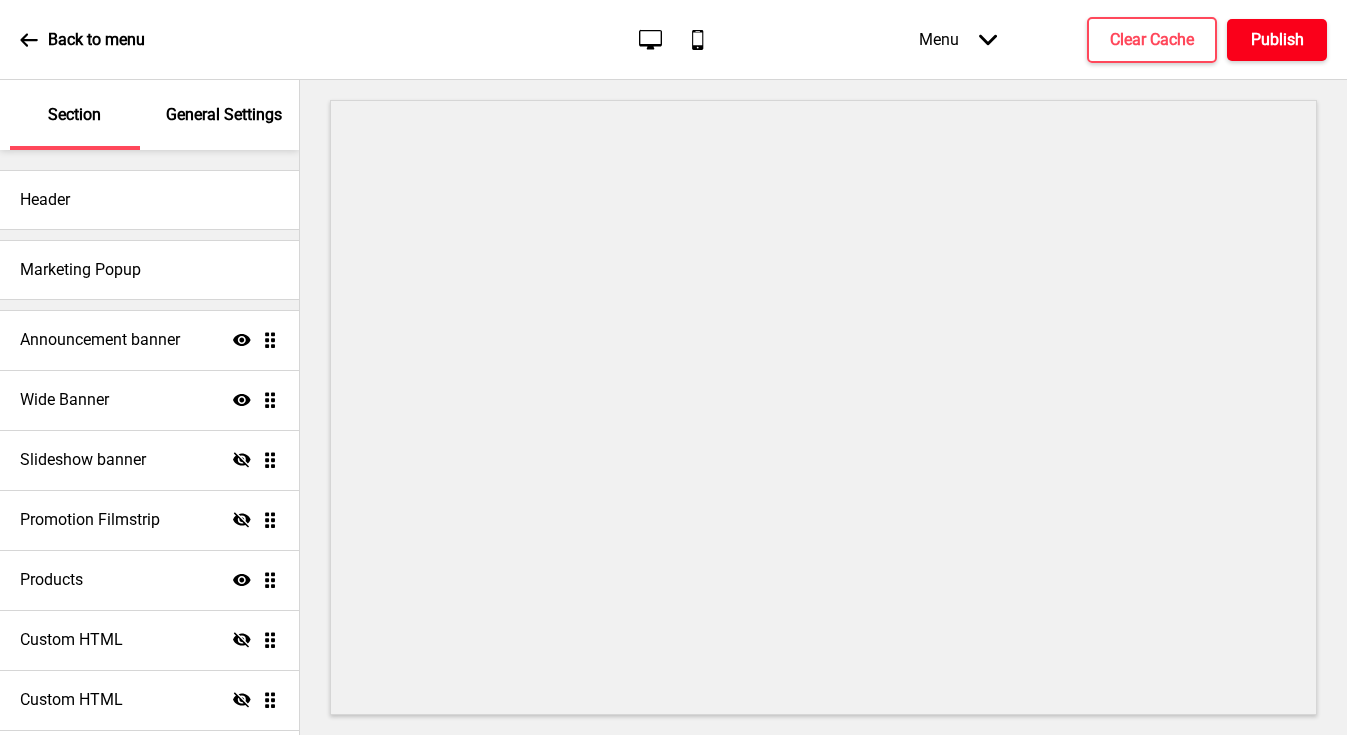 click on "Publish" at bounding box center (1277, 40) 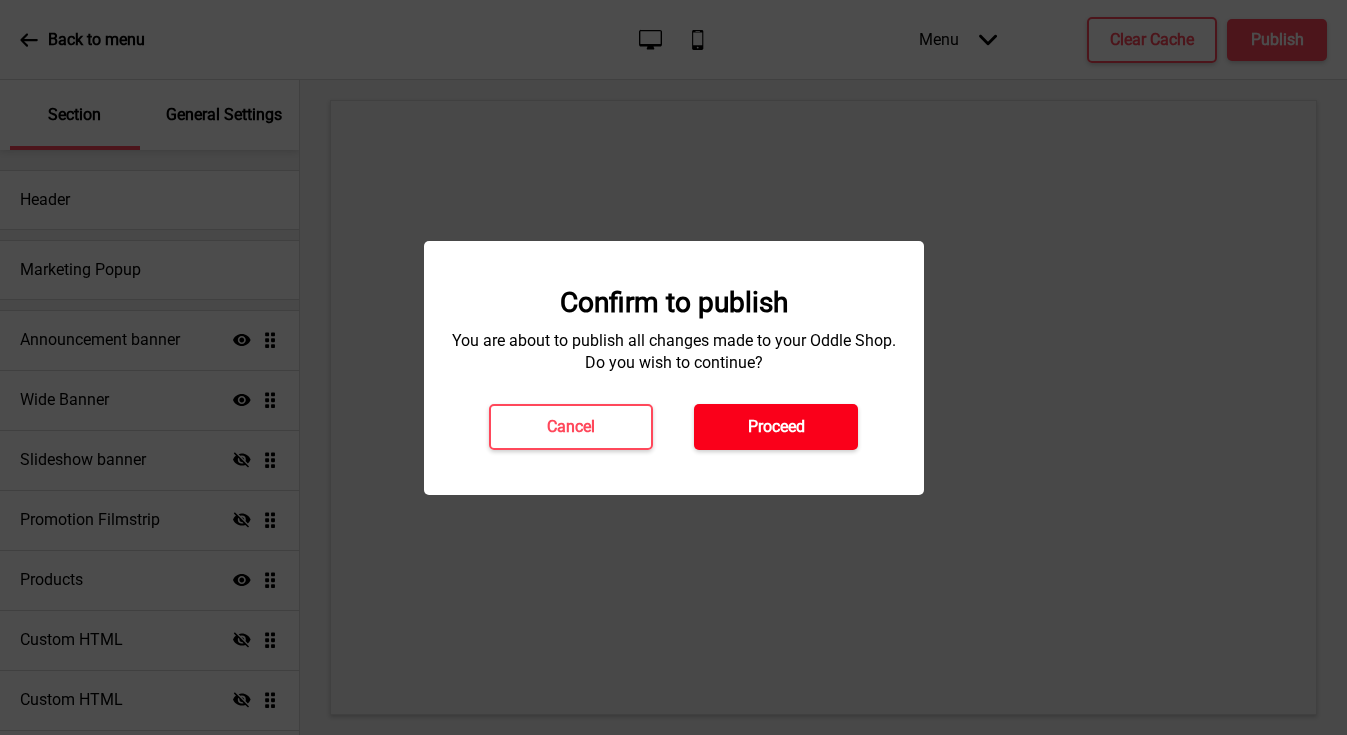 click on "Proceed" at bounding box center [776, 427] 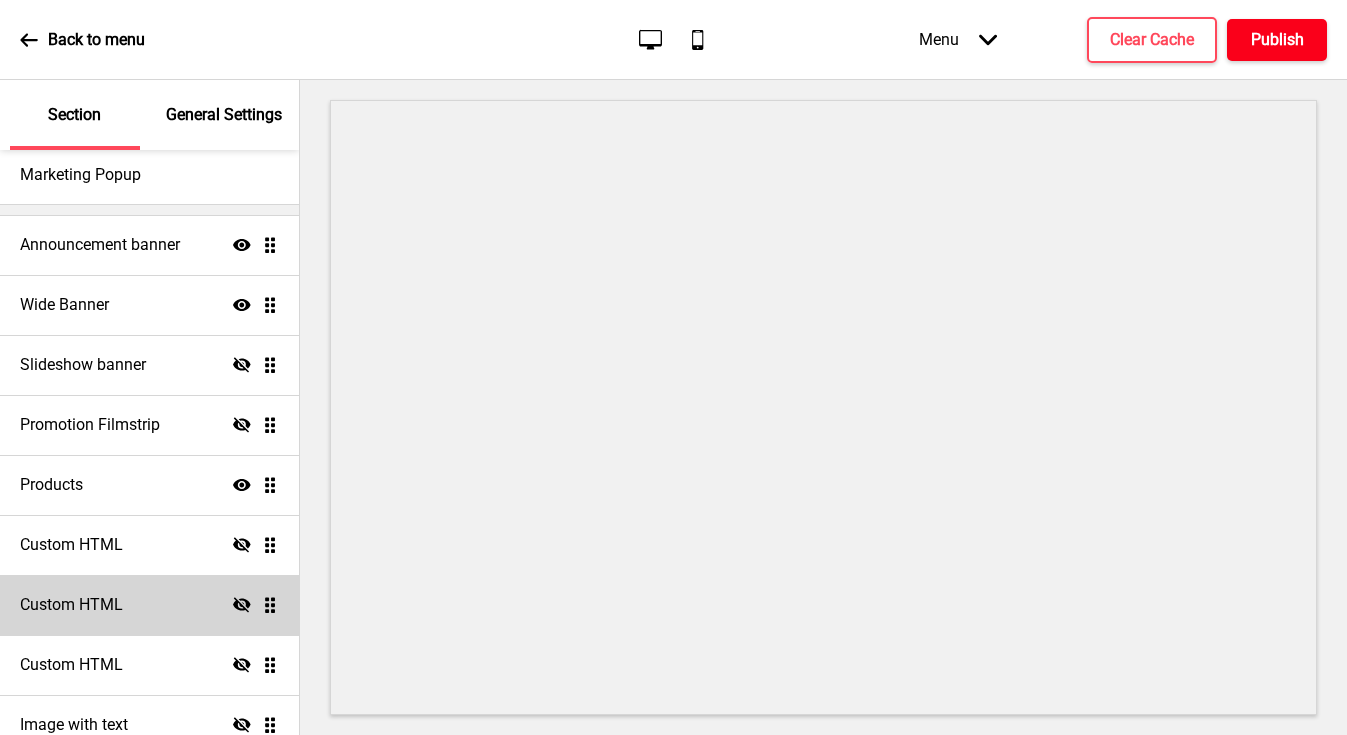 scroll, scrollTop: 0, scrollLeft: 0, axis: both 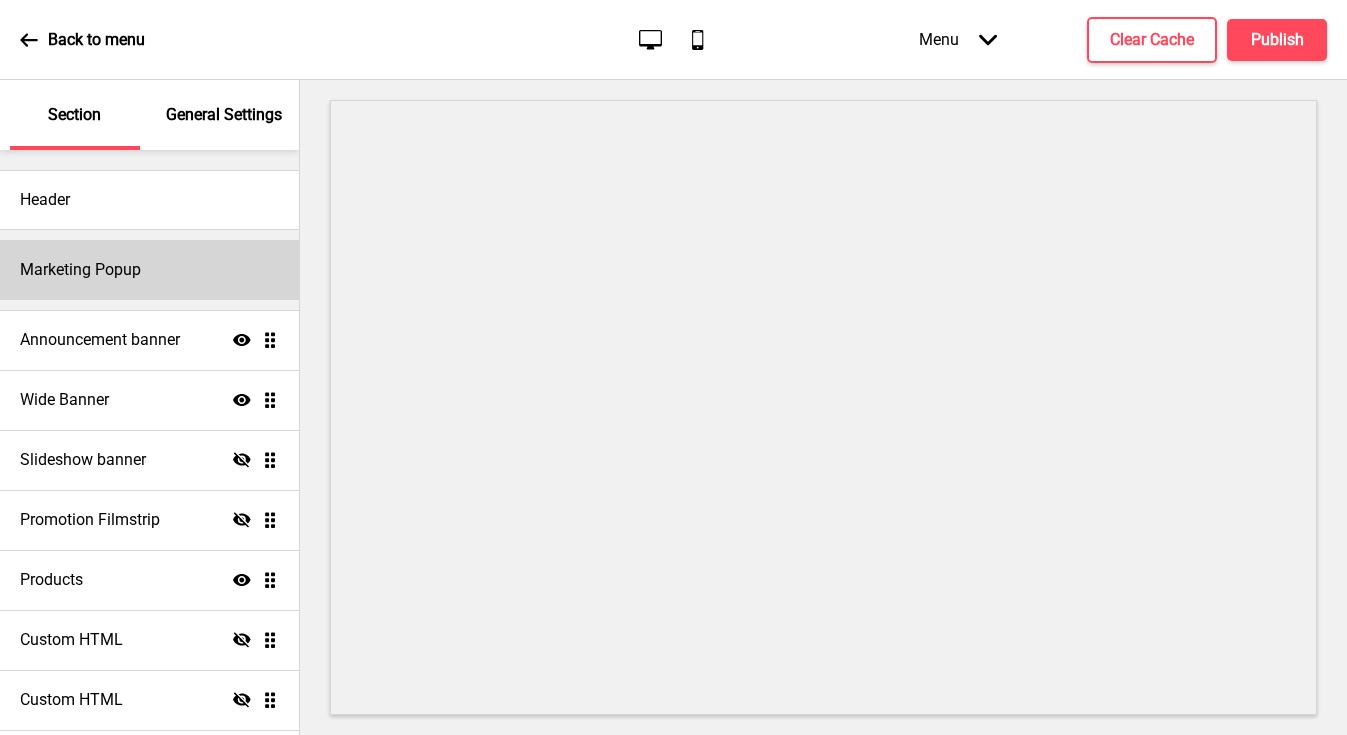 click on "Marketing Popup" at bounding box center (149, 270) 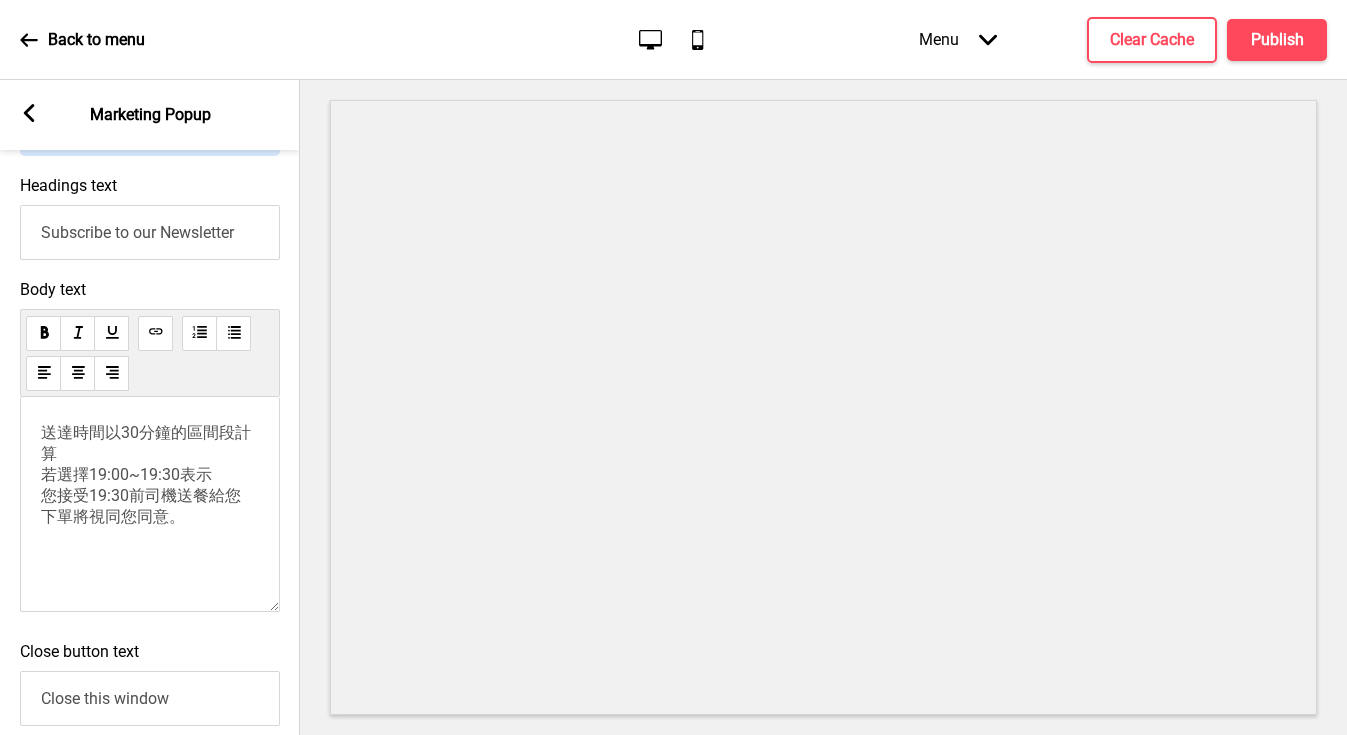 scroll, scrollTop: 1224, scrollLeft: 0, axis: vertical 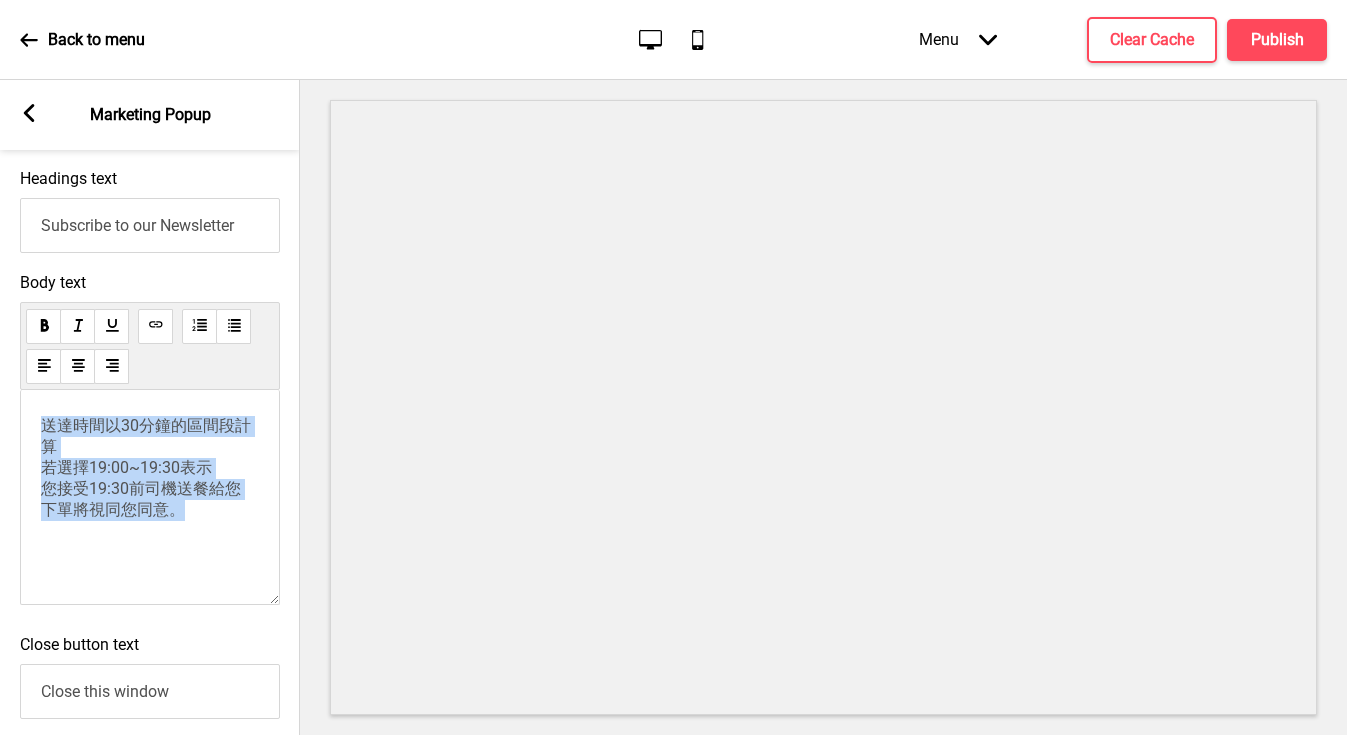drag, startPoint x: 178, startPoint y: 531, endPoint x: 33, endPoint y: 408, distance: 190.14206 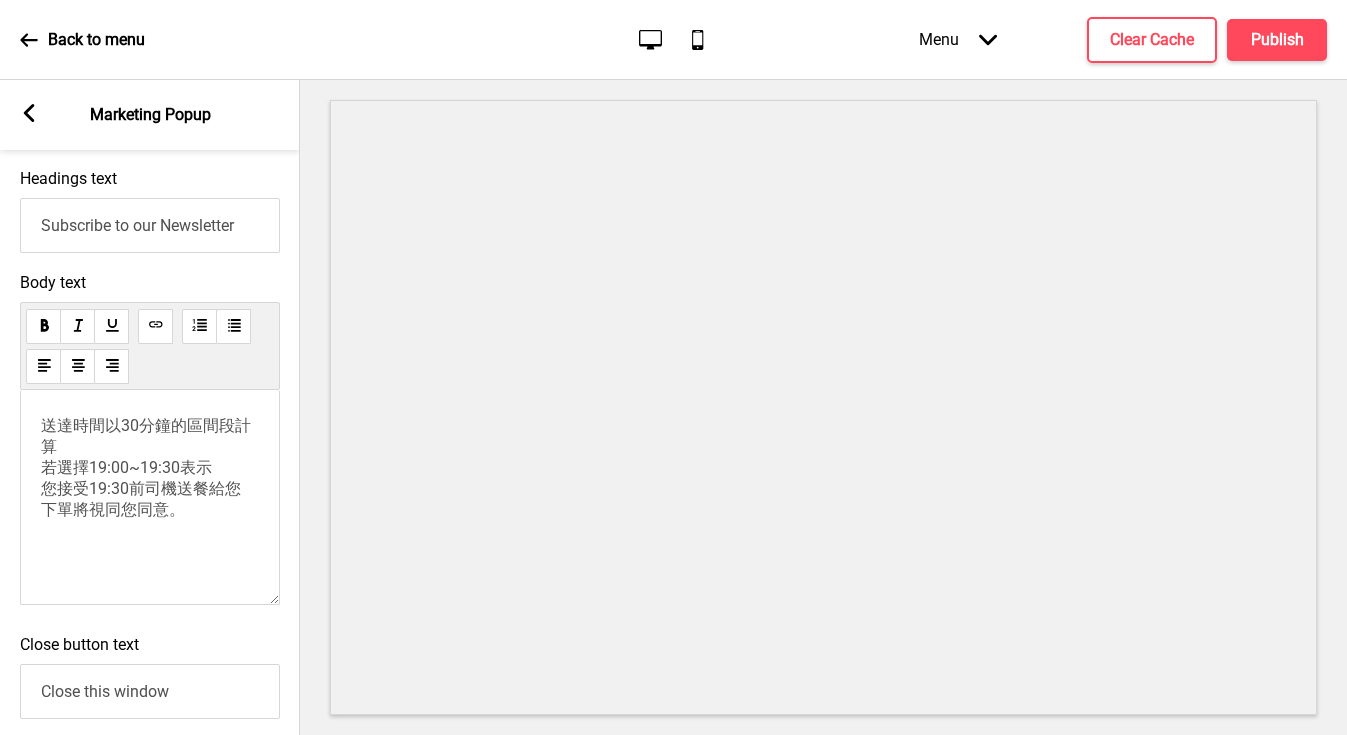click on "送達時間以30分鐘的區間段計算
若選擇19:00~19:30表示
您接受19:30前司機送餐給您
下單將視同您同意。" at bounding box center [150, 497] 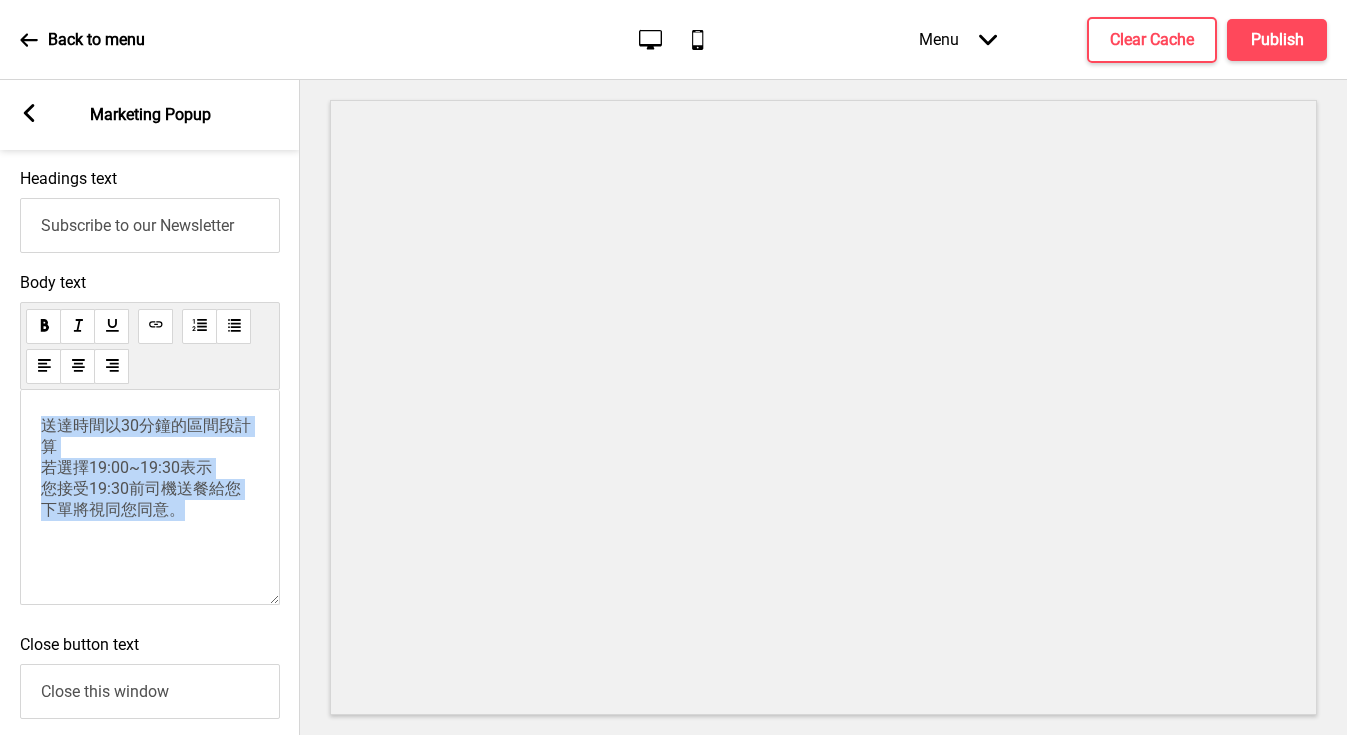 drag, startPoint x: 197, startPoint y: 528, endPoint x: -24, endPoint y: 391, distance: 260.01923 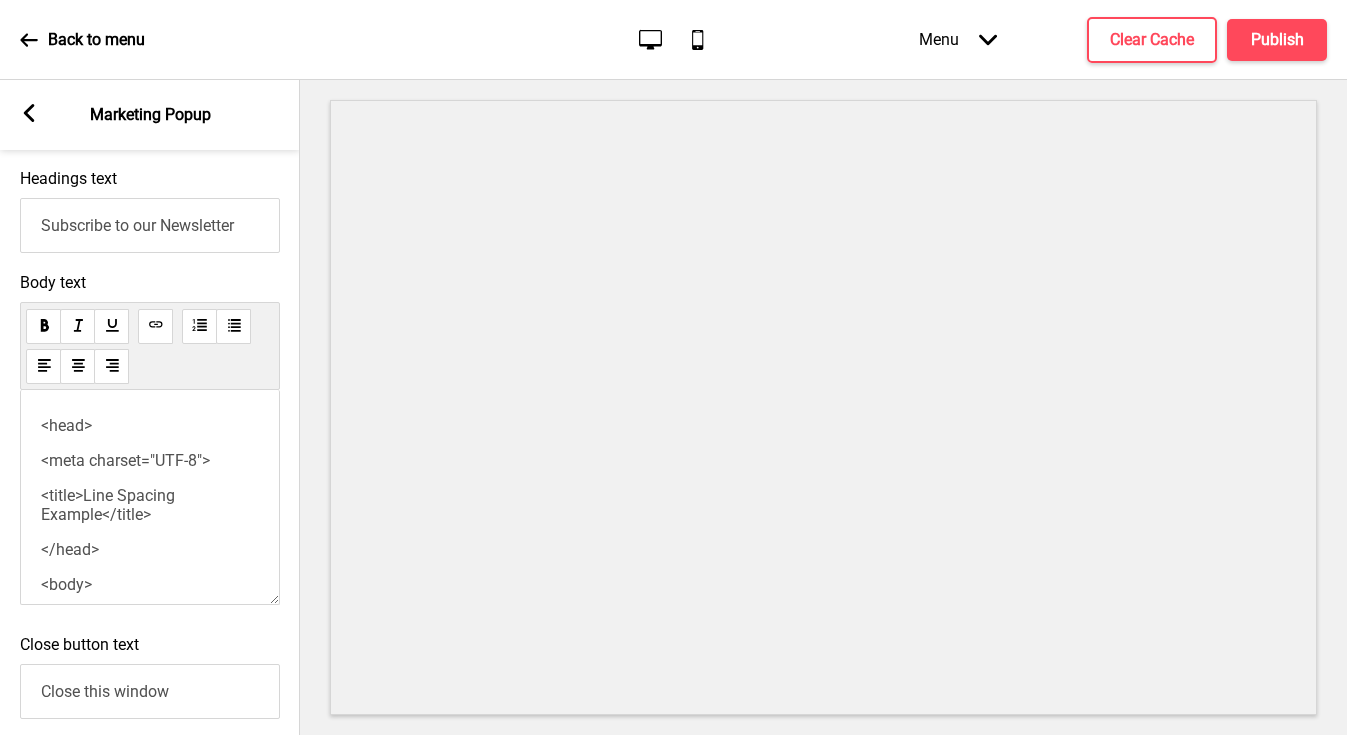 scroll, scrollTop: 238, scrollLeft: 0, axis: vertical 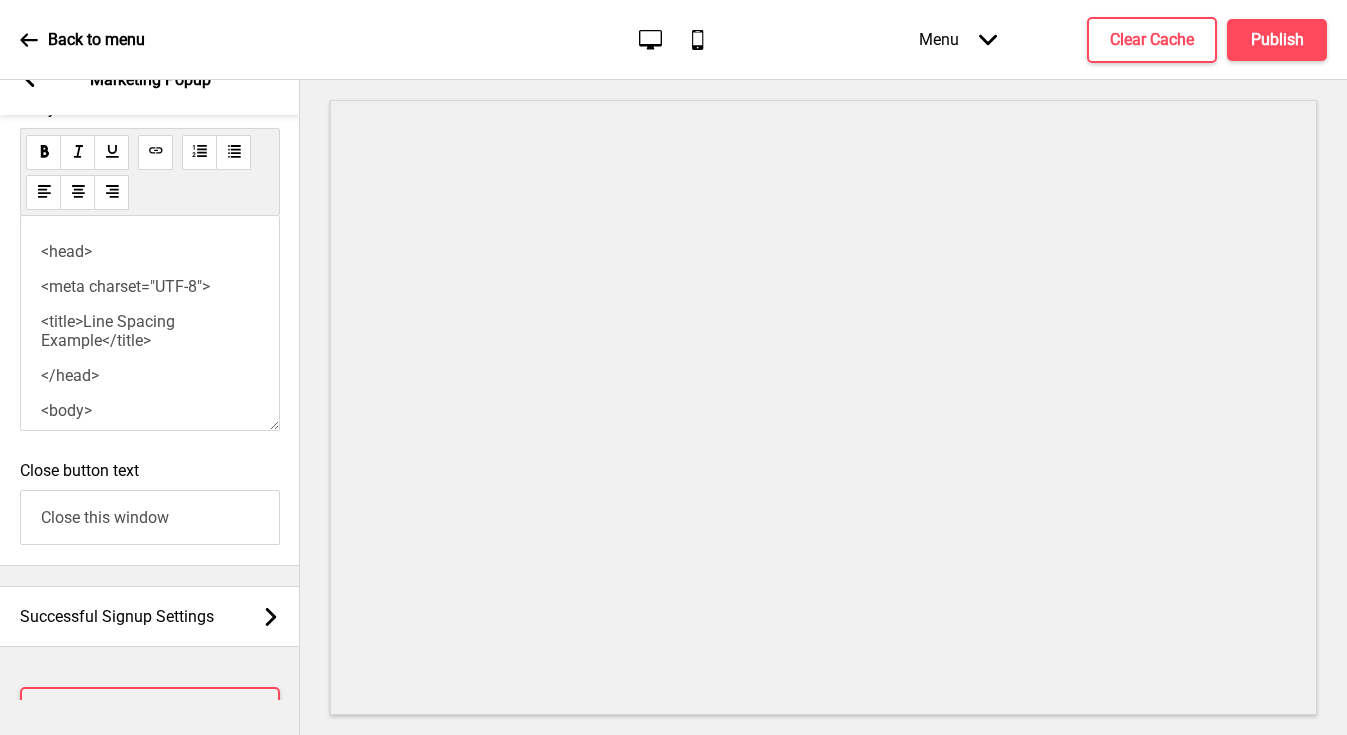 drag, startPoint x: 50, startPoint y: 308, endPoint x: 159, endPoint y: 369, distance: 124.90797 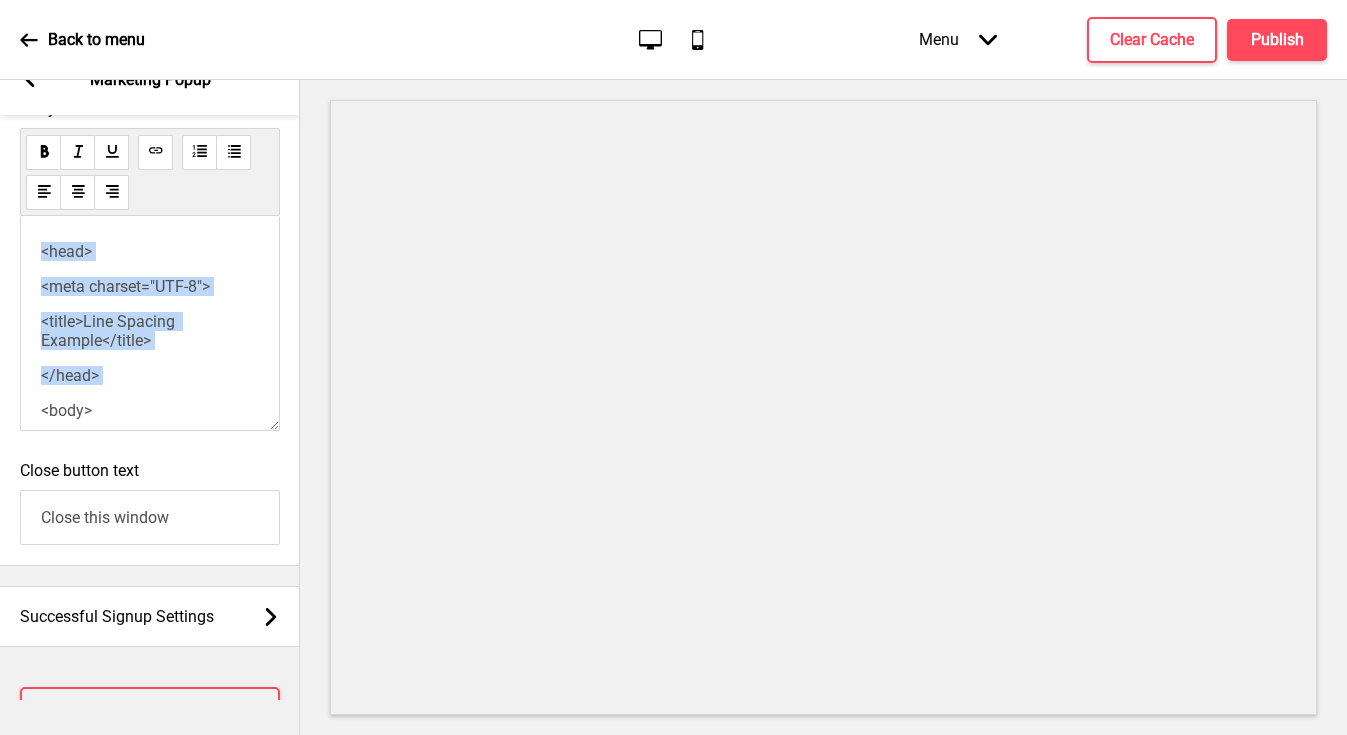 drag, startPoint x: 125, startPoint y: 407, endPoint x: 33, endPoint y: 275, distance: 160.89748 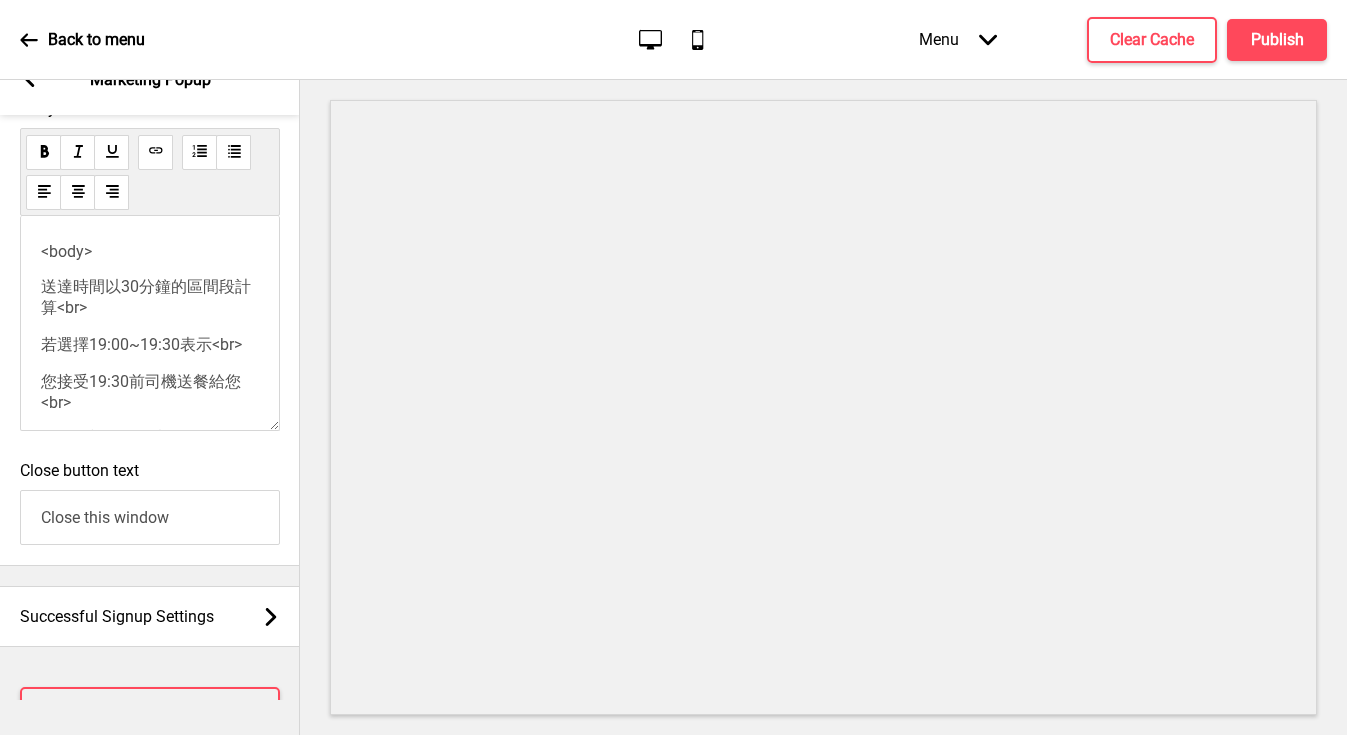 scroll, scrollTop: 80, scrollLeft: 0, axis: vertical 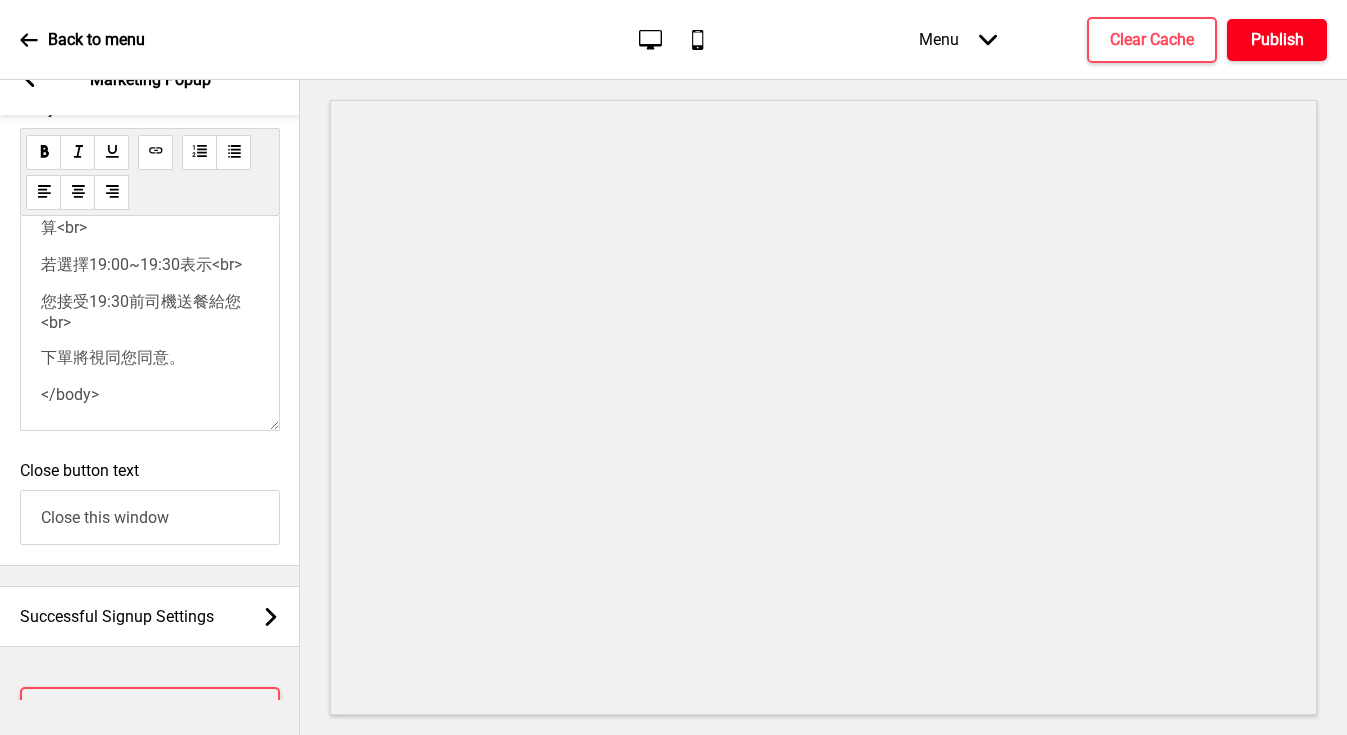 click on "Publish" at bounding box center [1277, 40] 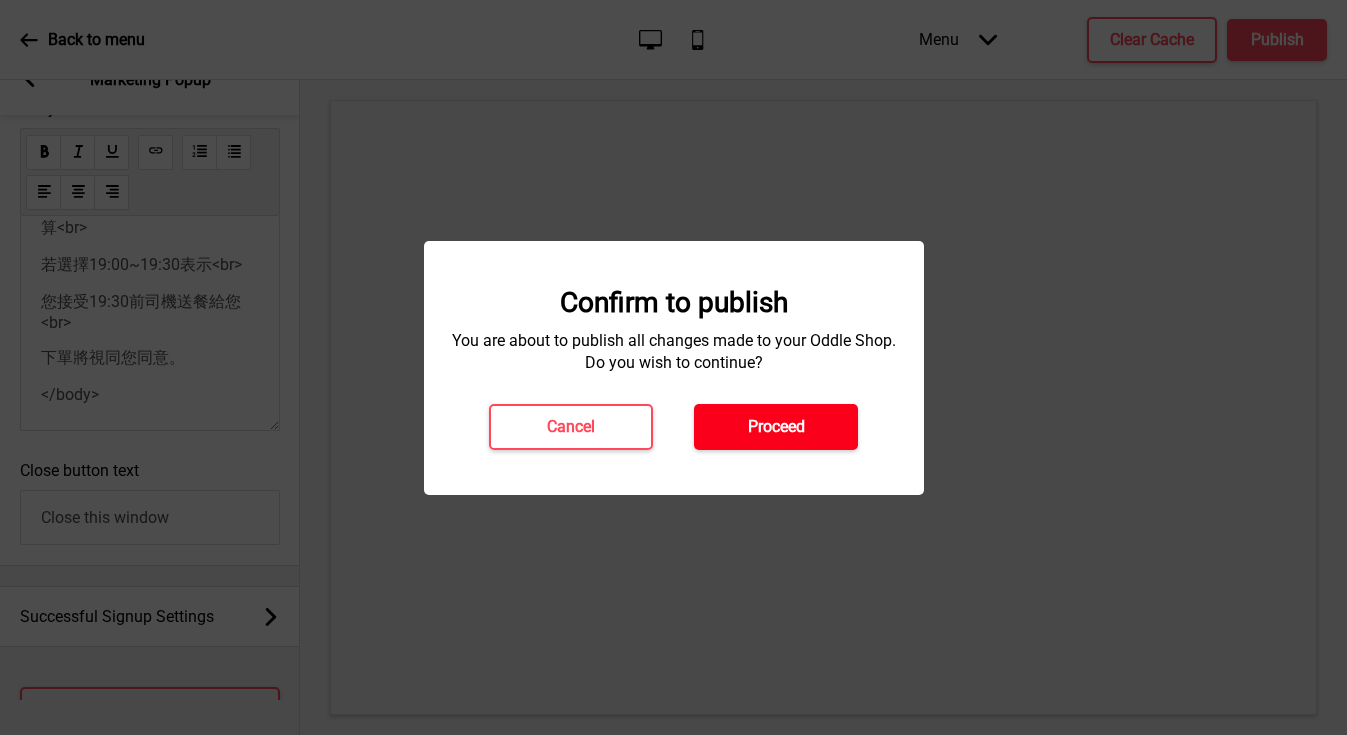 click on "Proceed" at bounding box center [776, 427] 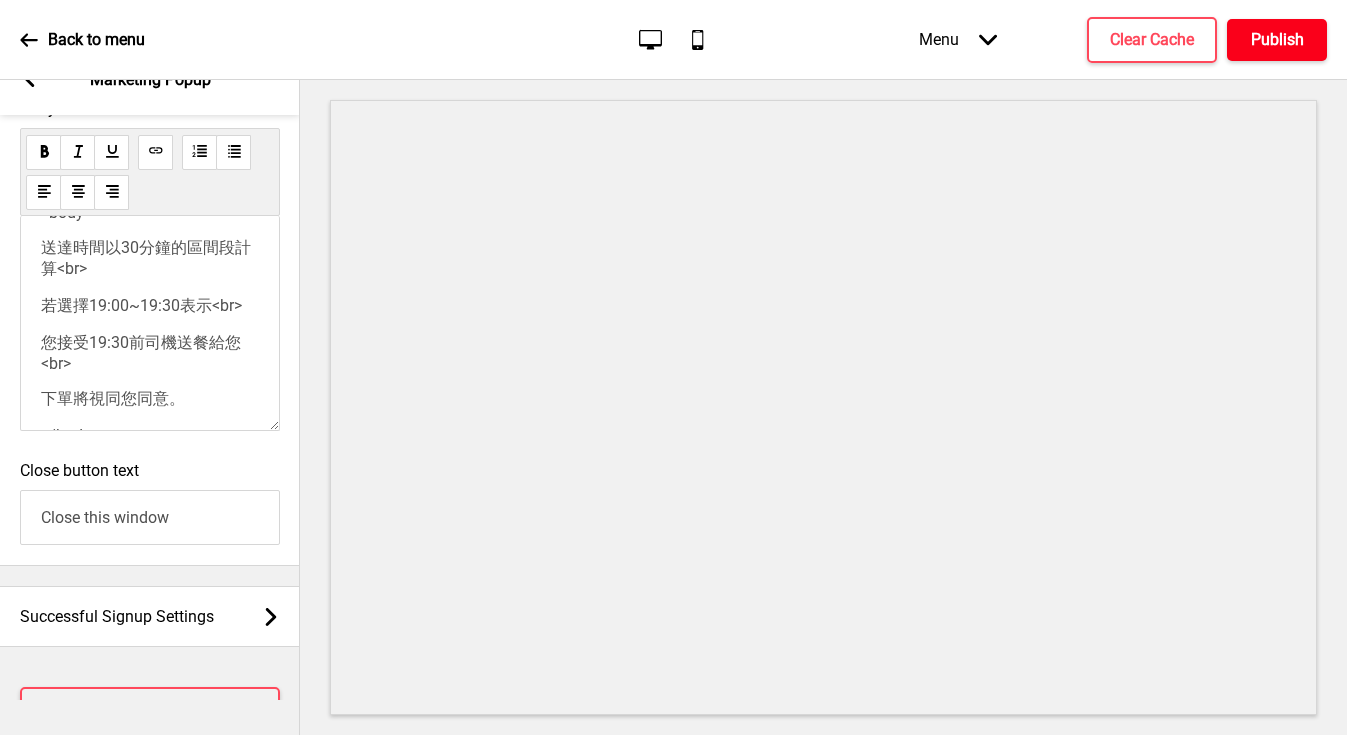 scroll, scrollTop: 0, scrollLeft: 0, axis: both 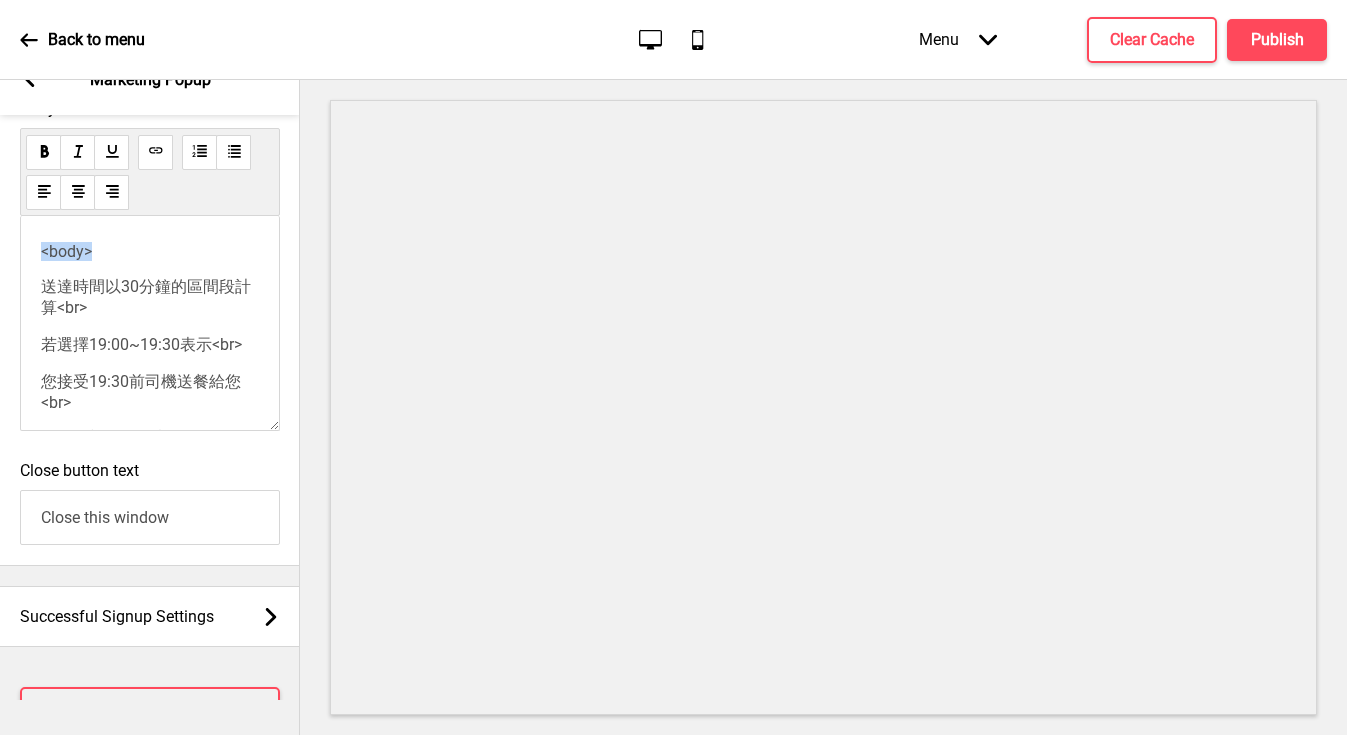 drag, startPoint x: 117, startPoint y: 277, endPoint x: -1, endPoint y: 259, distance: 119.36499 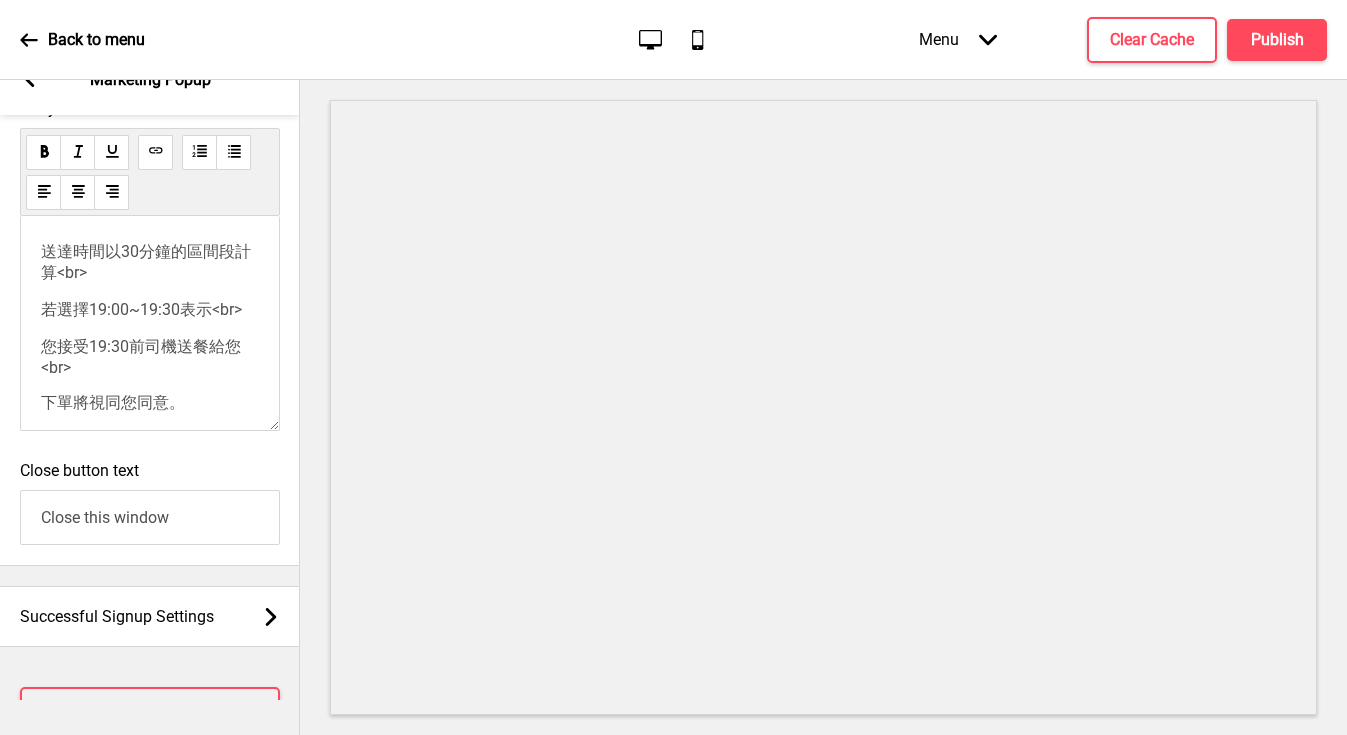 click on "送達時間以30分鐘的區間段計算<br>" at bounding box center (150, 263) 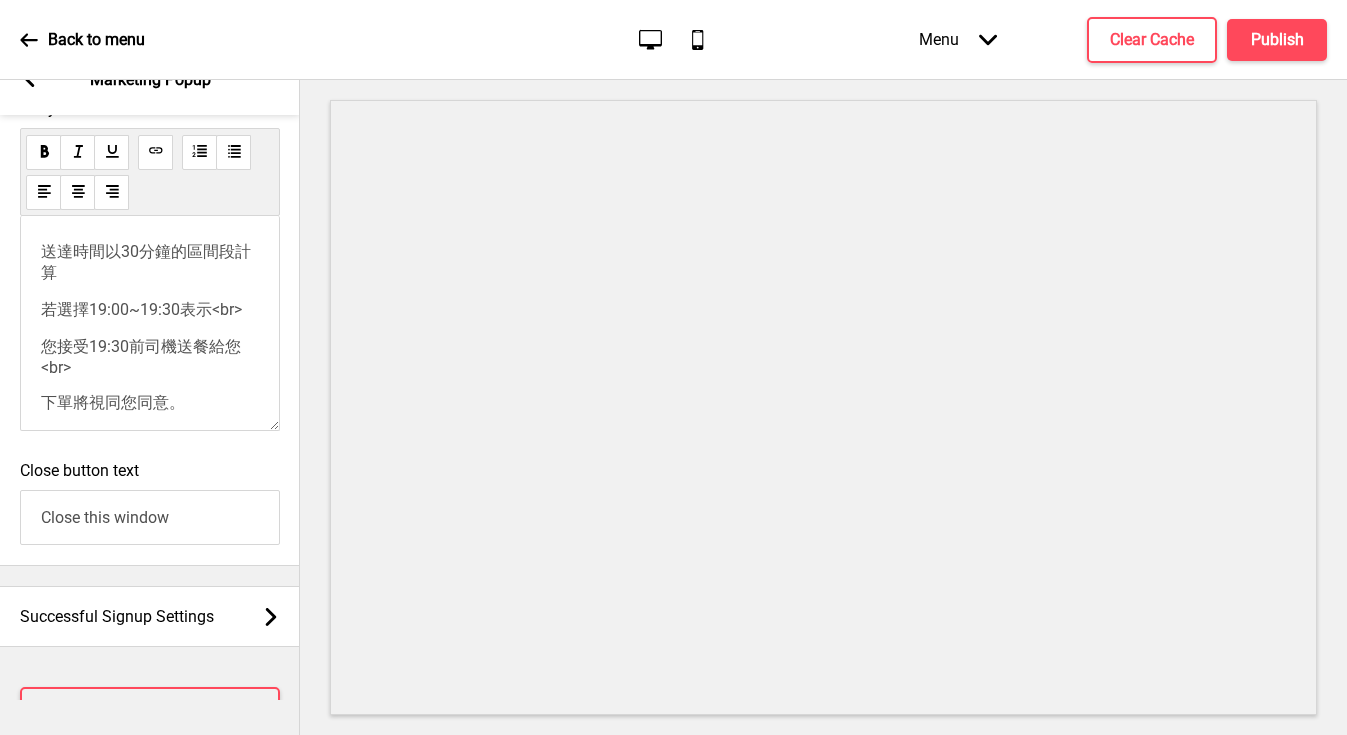 click on "若選擇19:00~19:30表示<br>" at bounding box center [141, 309] 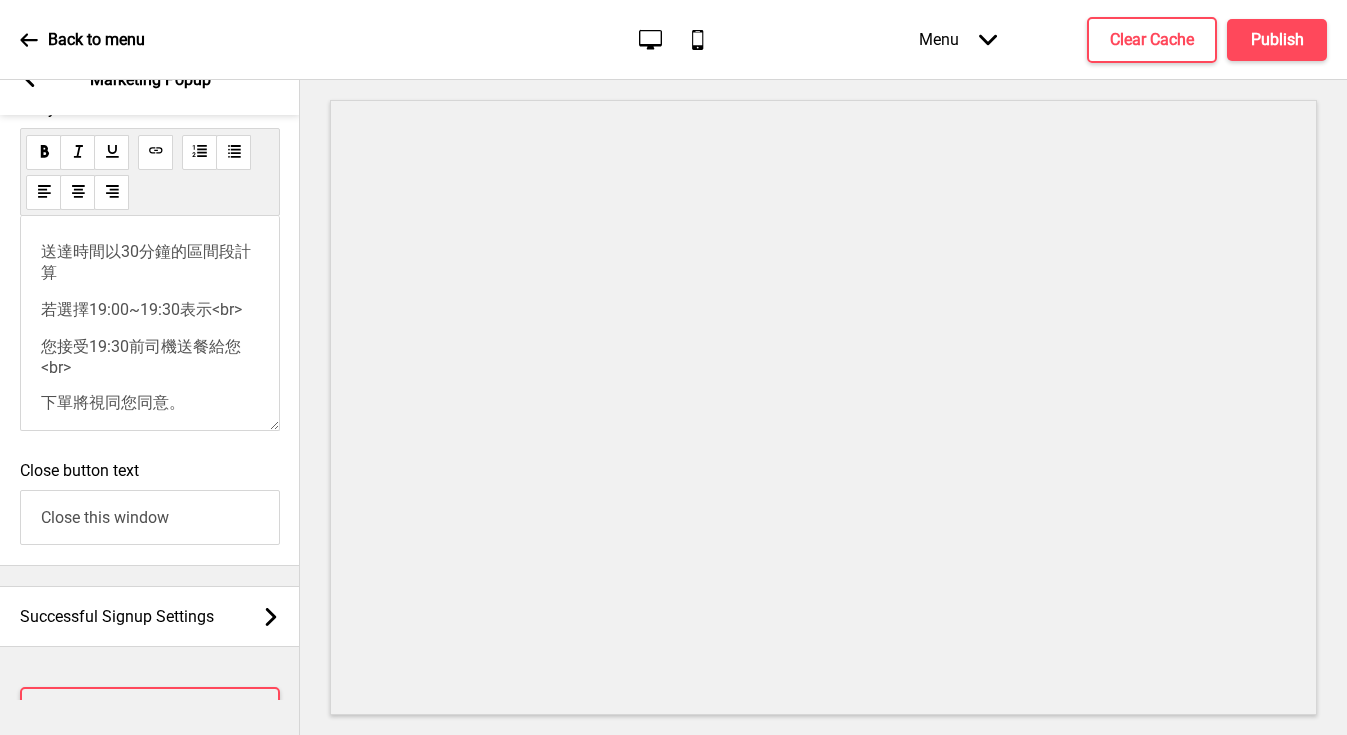 click on "您接受19:30前司機送餐給您<br>" at bounding box center [150, 357] 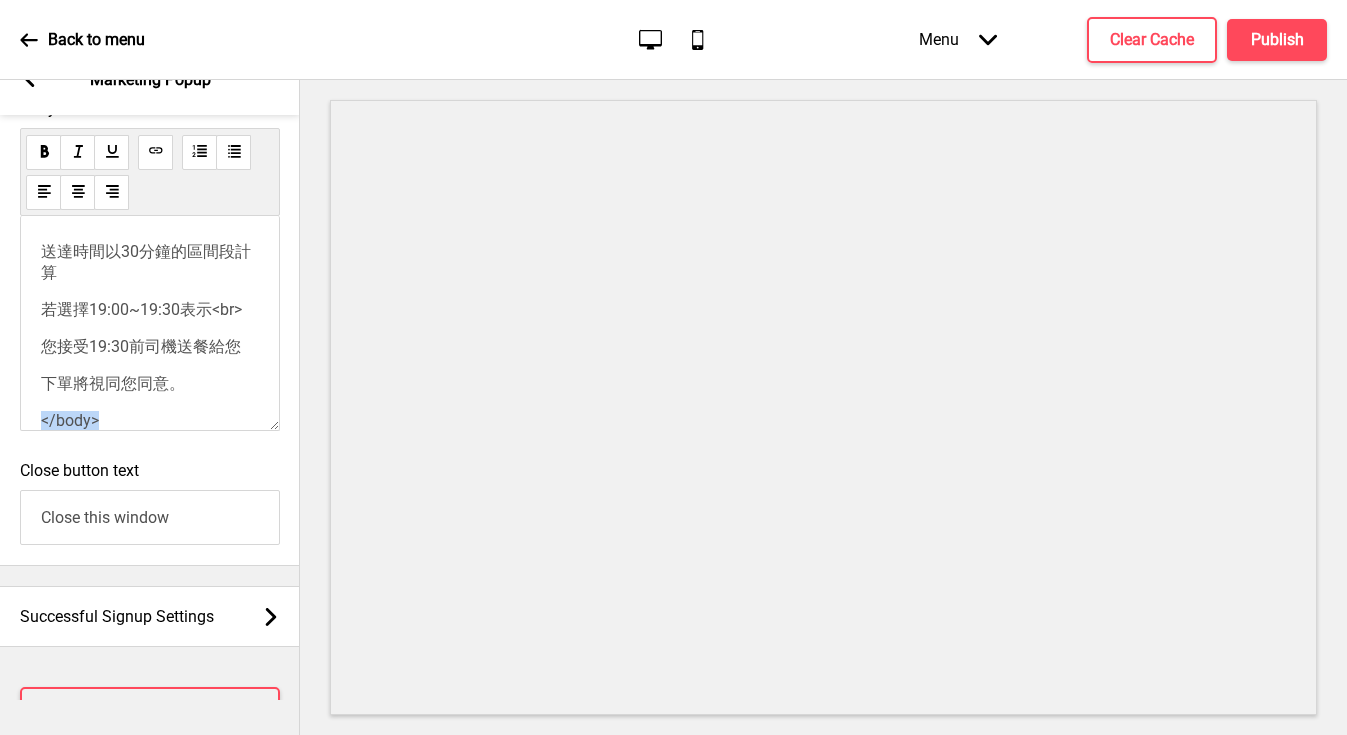 drag, startPoint x: 112, startPoint y: 430, endPoint x: -25, endPoint y: 423, distance: 137.17871 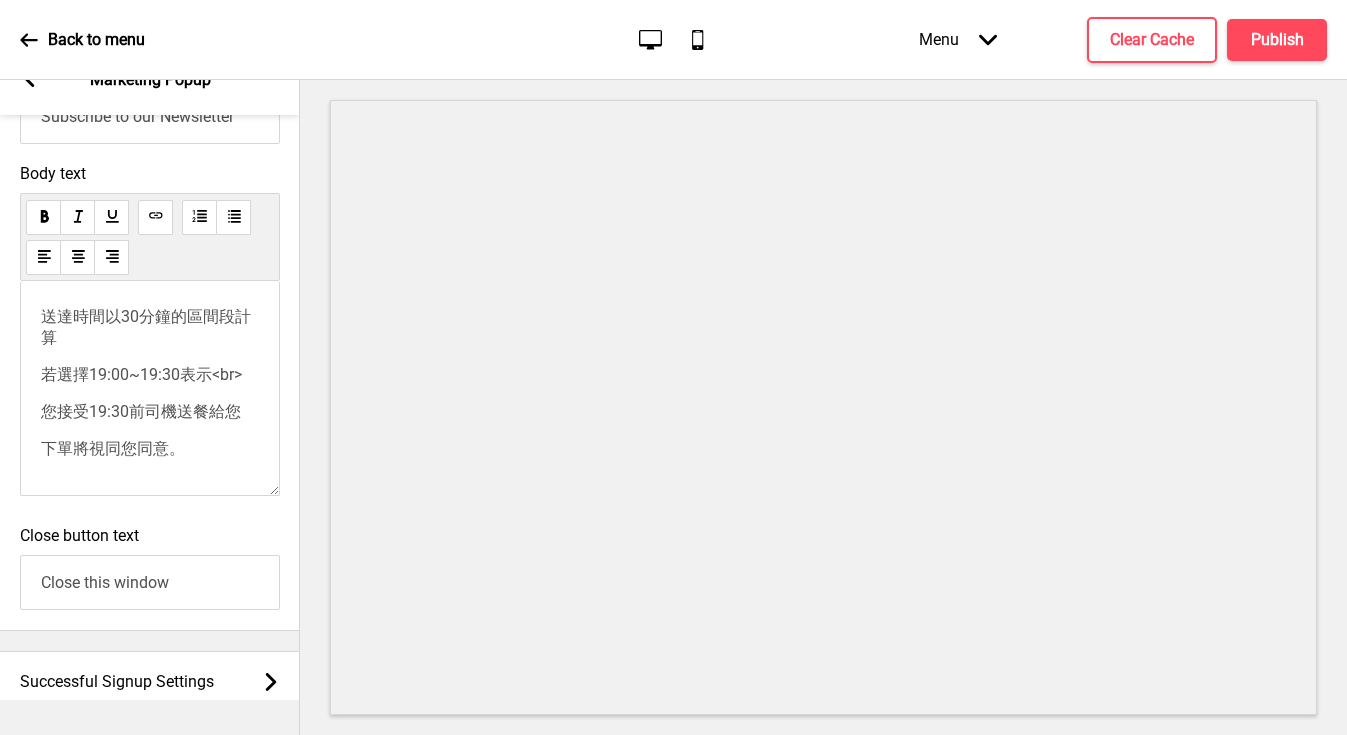 scroll, scrollTop: 1345, scrollLeft: 0, axis: vertical 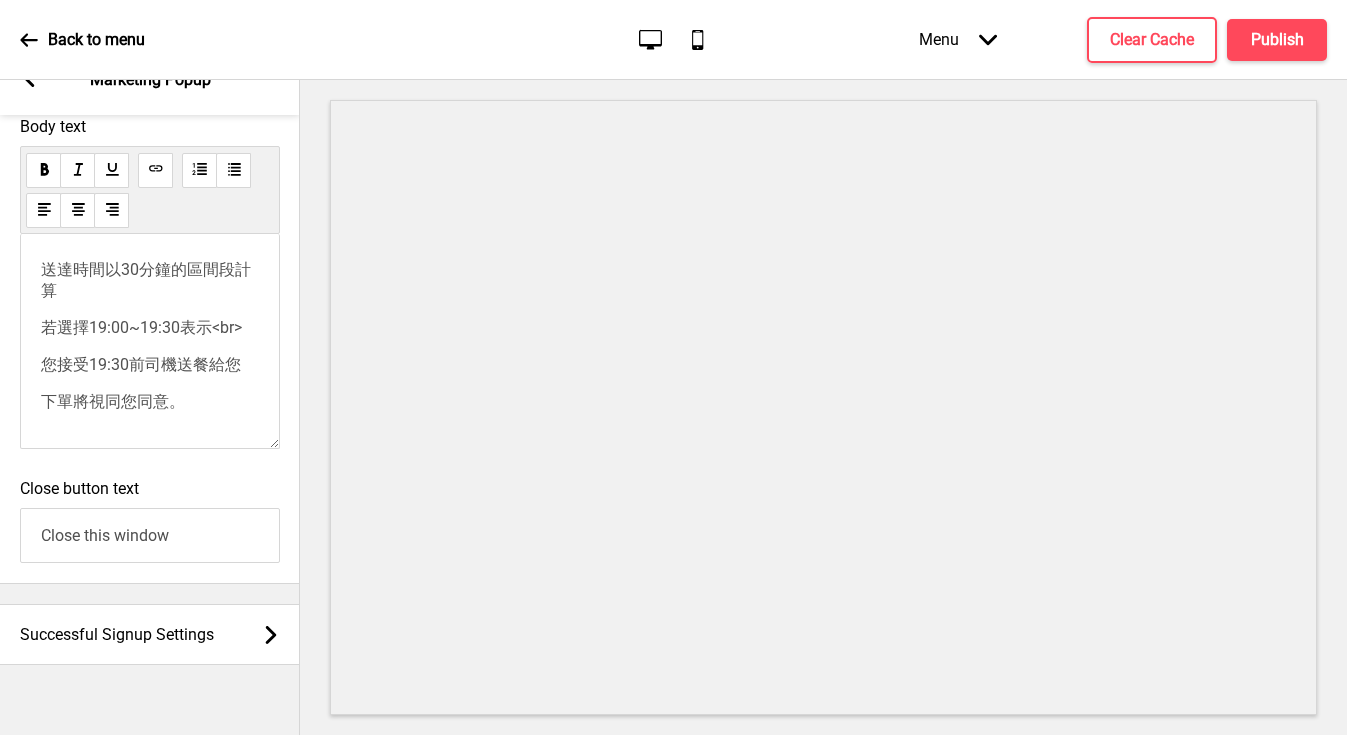 drag, startPoint x: 197, startPoint y: 420, endPoint x: -1, endPoint y: 291, distance: 236.31546 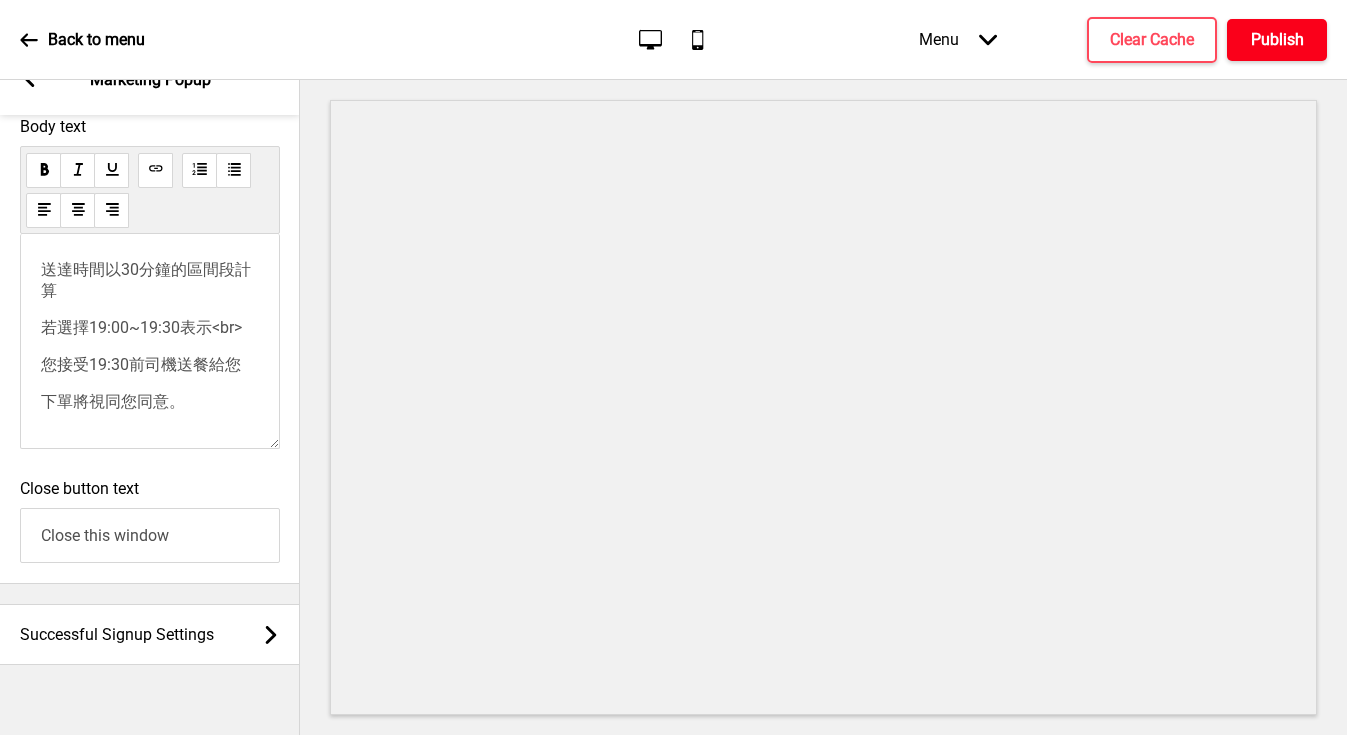 click on "Publish" at bounding box center [1277, 40] 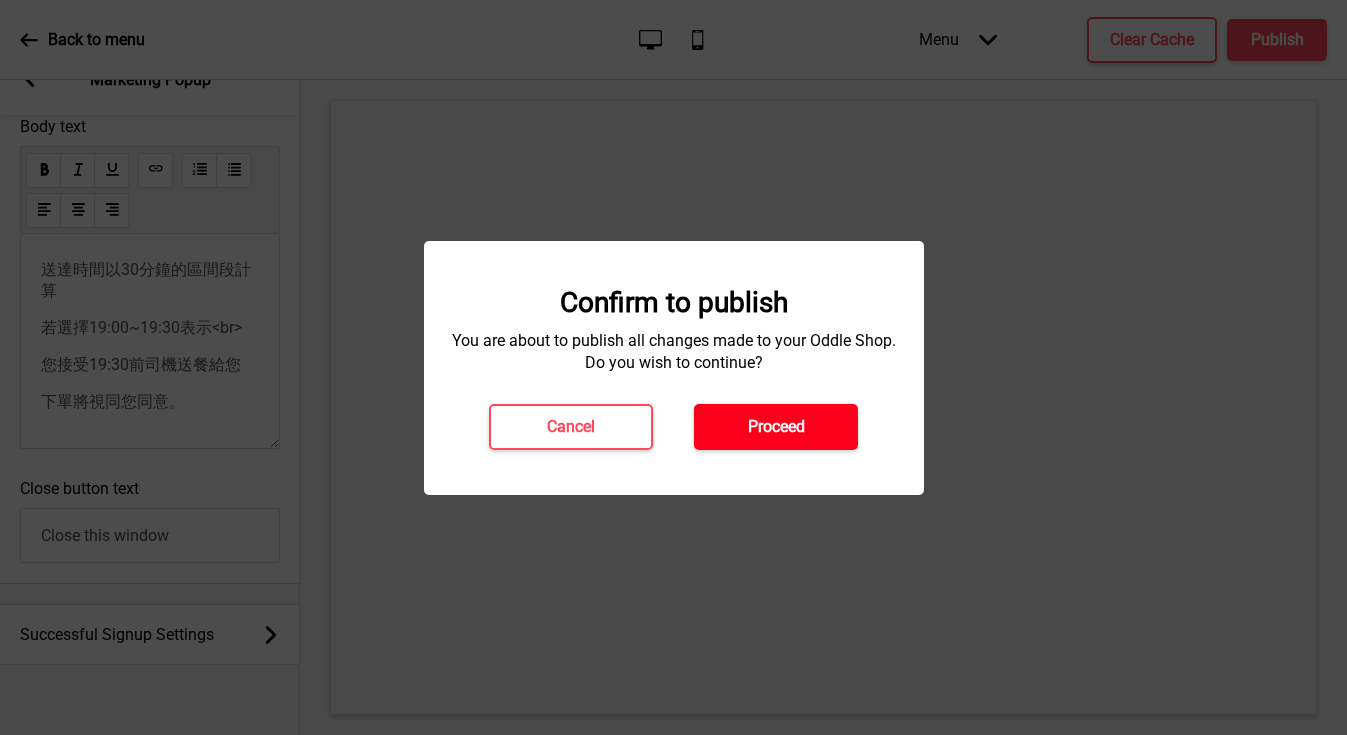click on "Proceed" at bounding box center (776, 427) 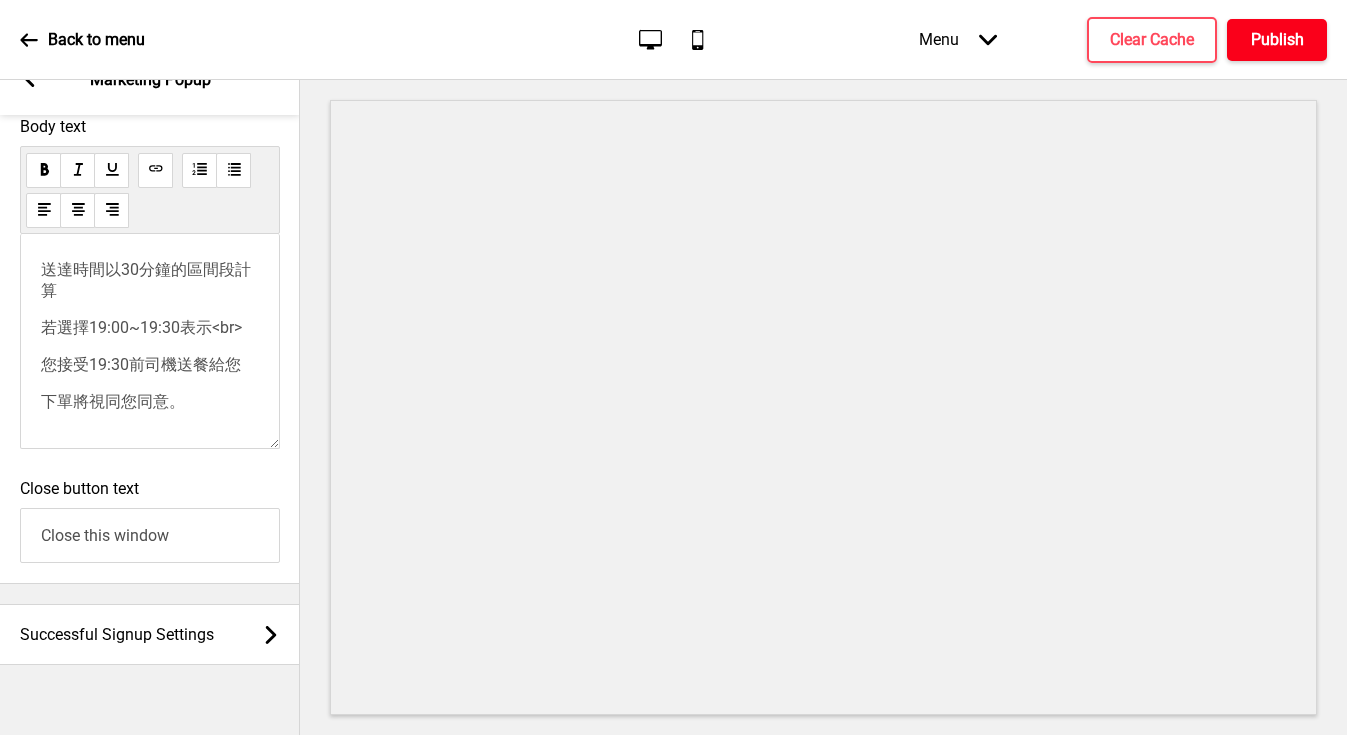 click on "Publish" at bounding box center (1277, 40) 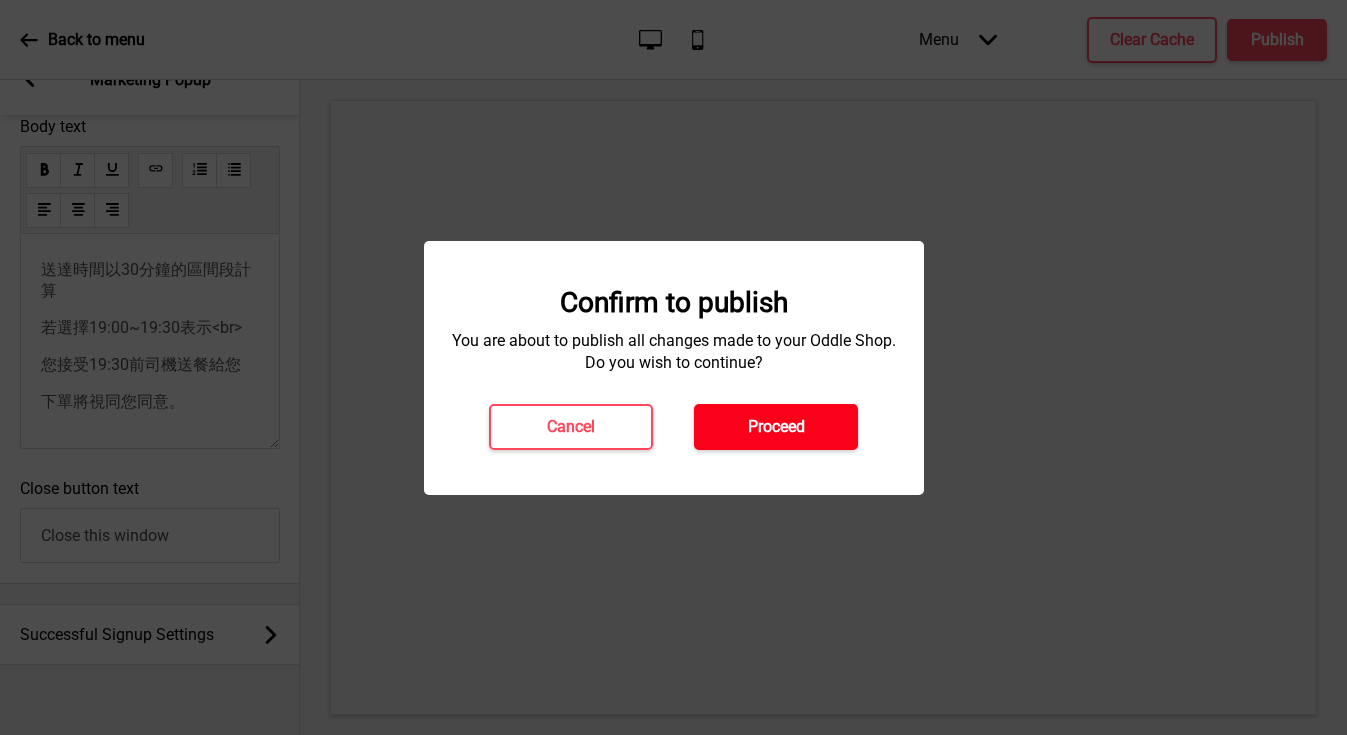 click on "Proceed" at bounding box center [776, 427] 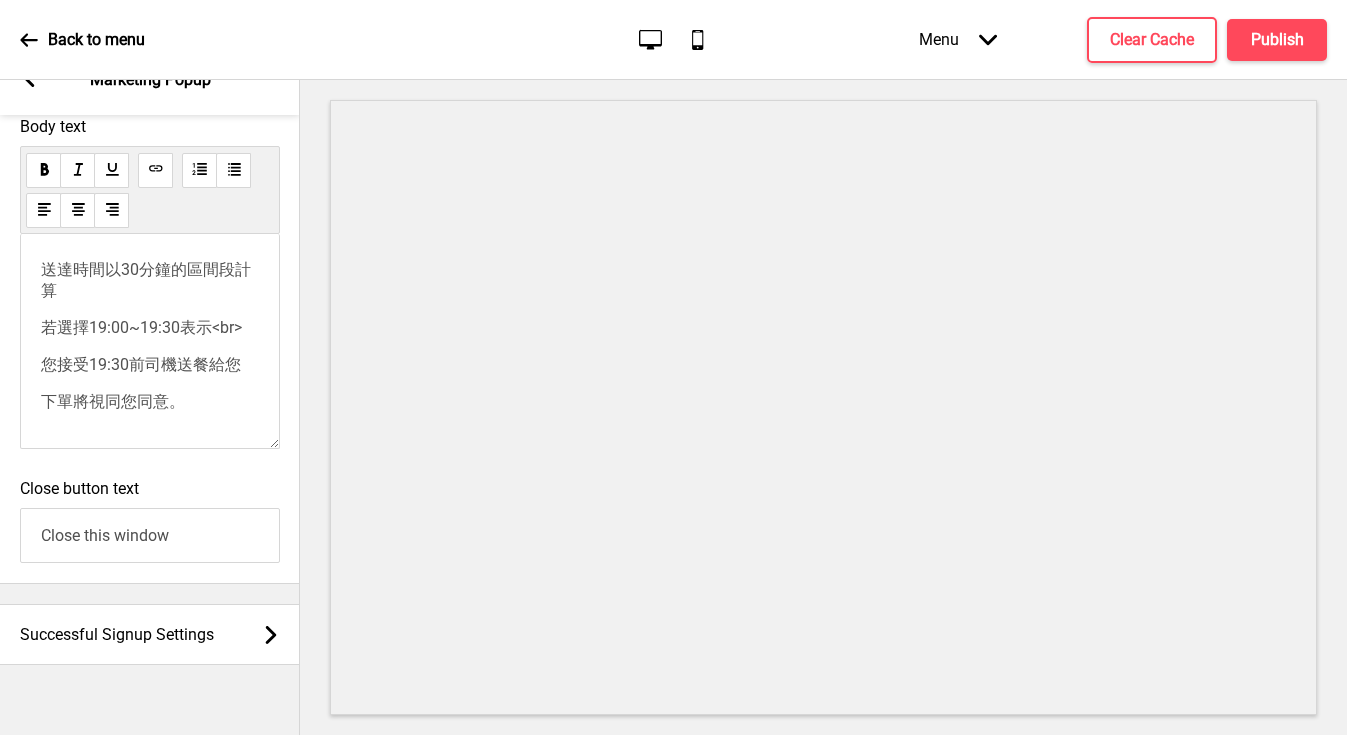 click on "若選擇19:00~19:30表示<br>" at bounding box center [150, 328] 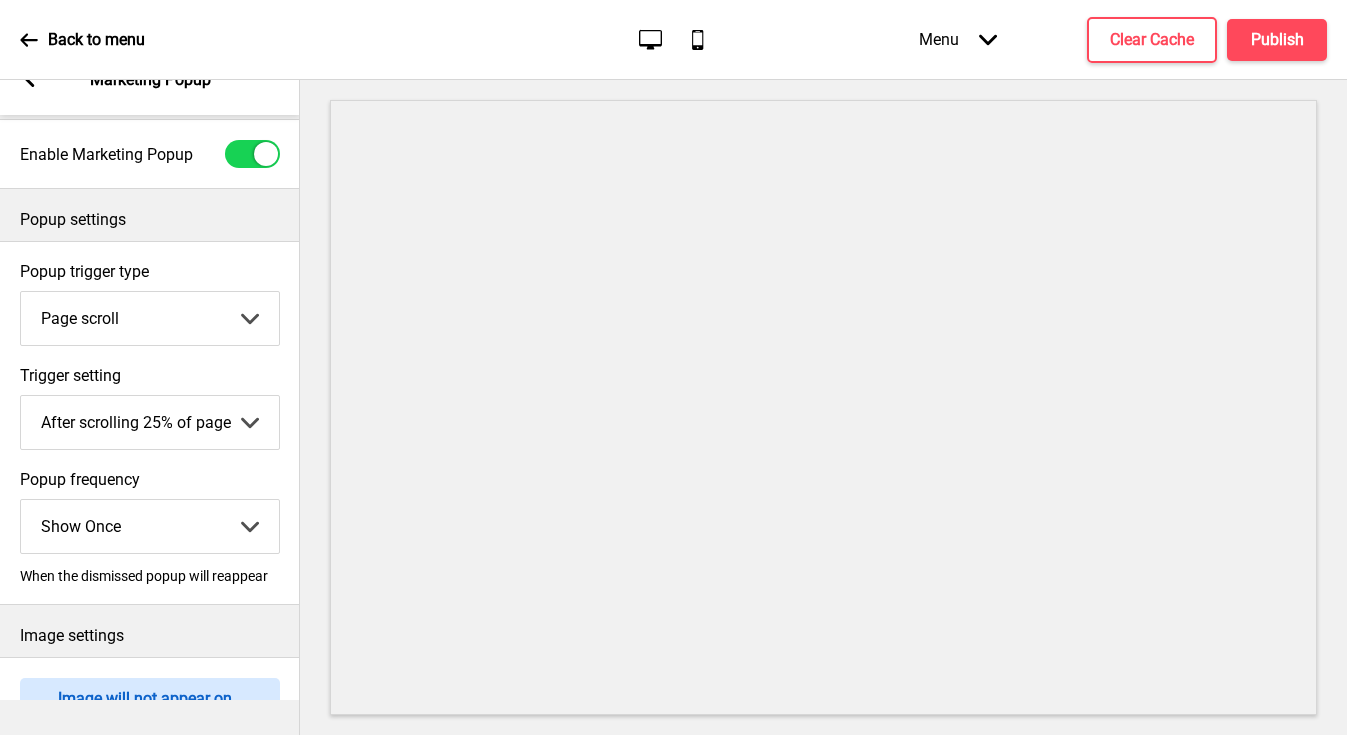 scroll, scrollTop: 0, scrollLeft: 0, axis: both 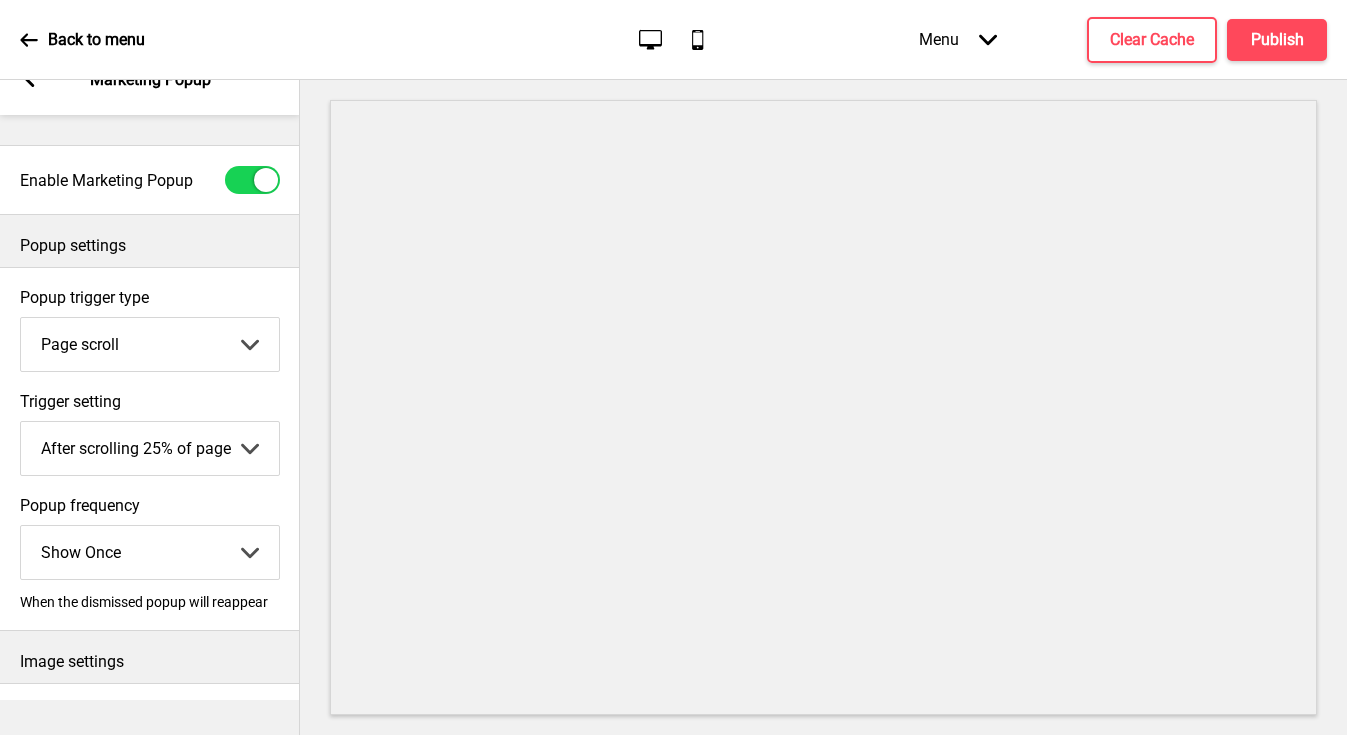 click on "Show Once Show Daily Show Weekly Show Monthly" at bounding box center [150, 552] 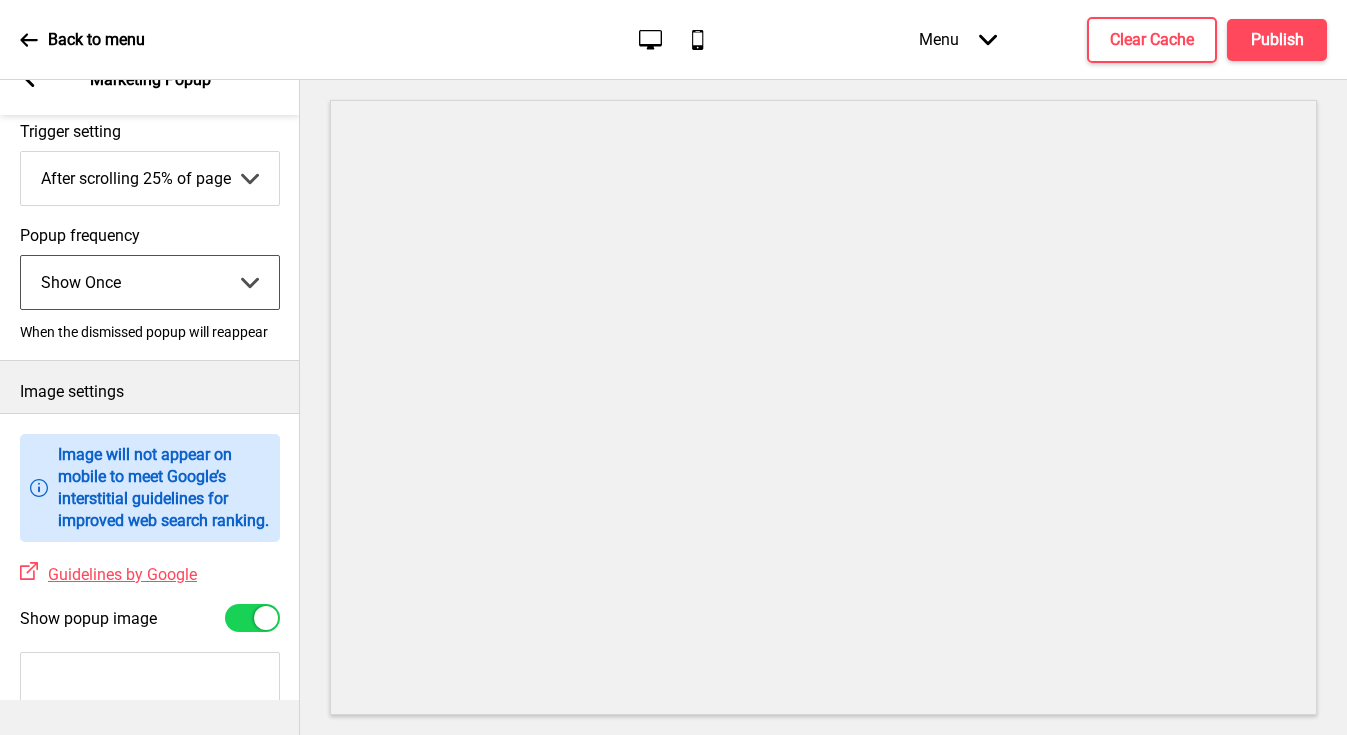 scroll, scrollTop: 0, scrollLeft: 0, axis: both 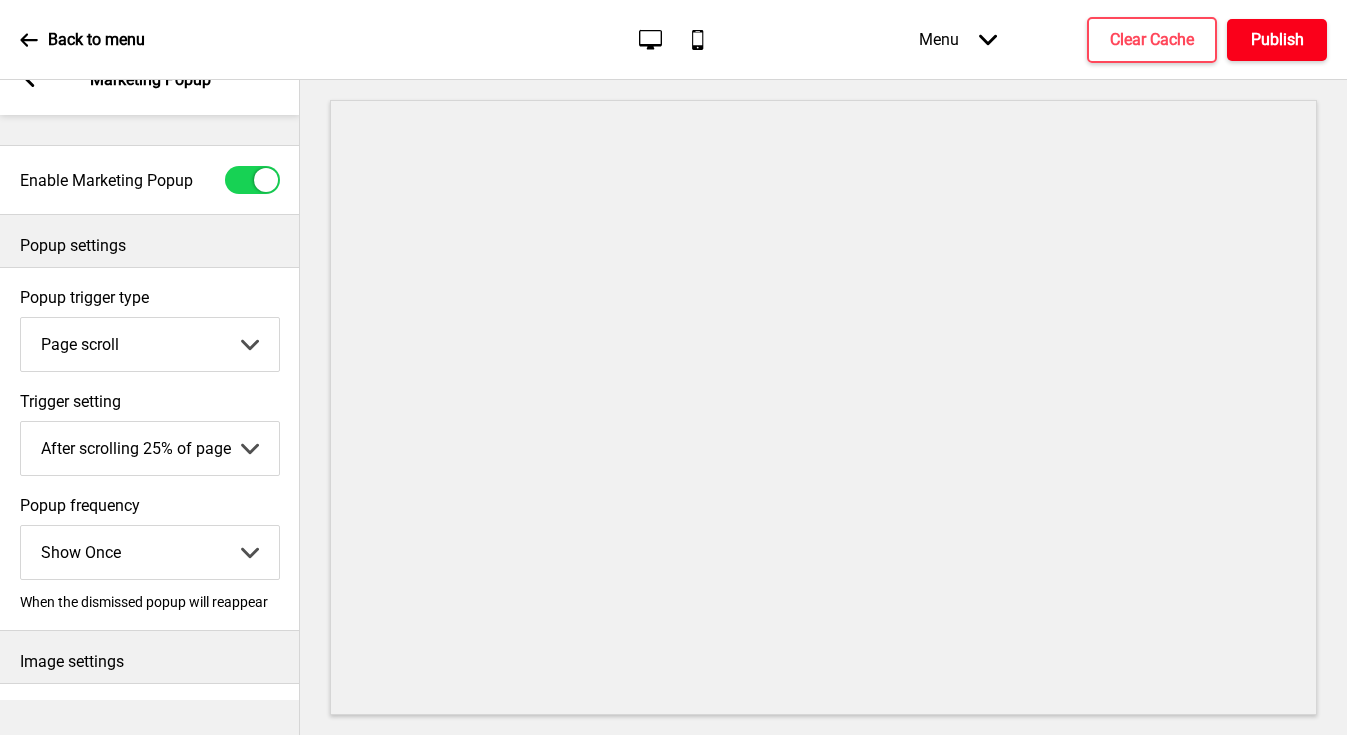 click on "Publish" at bounding box center (1277, 40) 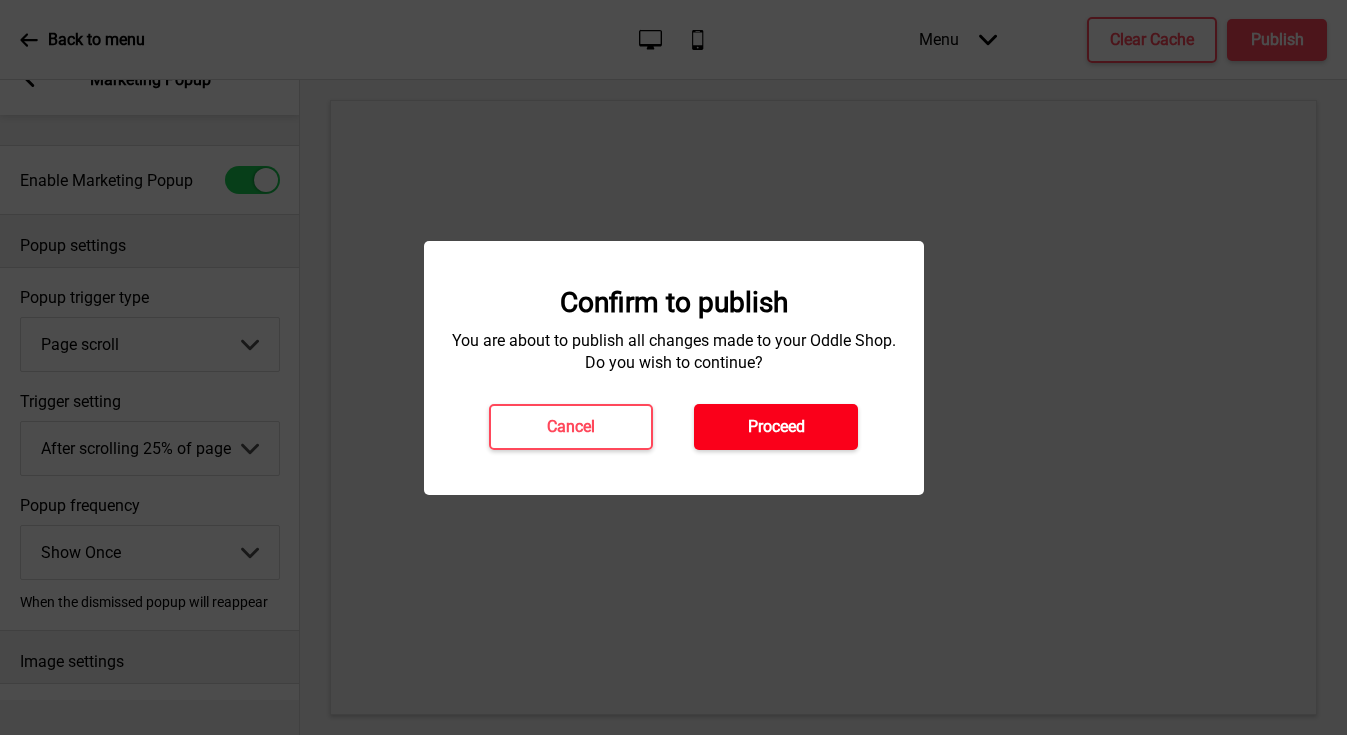 click on "Proceed" at bounding box center [776, 427] 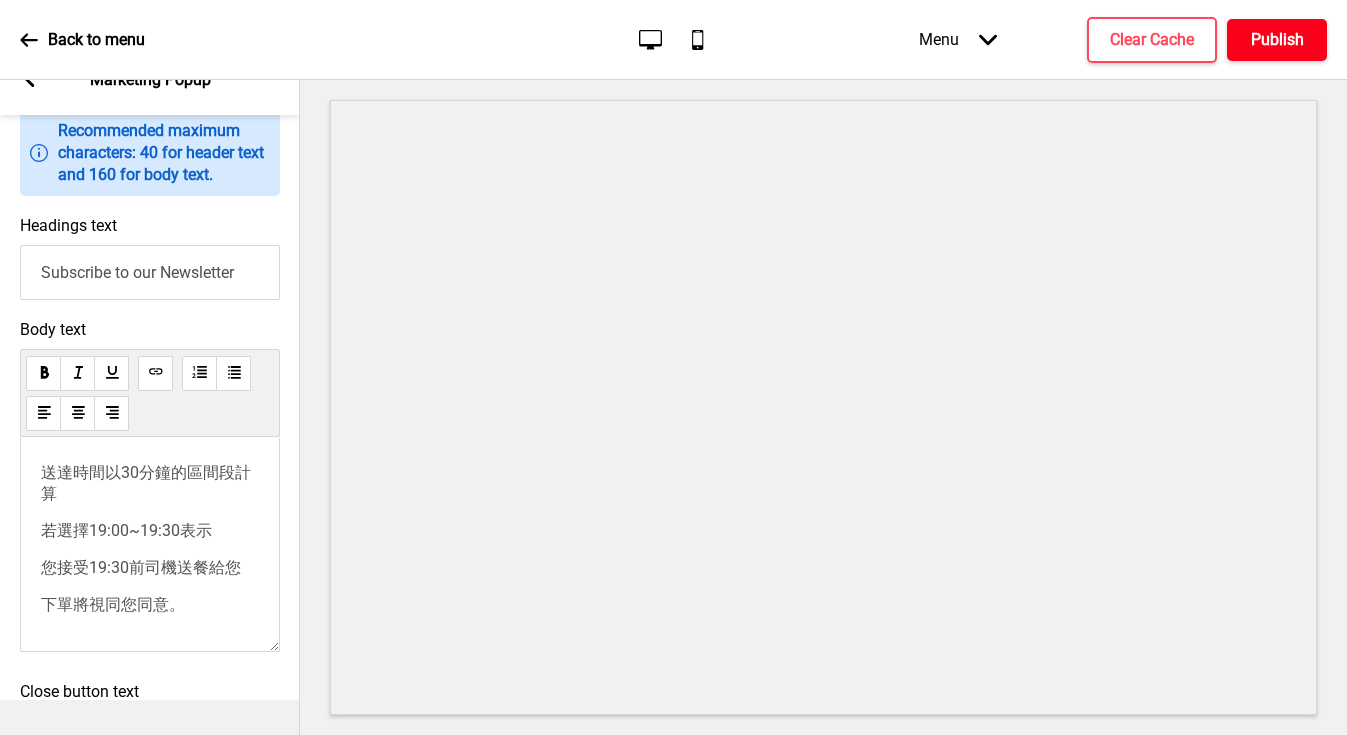scroll, scrollTop: 1242, scrollLeft: 0, axis: vertical 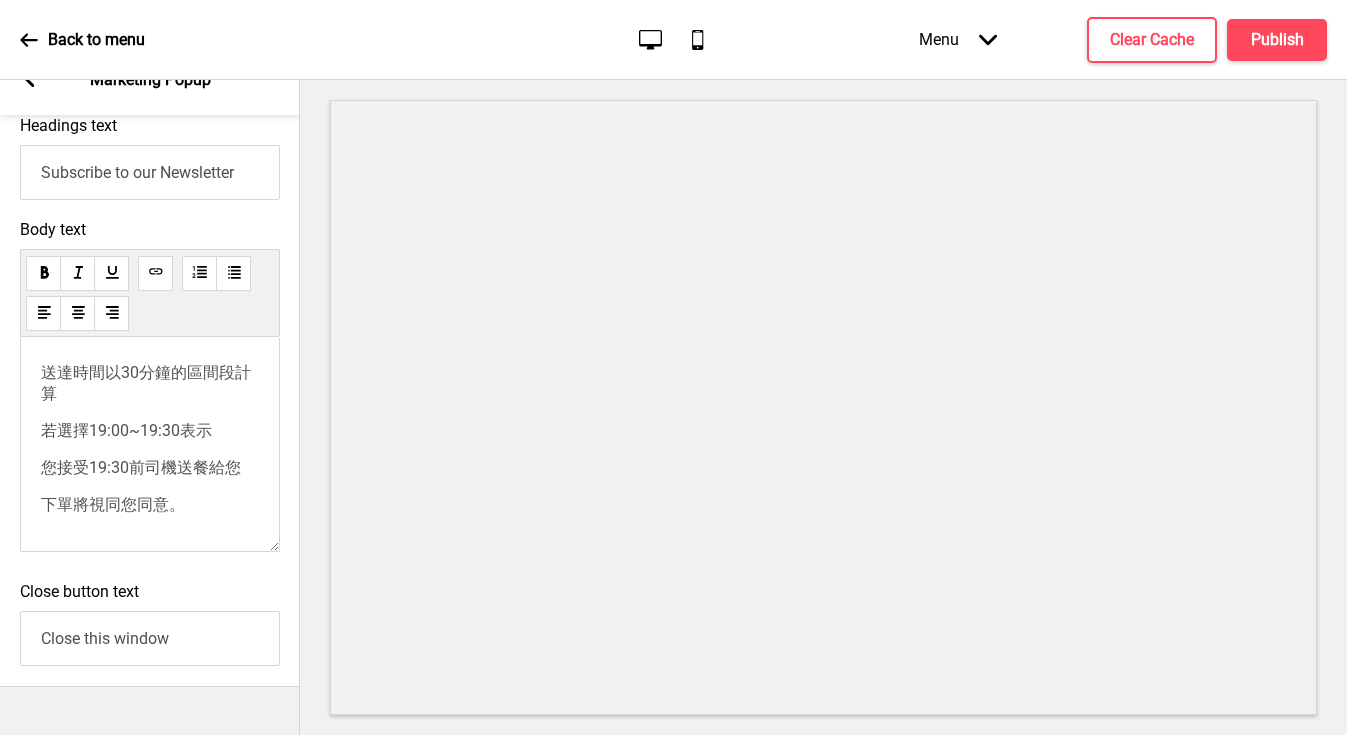 drag, startPoint x: 200, startPoint y: 527, endPoint x: -11, endPoint y: 372, distance: 261.8129 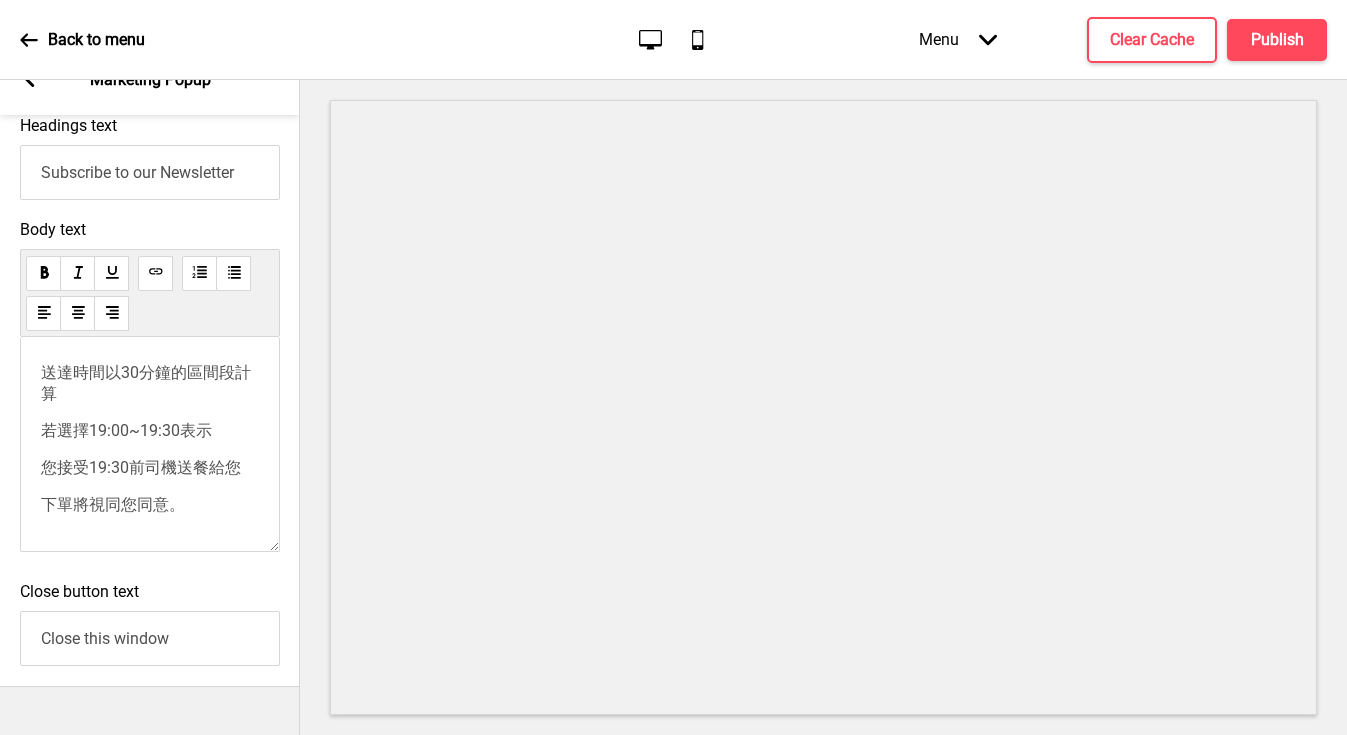 click on "下單將視同您同意。" at bounding box center [150, 505] 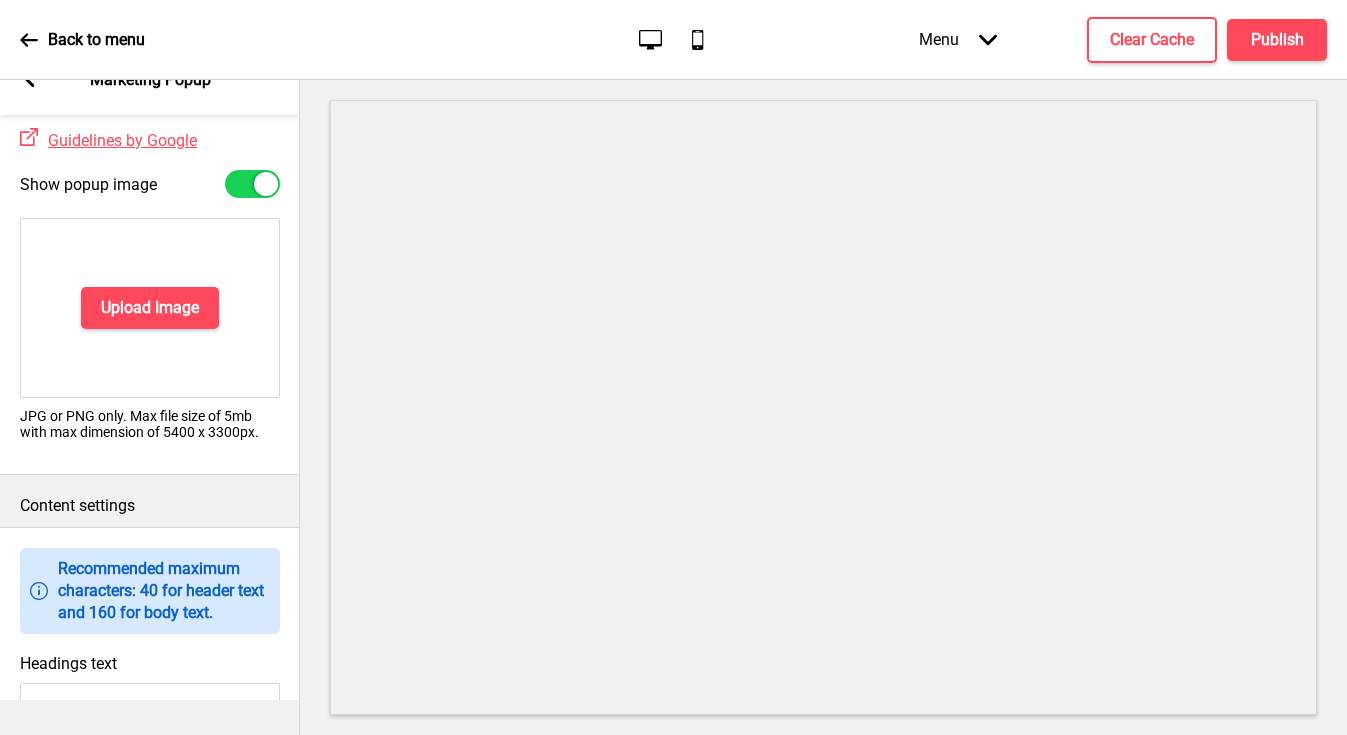 scroll, scrollTop: 1002, scrollLeft: 0, axis: vertical 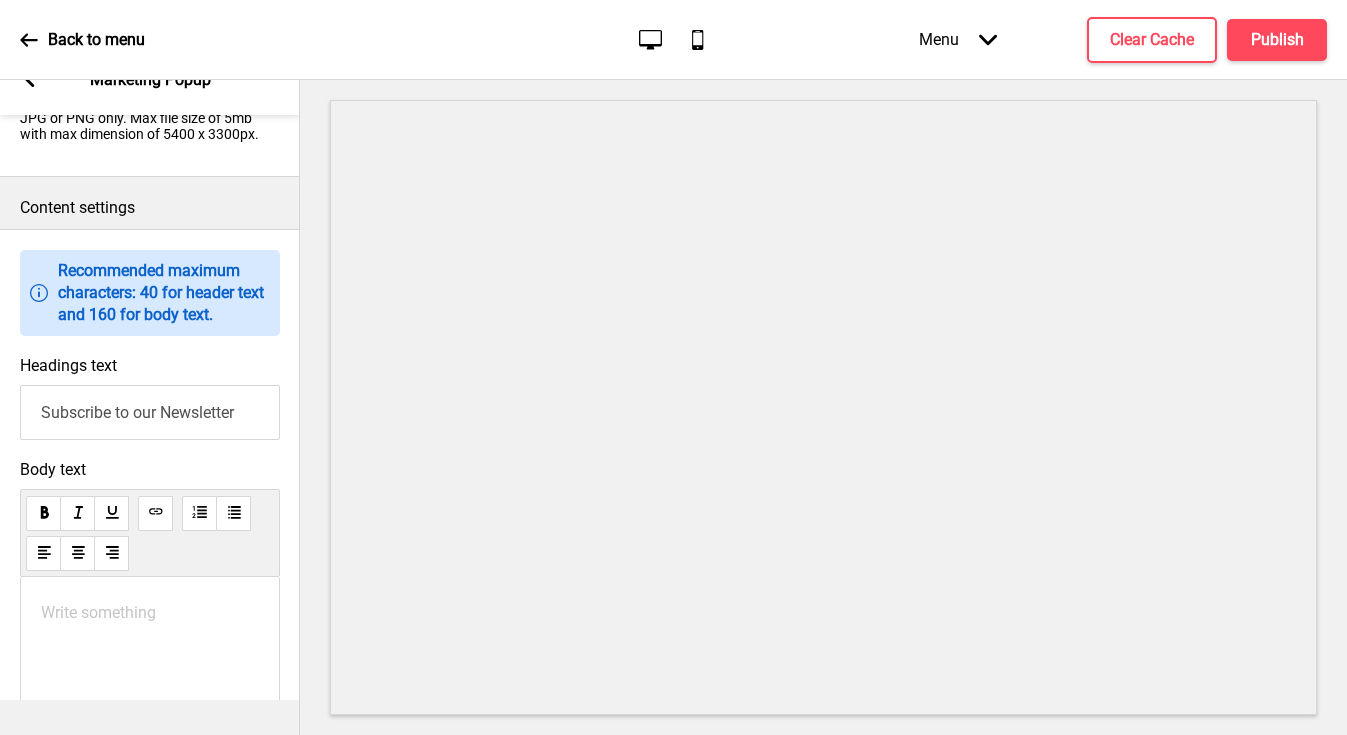 click on "Write something ﻿" at bounding box center [150, 684] 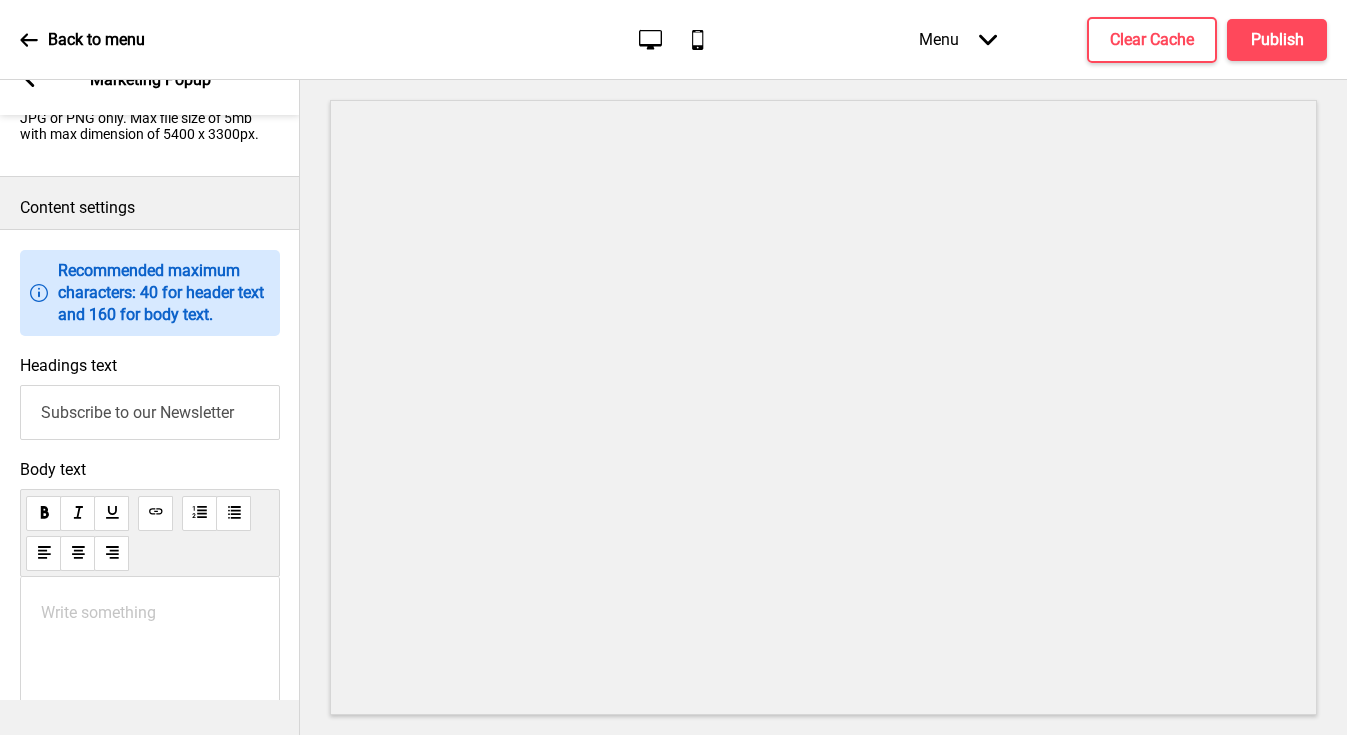 scroll, scrollTop: 343, scrollLeft: 0, axis: vertical 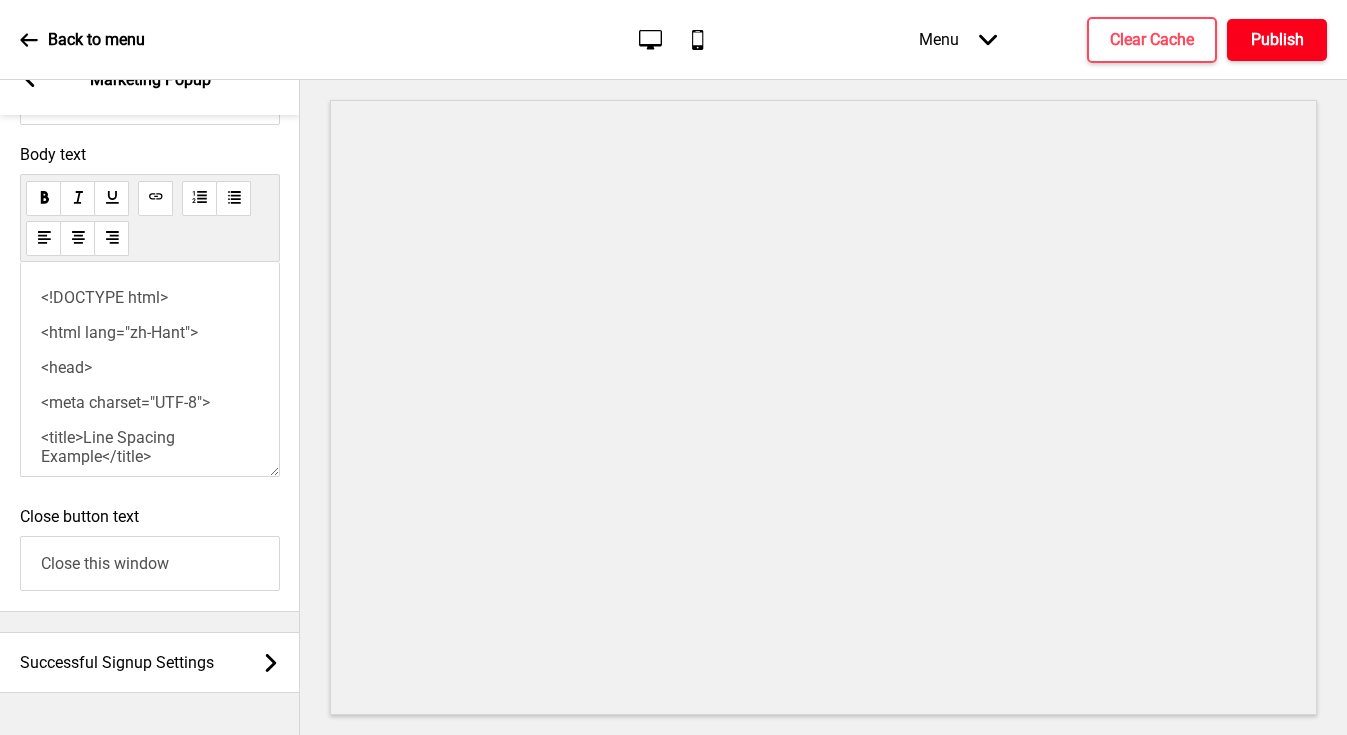 click on "Publish" at bounding box center (1277, 40) 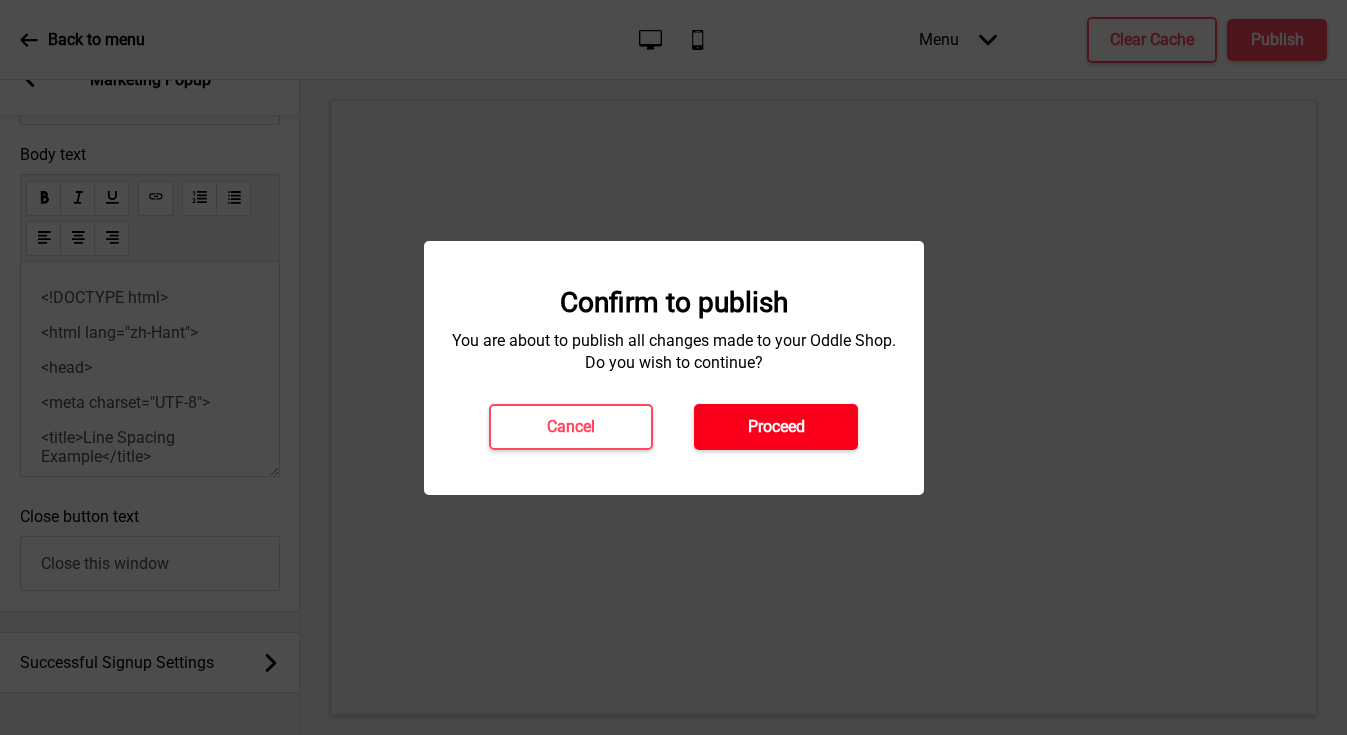 click on "Proceed" at bounding box center [776, 427] 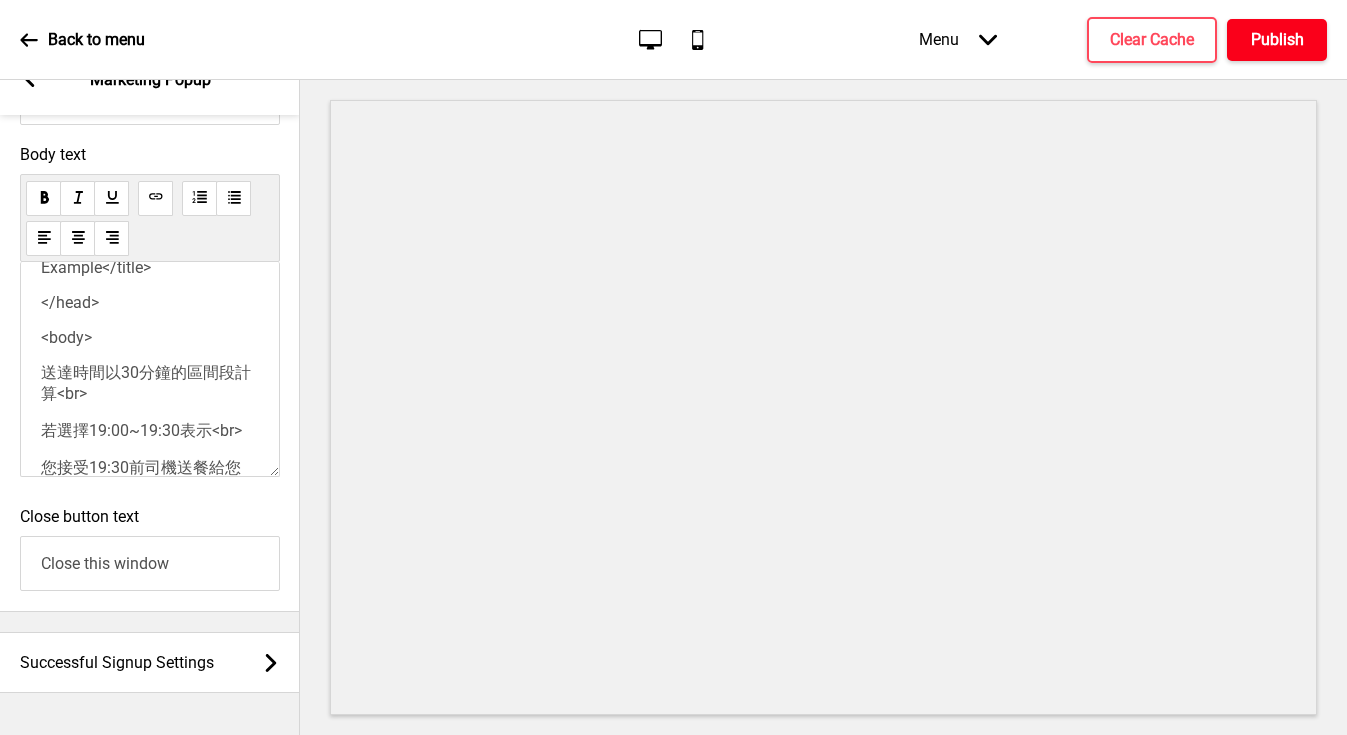 scroll, scrollTop: 344, scrollLeft: 0, axis: vertical 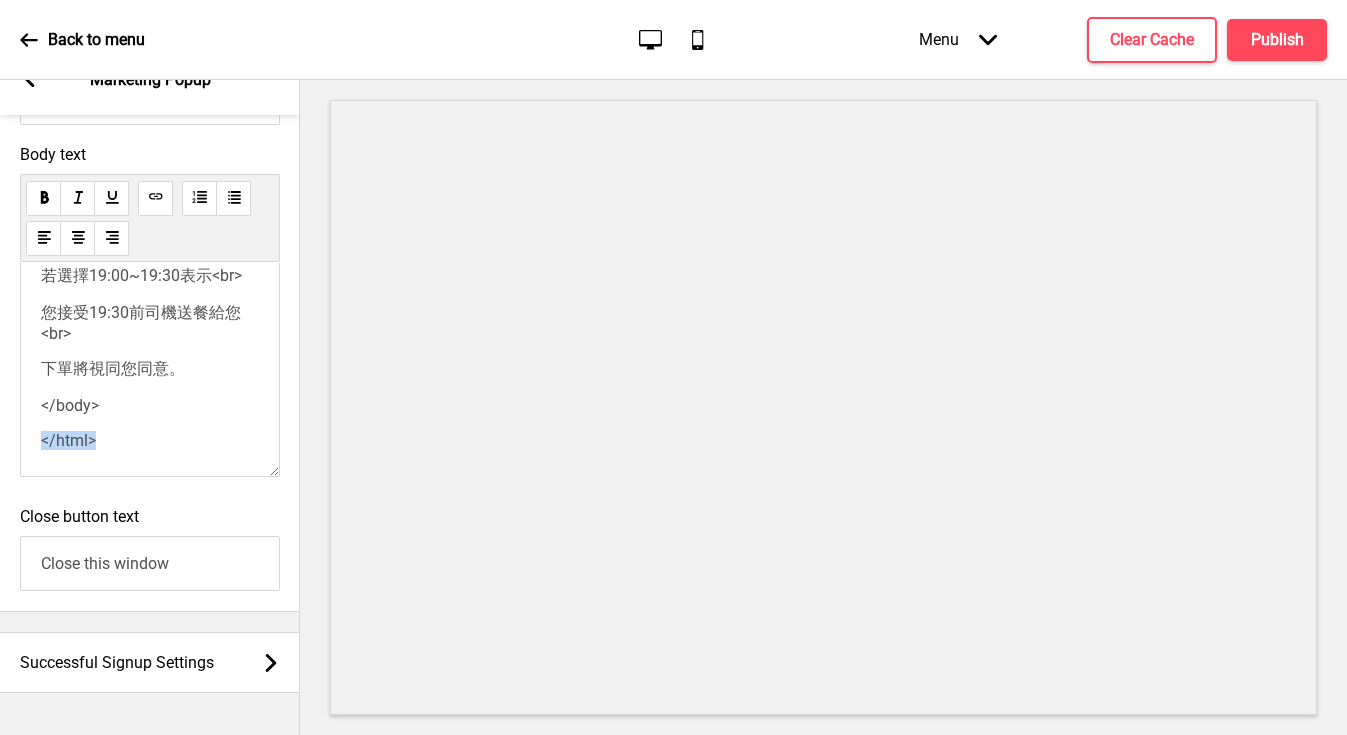 drag, startPoint x: 184, startPoint y: 469, endPoint x: 11, endPoint y: 317, distance: 230.28896 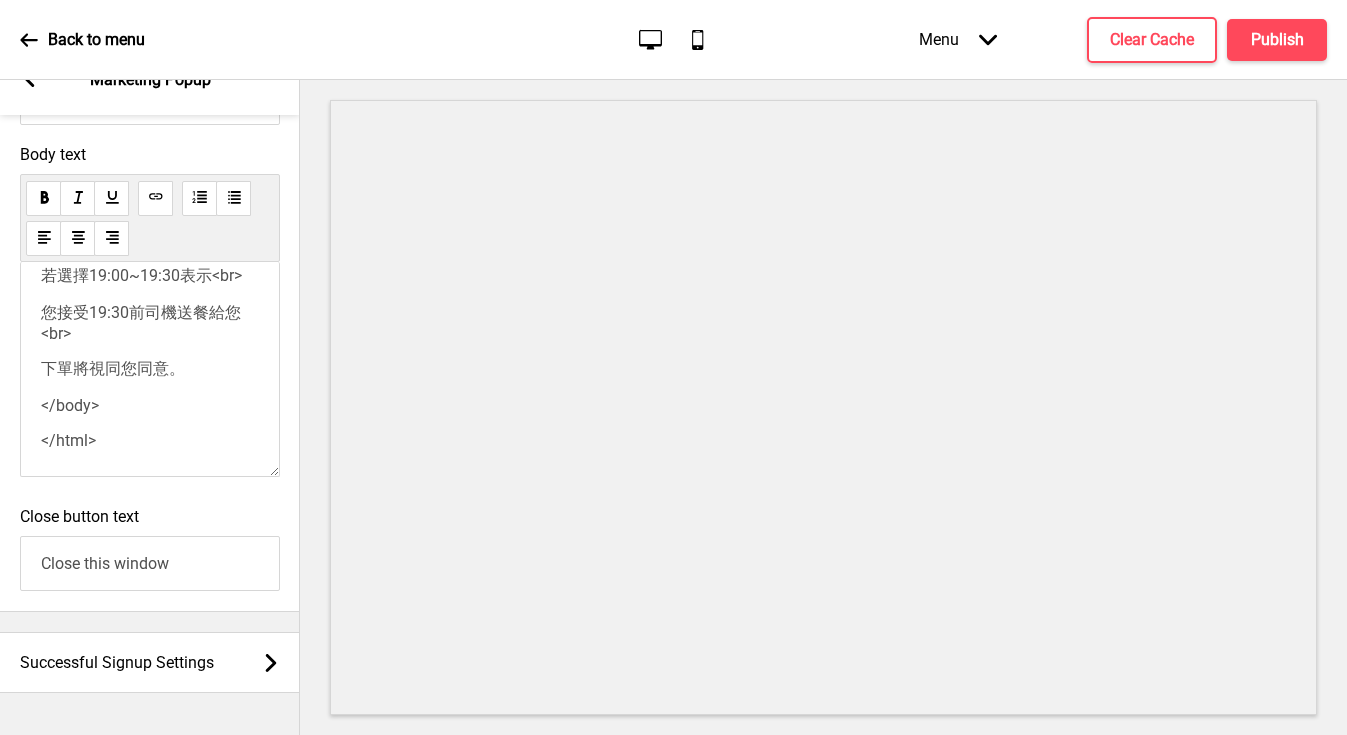 click on "</html>" at bounding box center (150, 440) 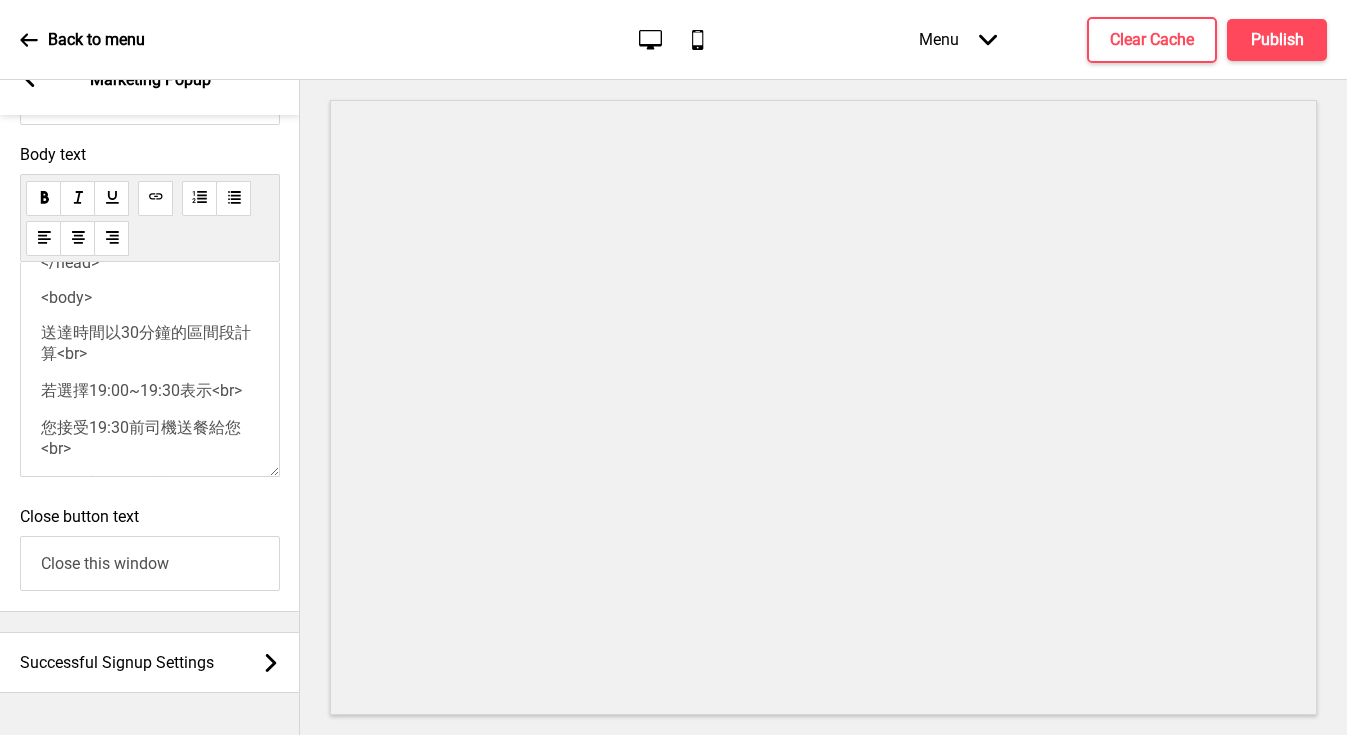 scroll, scrollTop: 0, scrollLeft: 0, axis: both 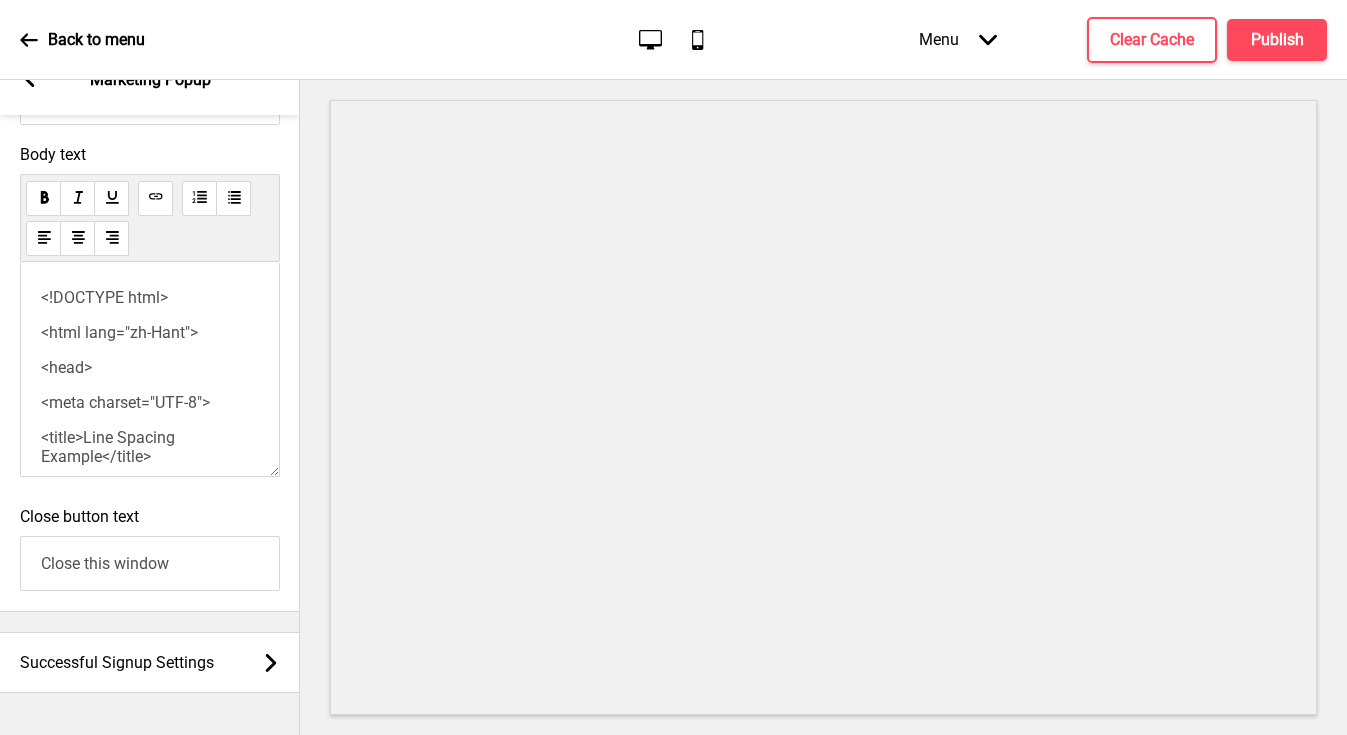 drag, startPoint x: 116, startPoint y: 470, endPoint x: 30, endPoint y: 229, distance: 255.88474 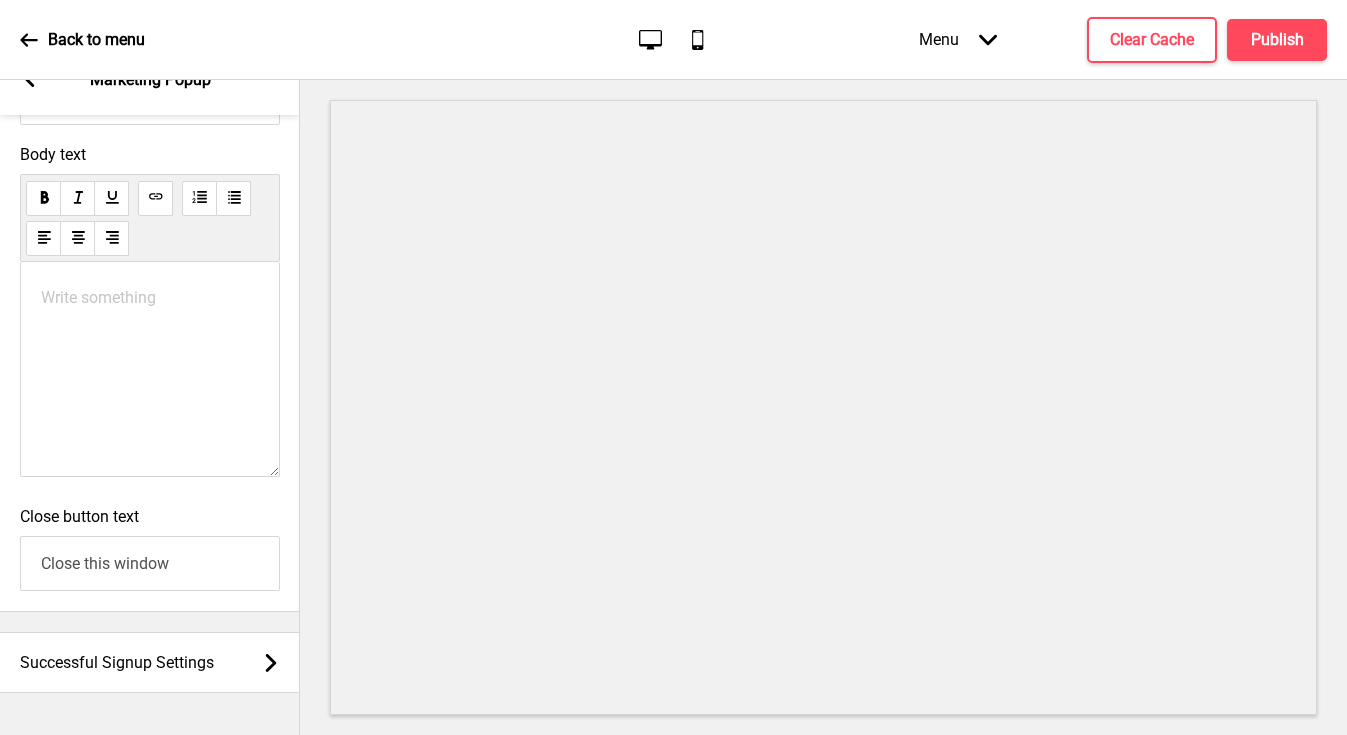 click on "Menu Arrow down Product Page Store Information Checkout Thank you Terms & Conditions Privacy Policy Payment Invoice Reservations Menu Clear Cache Publish" at bounding box center (1083, 39) 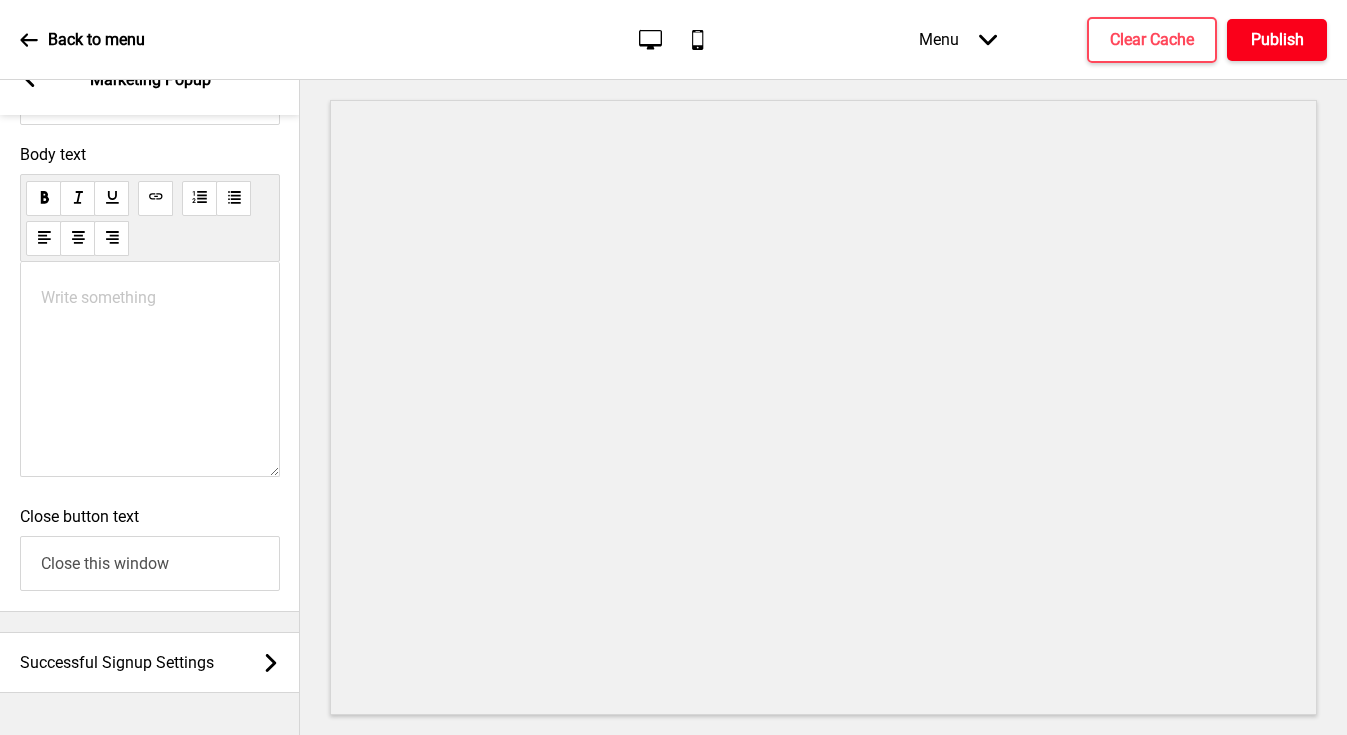click on "Publish" at bounding box center [1277, 40] 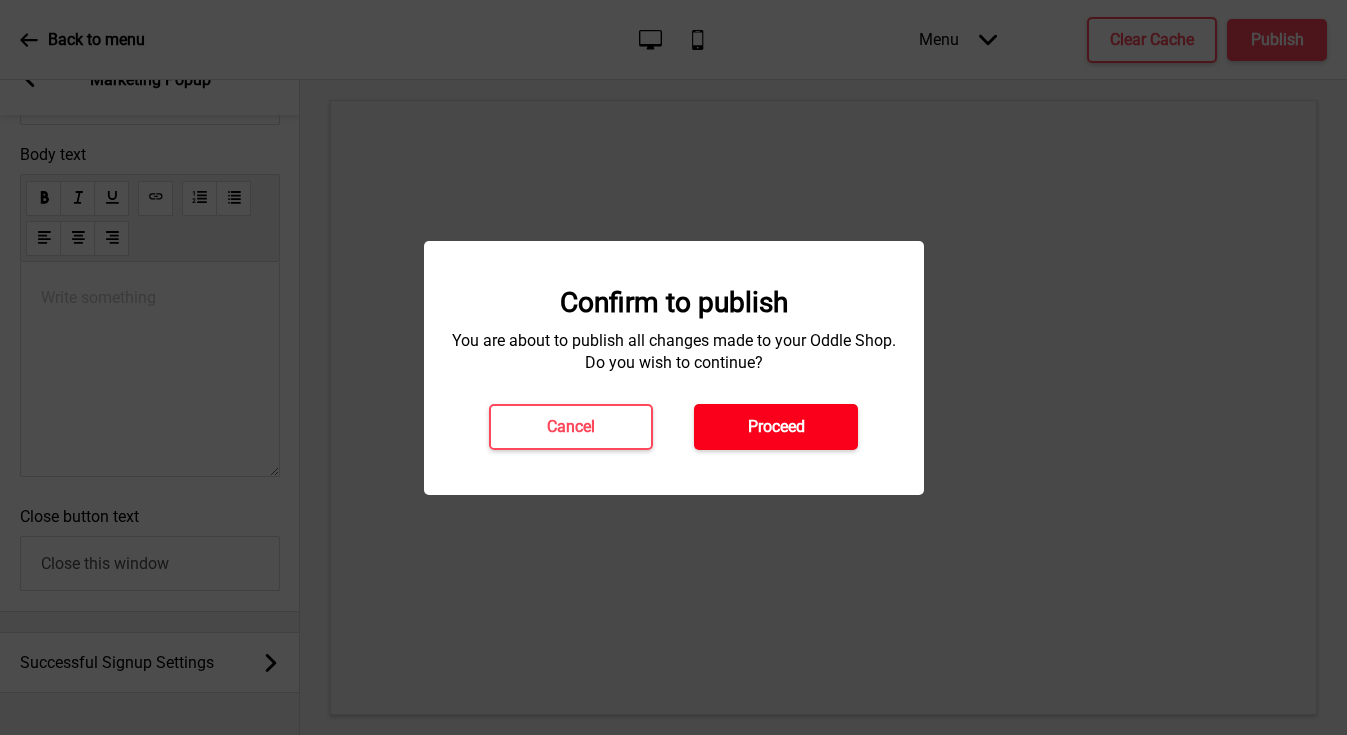 click on "Proceed" at bounding box center (776, 427) 